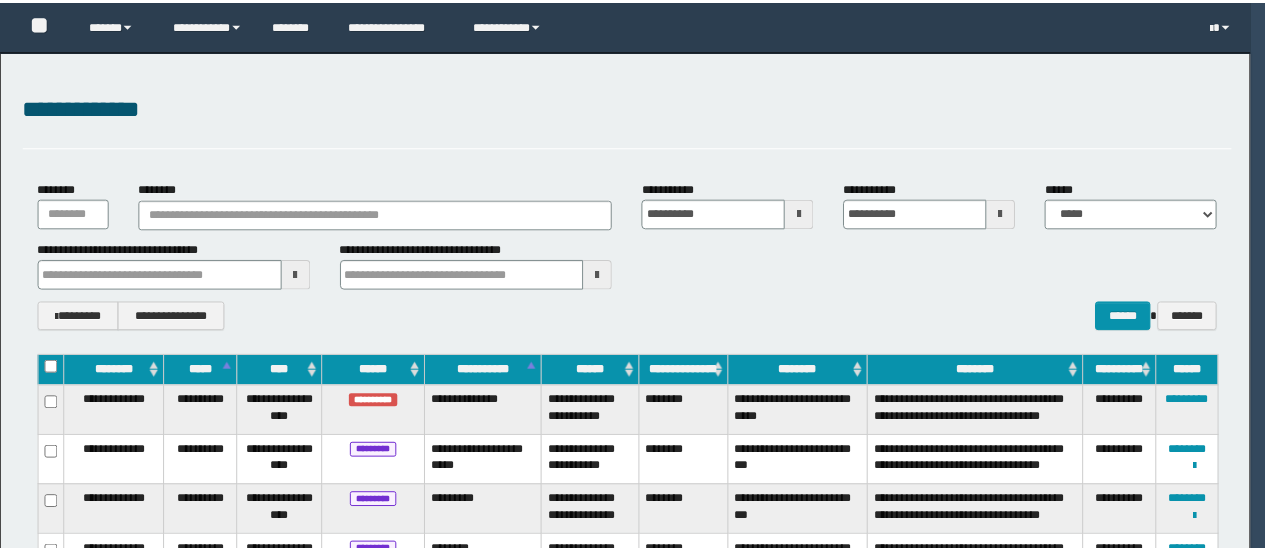 scroll, scrollTop: 0, scrollLeft: 0, axis: both 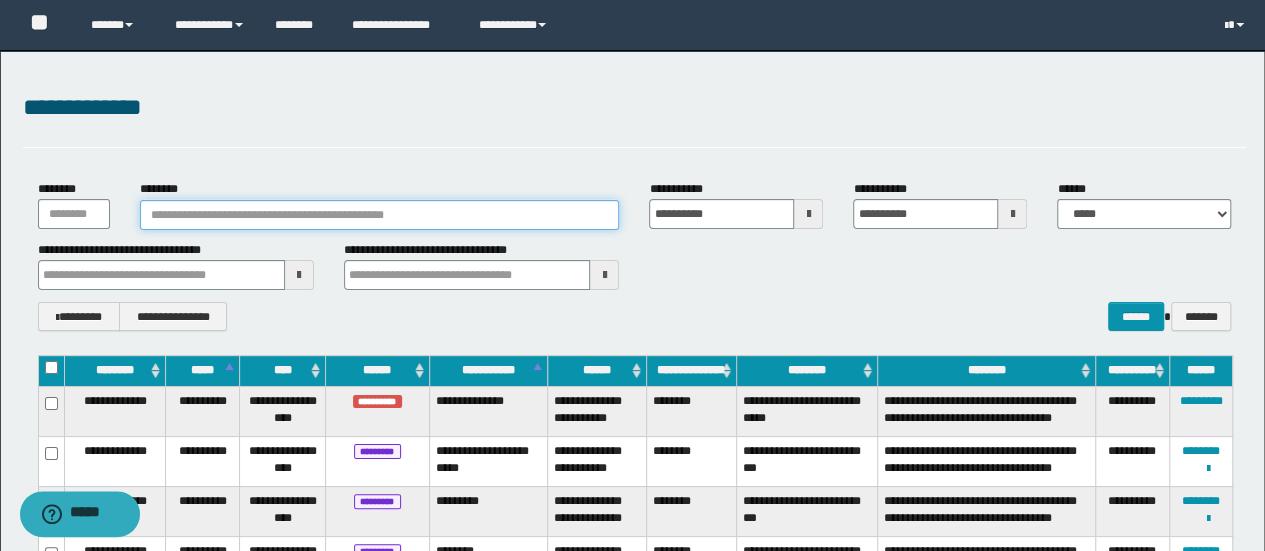 click on "********" at bounding box center (380, 215) 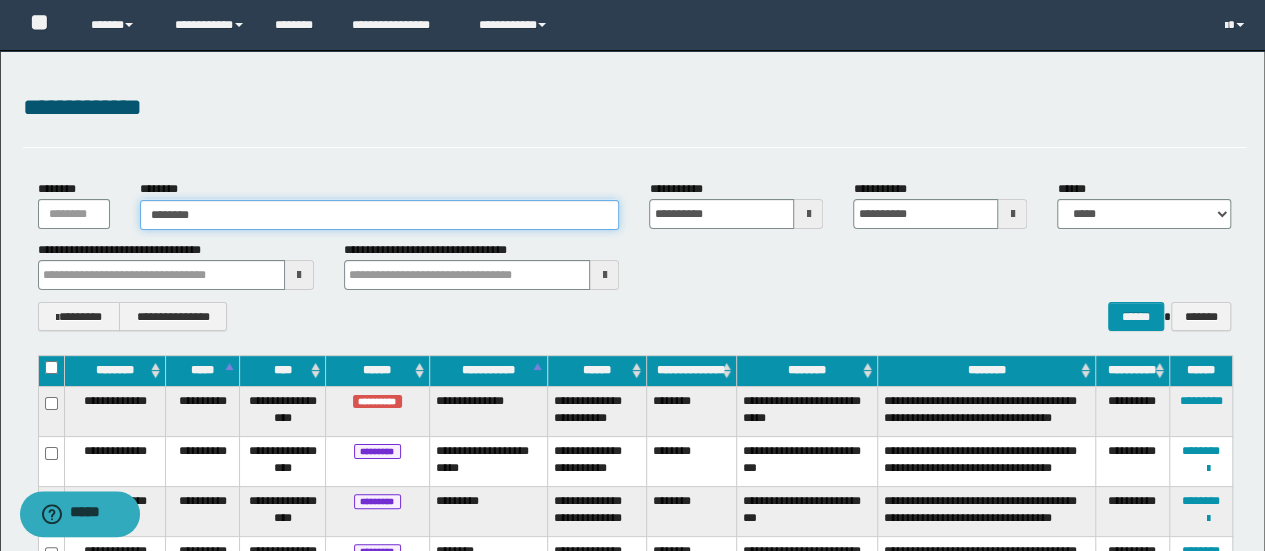 type on "********" 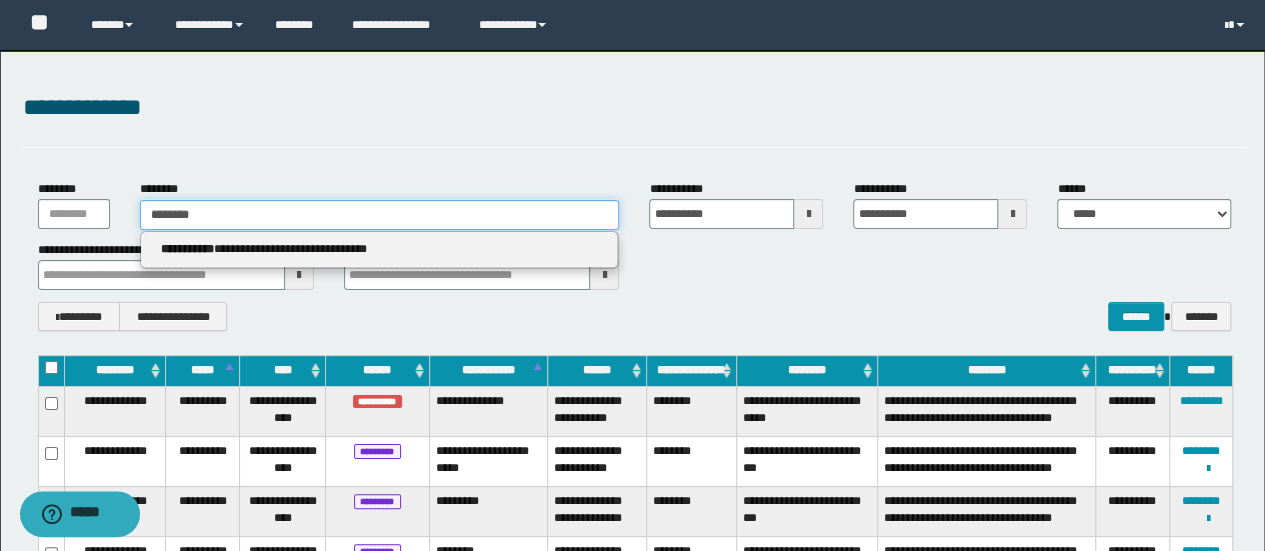 type on "********" 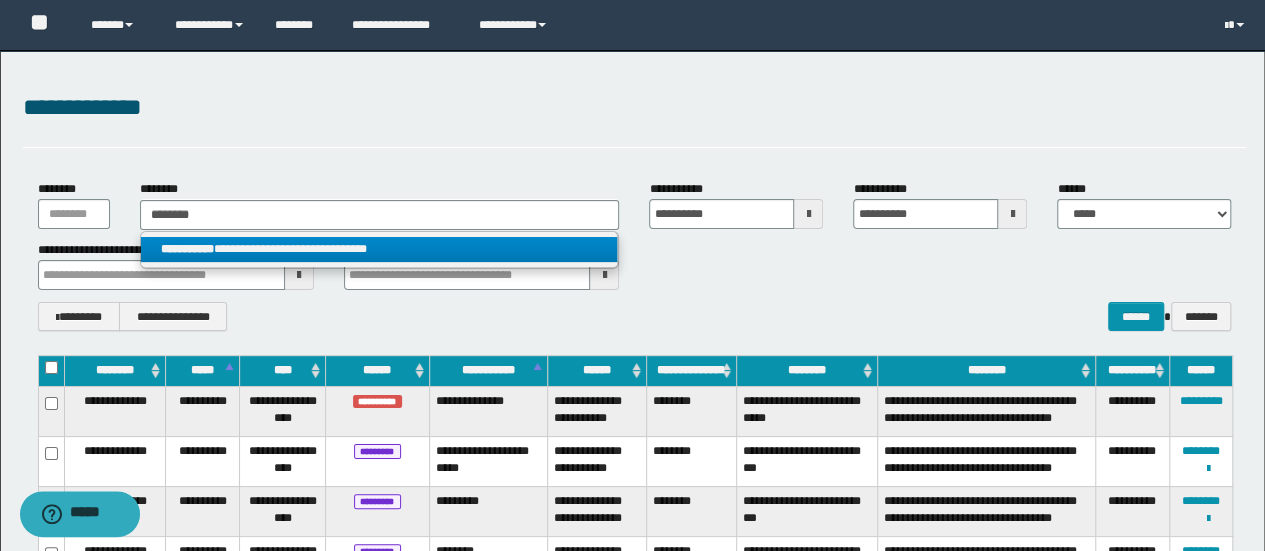 click on "**********" at bounding box center [379, 249] 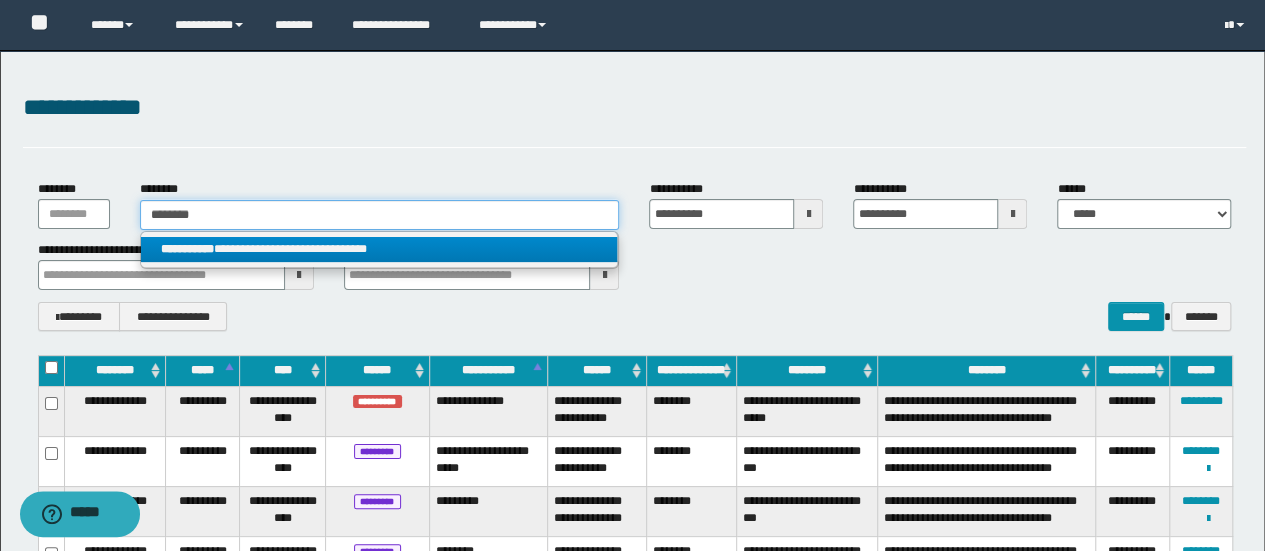 type 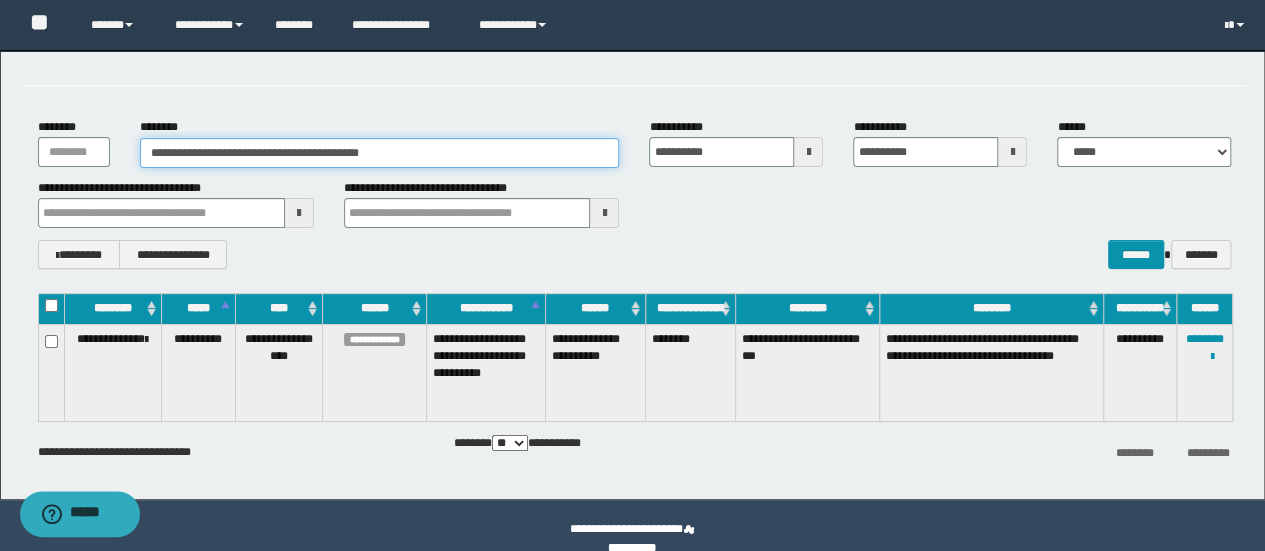 scroll, scrollTop: 88, scrollLeft: 0, axis: vertical 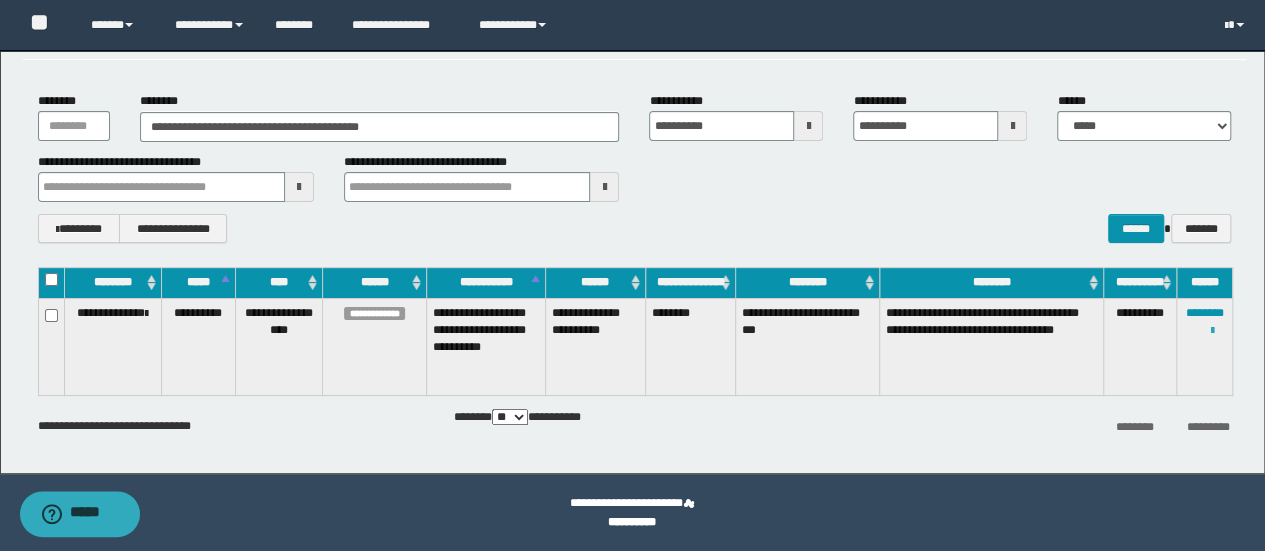 click at bounding box center (1212, 331) 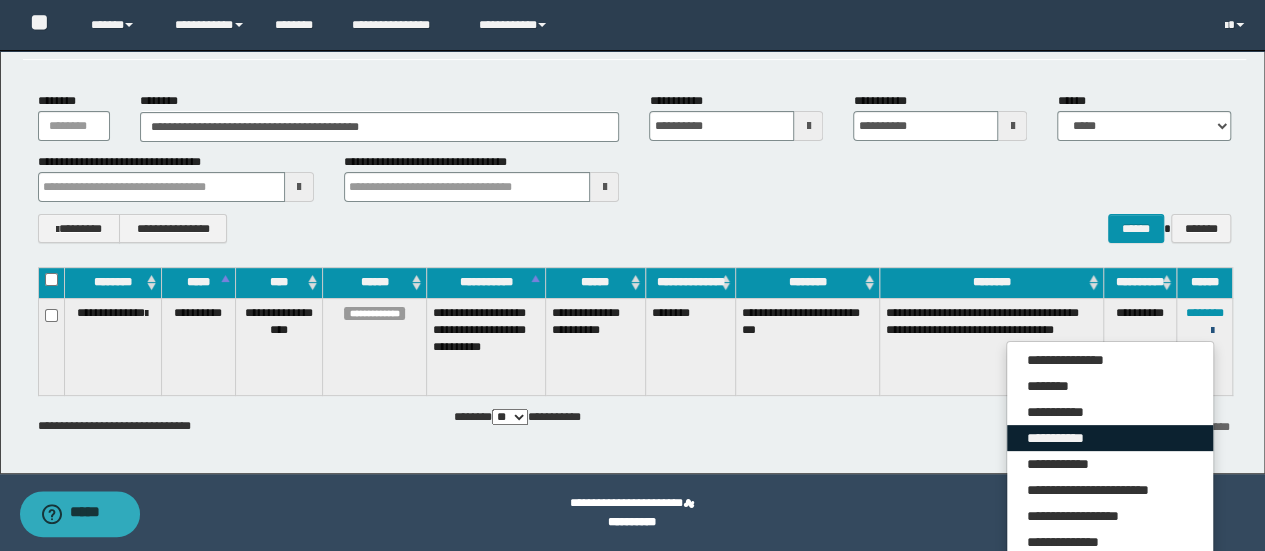 scroll, scrollTop: 122, scrollLeft: 0, axis: vertical 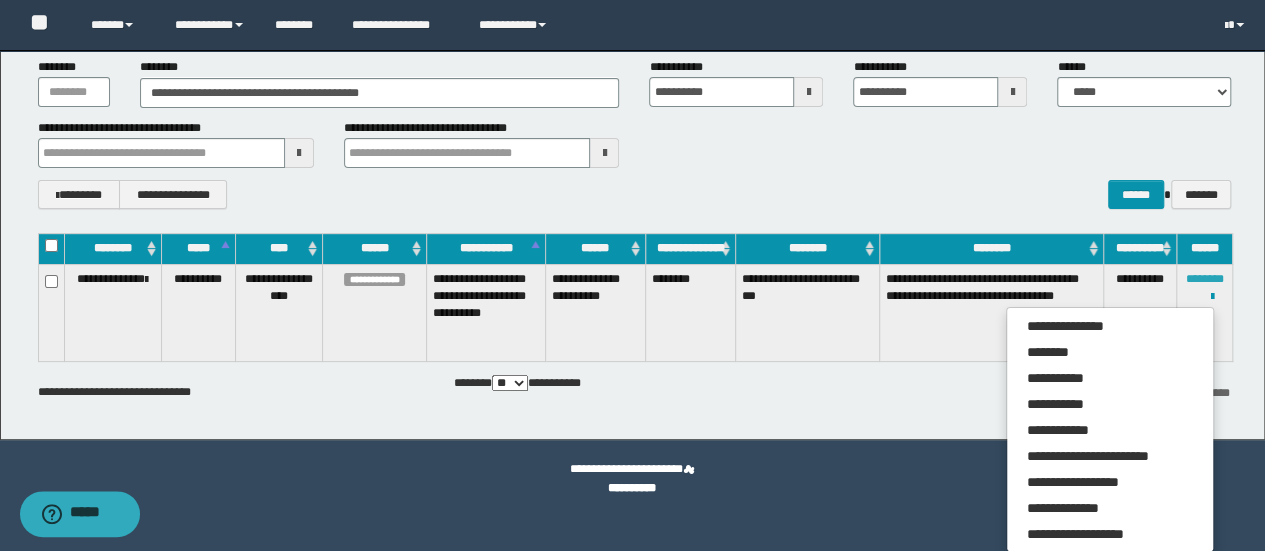 click on "********" at bounding box center (1205, 279) 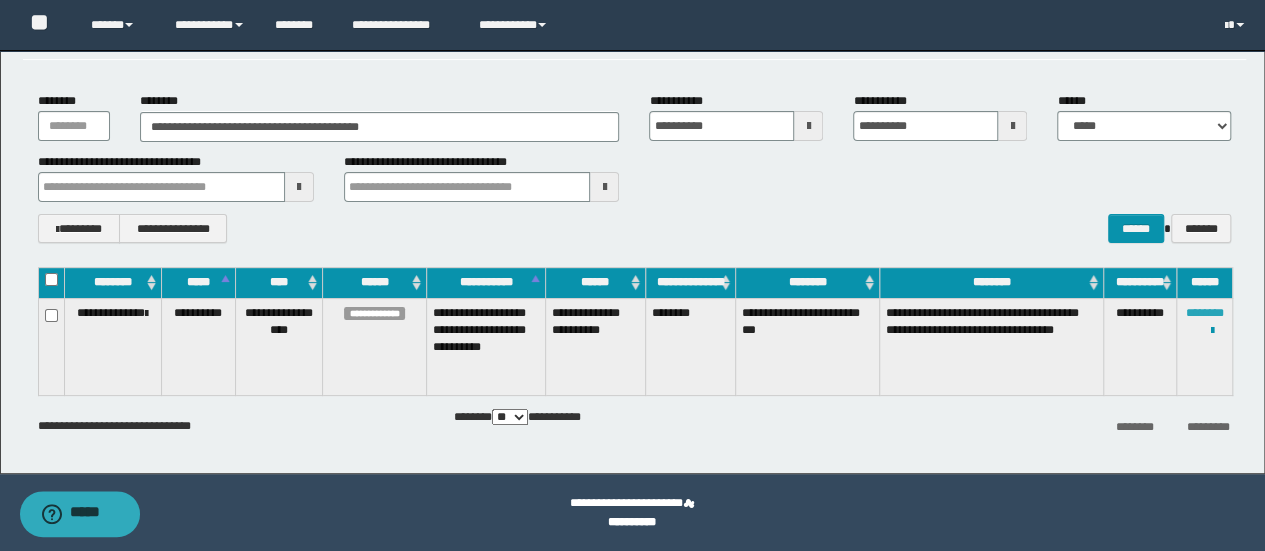 scroll, scrollTop: 88, scrollLeft: 0, axis: vertical 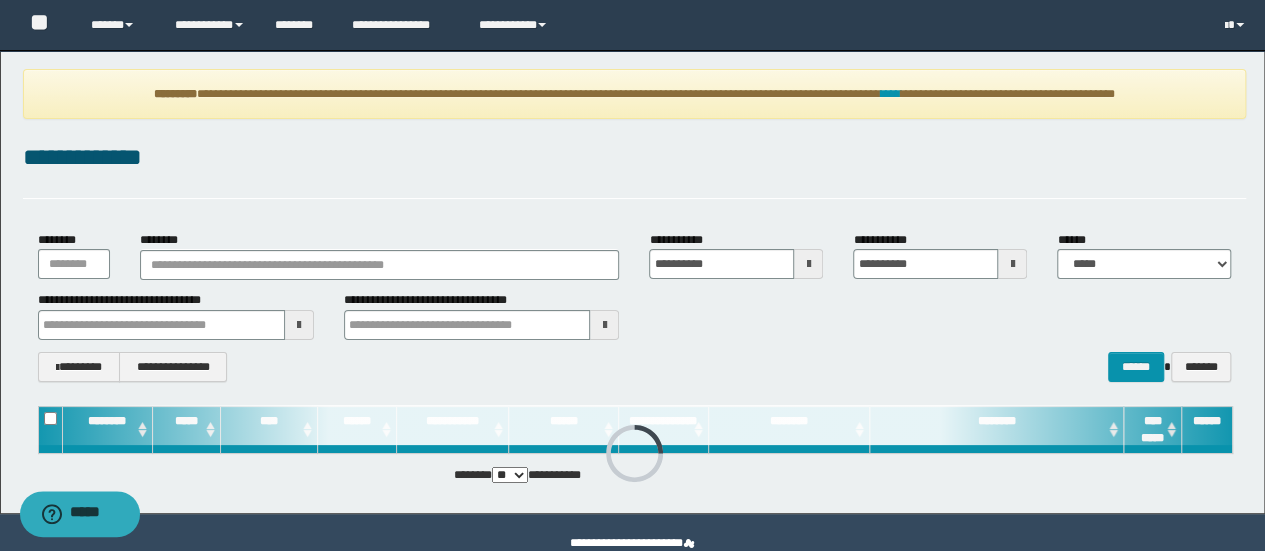 click on "**********" at bounding box center (635, 158) 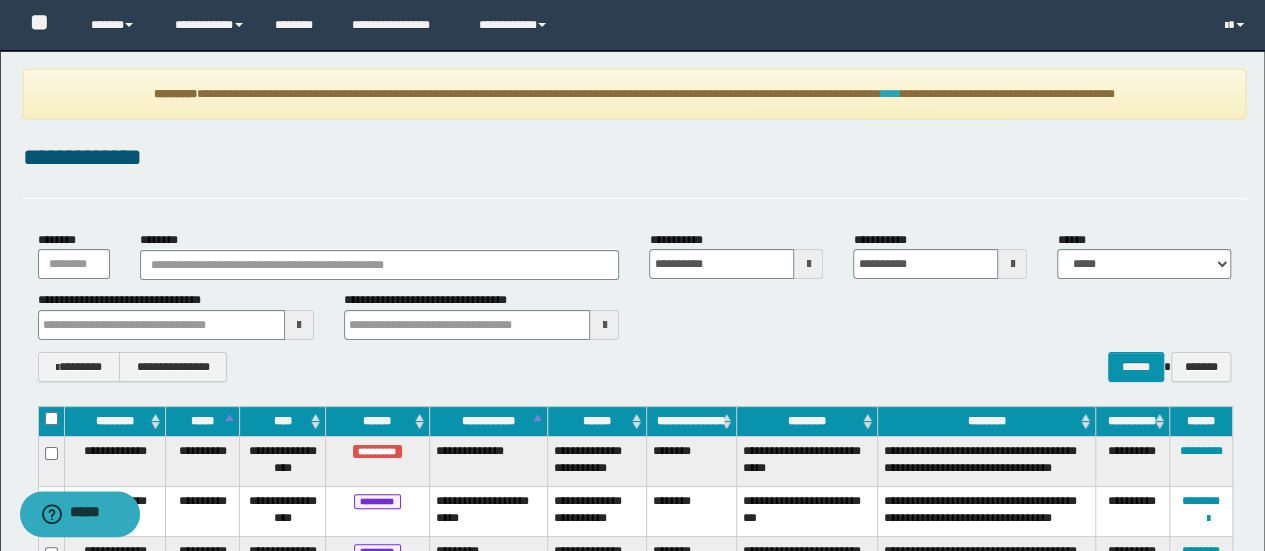 click on "****" at bounding box center (891, 94) 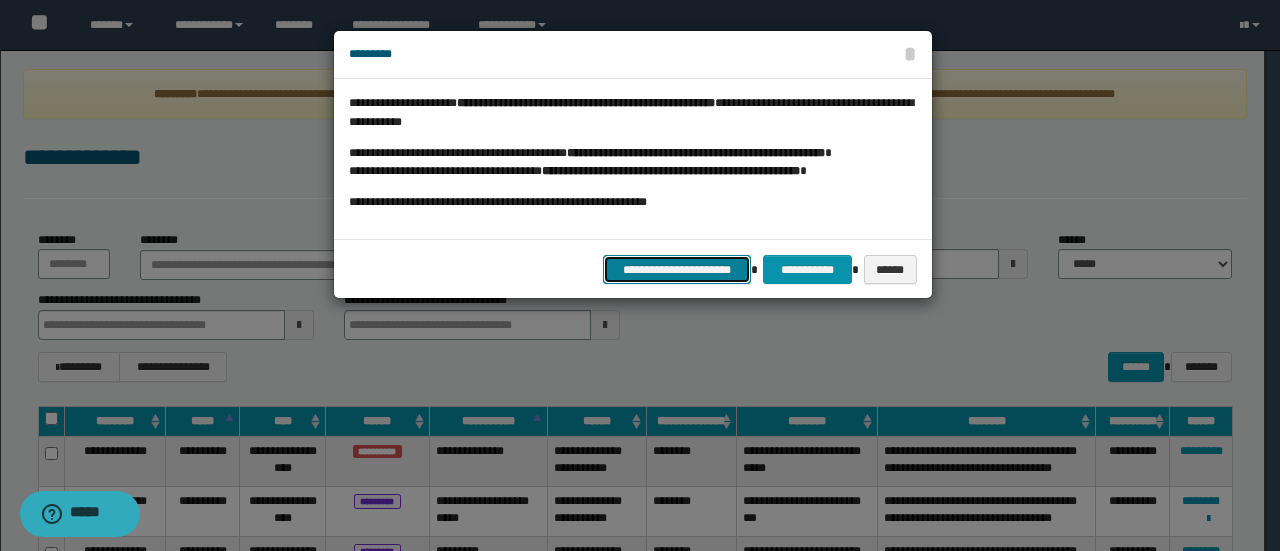 click on "**********" at bounding box center [677, 269] 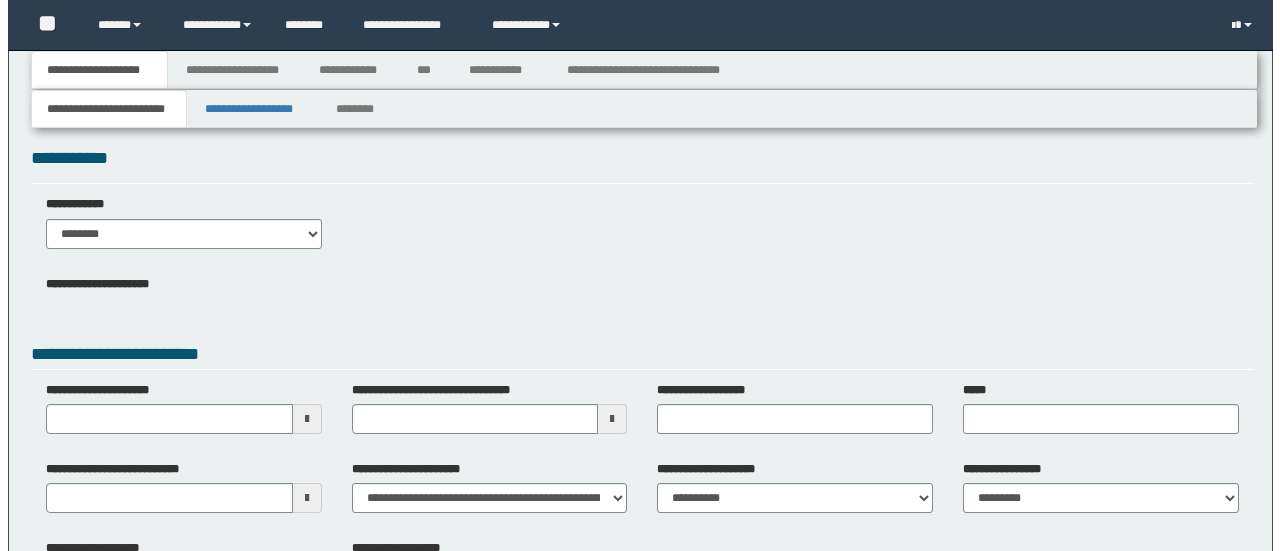 scroll, scrollTop: 0, scrollLeft: 0, axis: both 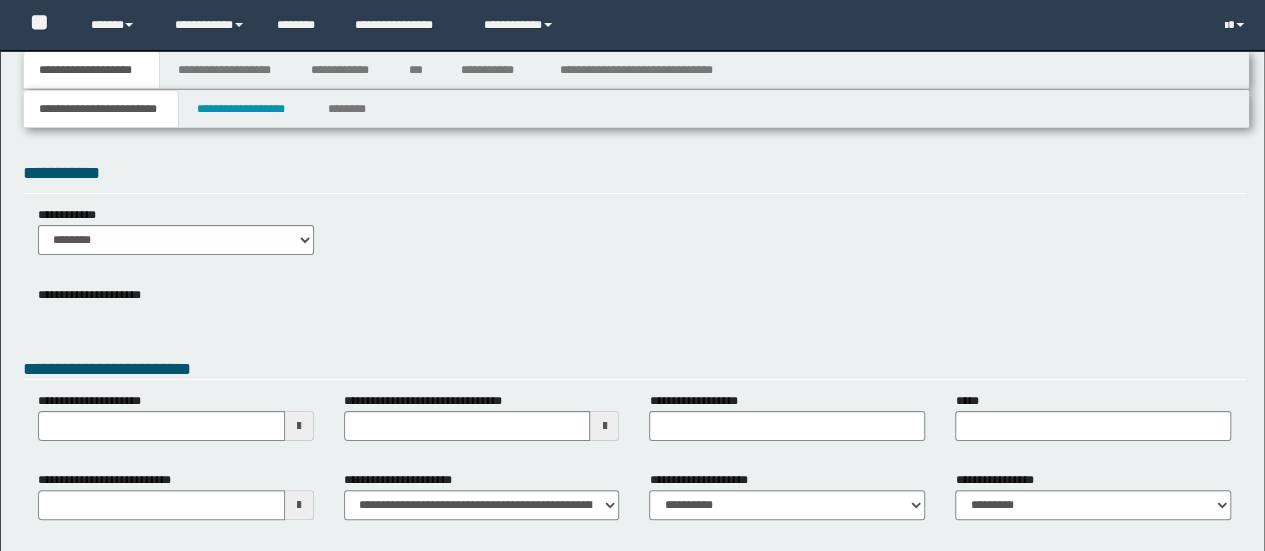 type 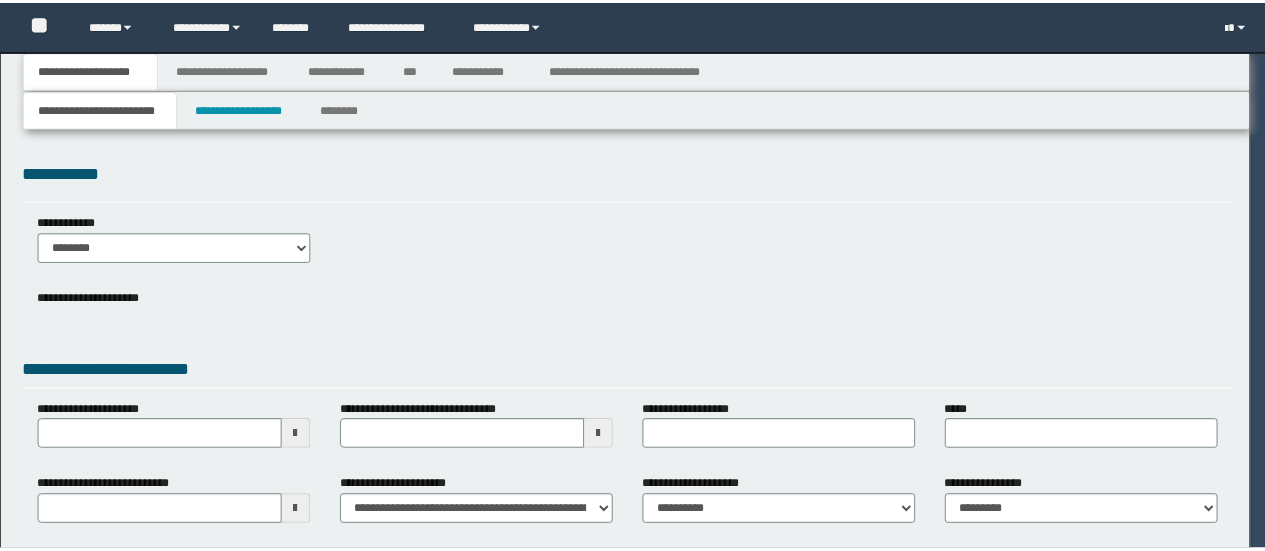 scroll, scrollTop: 0, scrollLeft: 0, axis: both 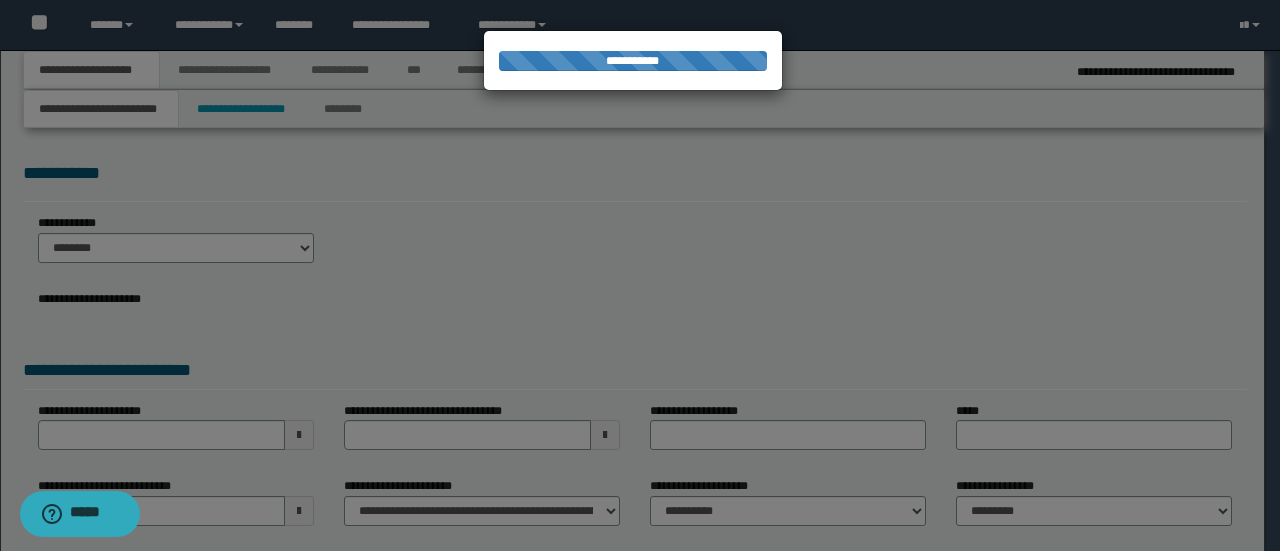 type on "**********" 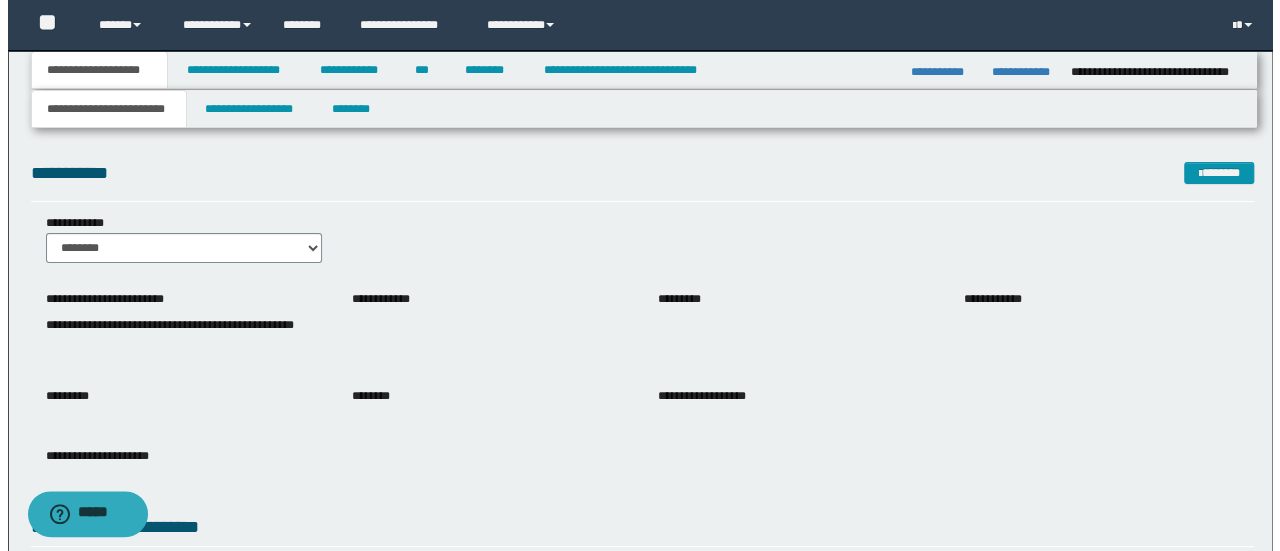 scroll, scrollTop: 0, scrollLeft: 0, axis: both 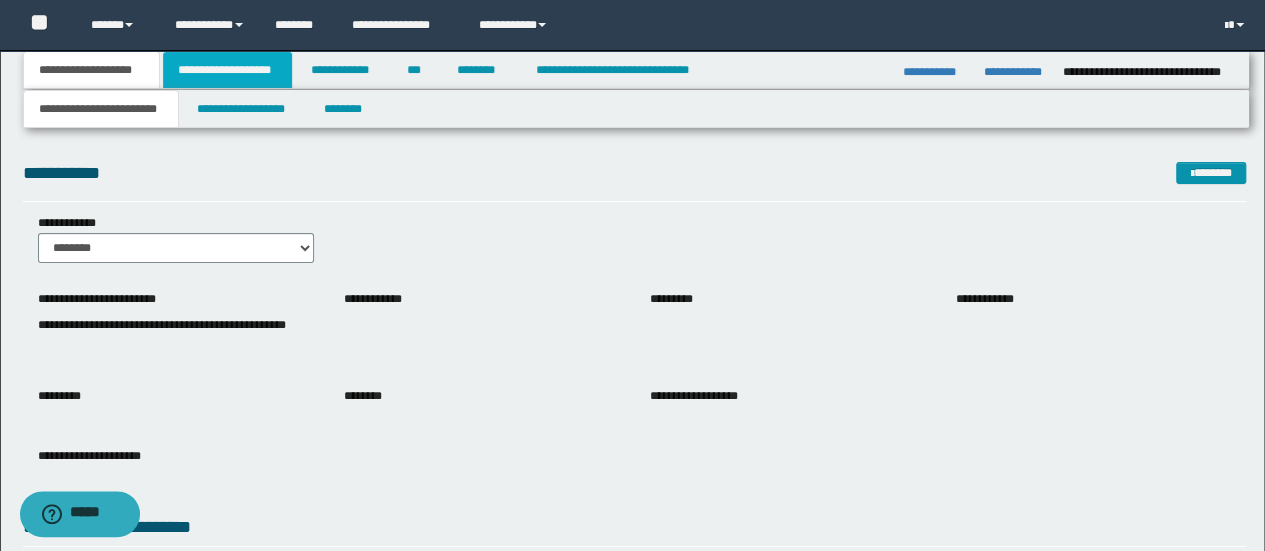click on "**********" at bounding box center (227, 70) 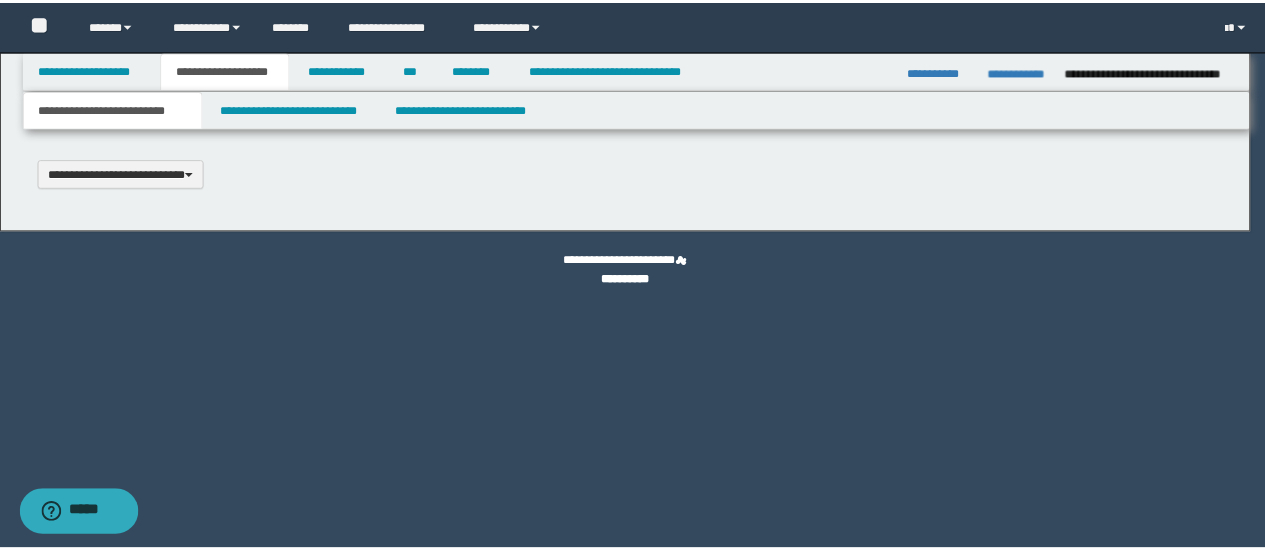 scroll, scrollTop: 0, scrollLeft: 0, axis: both 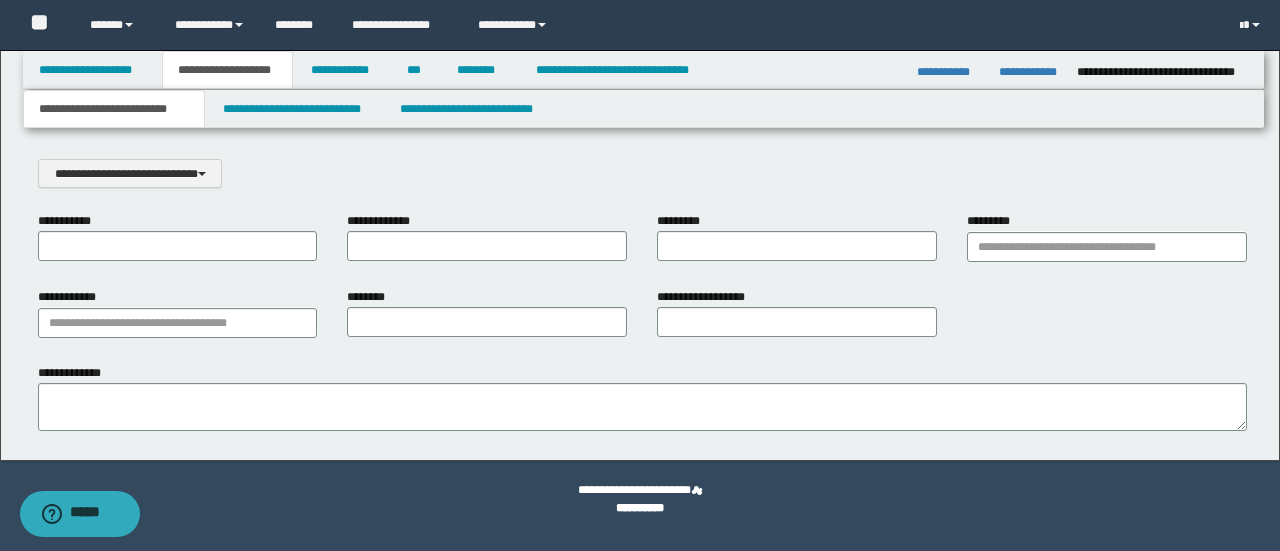 click on "**********" at bounding box center [642, 294] 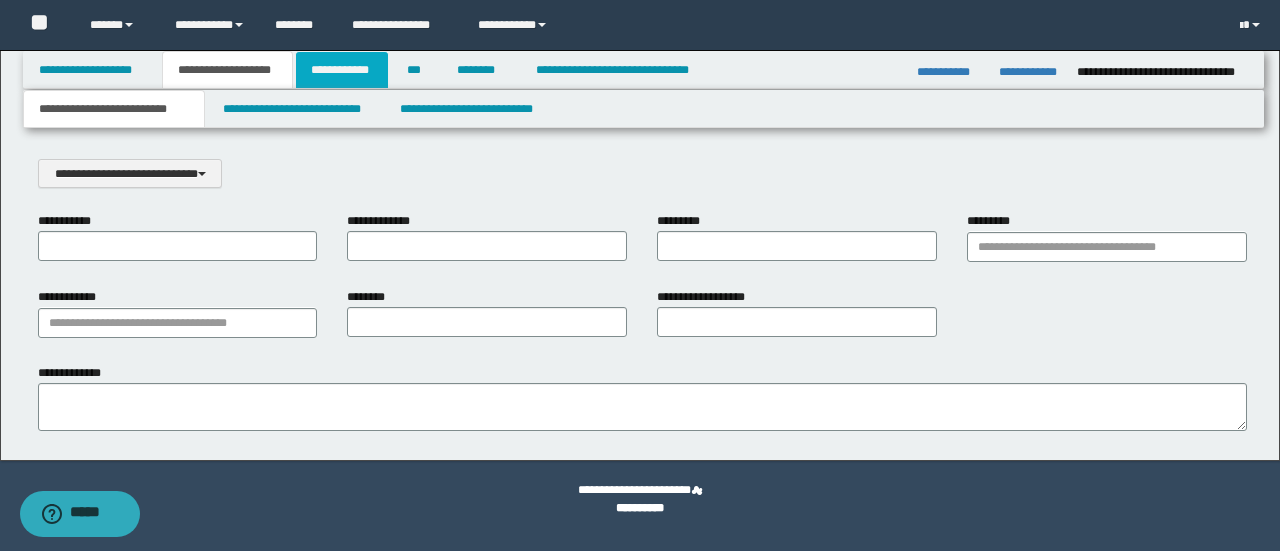 click on "**********" at bounding box center (342, 70) 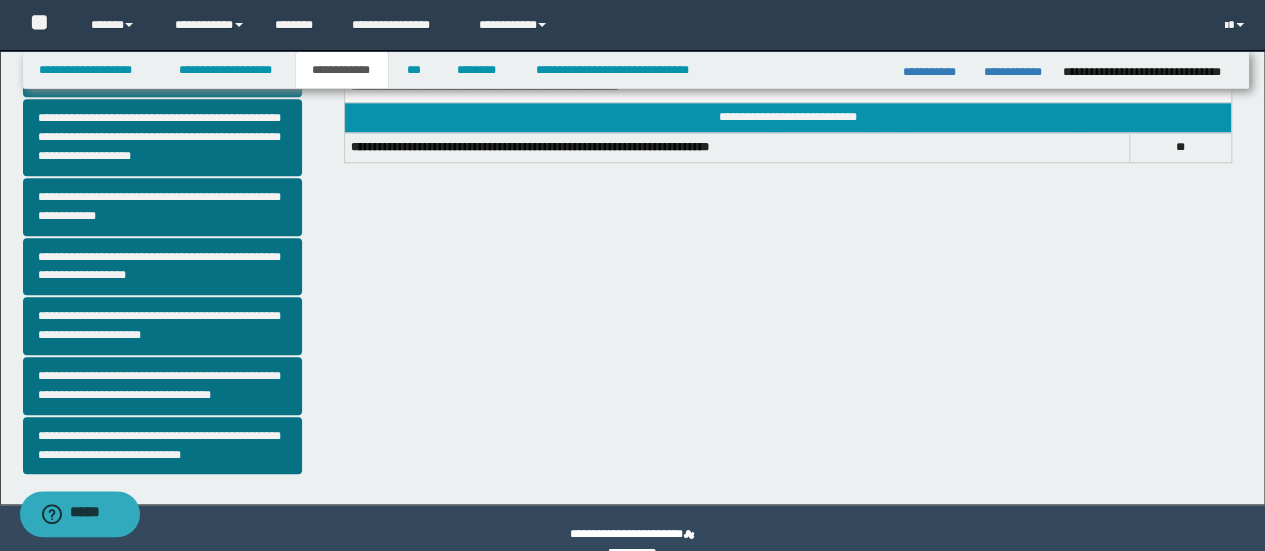 scroll, scrollTop: 597, scrollLeft: 0, axis: vertical 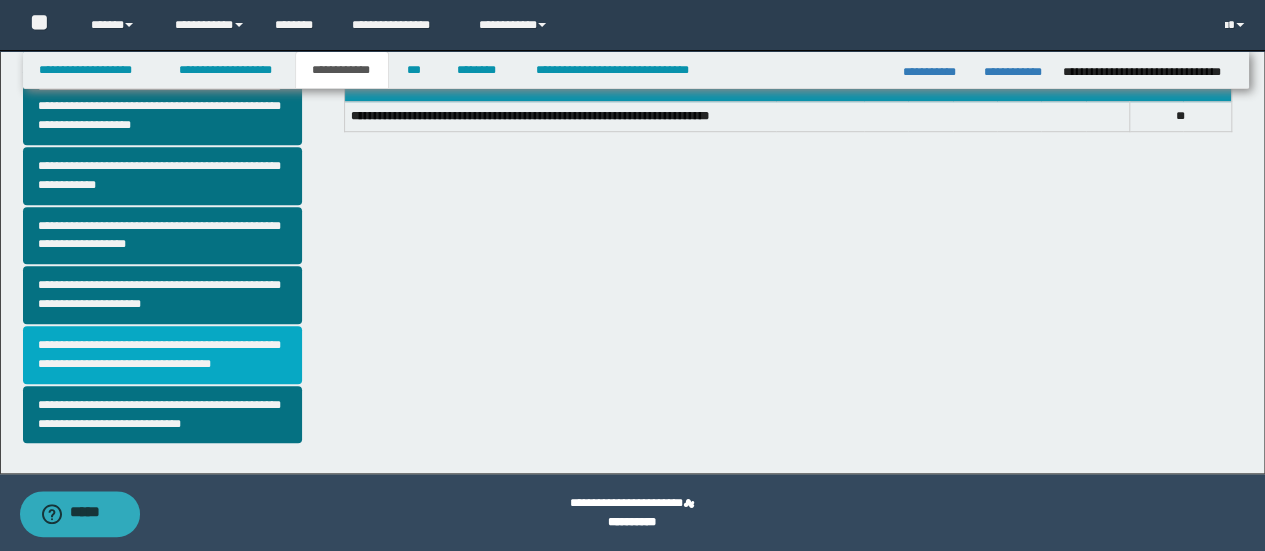 click on "**********" at bounding box center (162, 355) 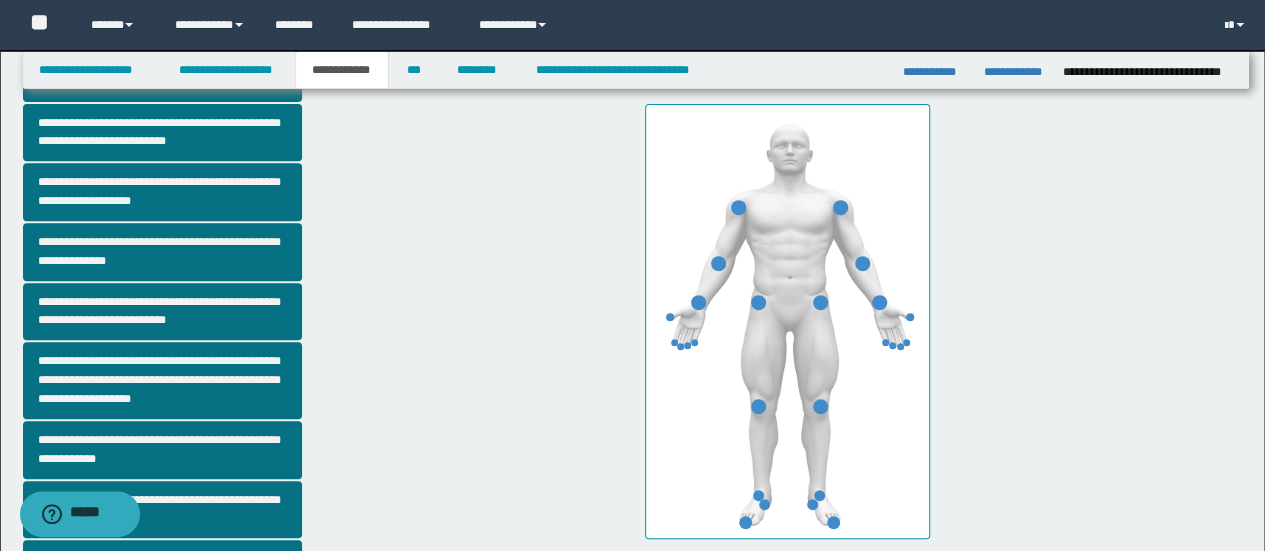 scroll, scrollTop: 400, scrollLeft: 0, axis: vertical 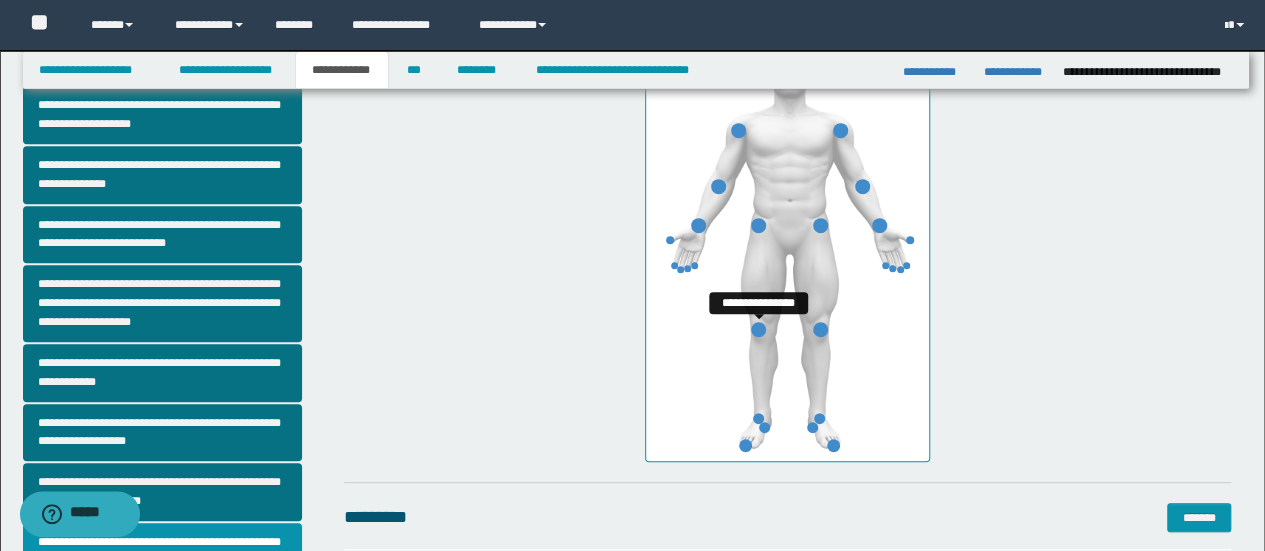 click at bounding box center (758, 329) 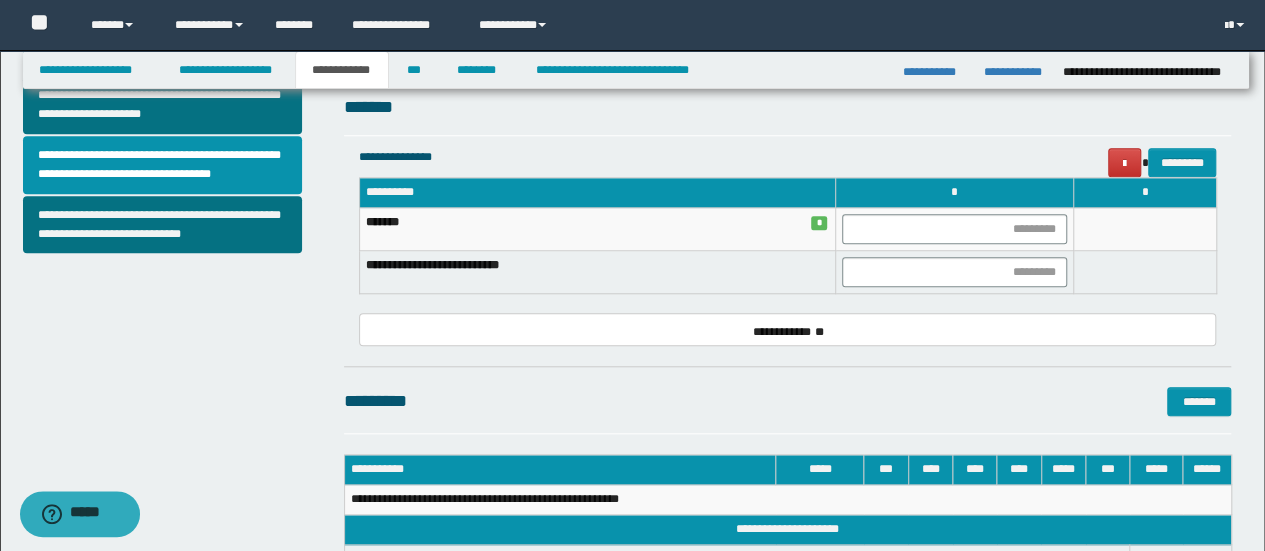scroll, scrollTop: 800, scrollLeft: 0, axis: vertical 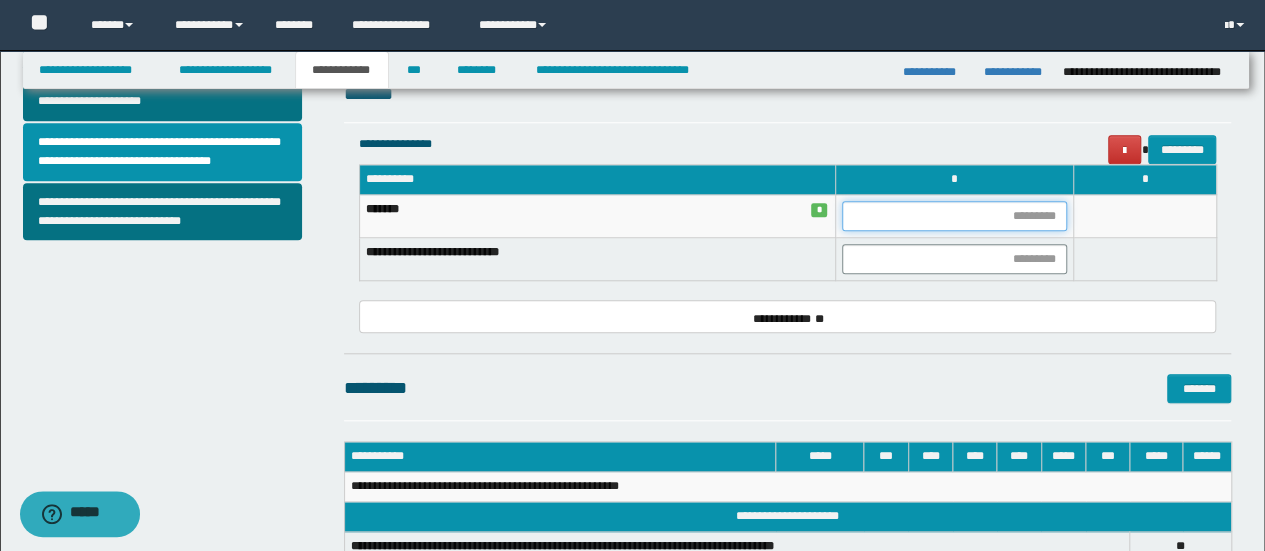 click at bounding box center (954, 216) 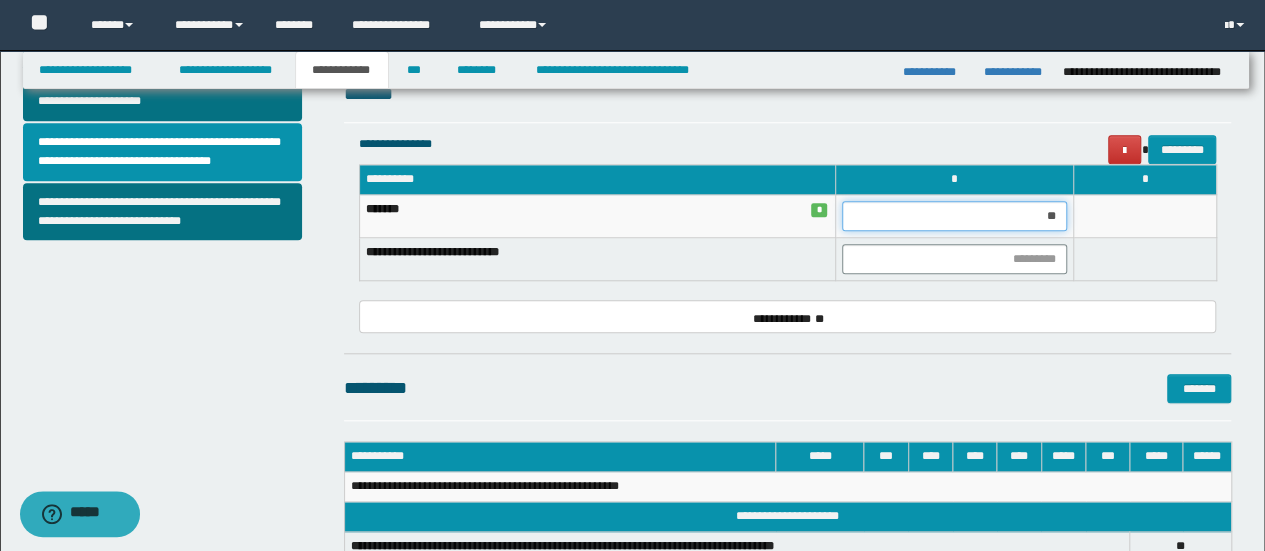 type on "***" 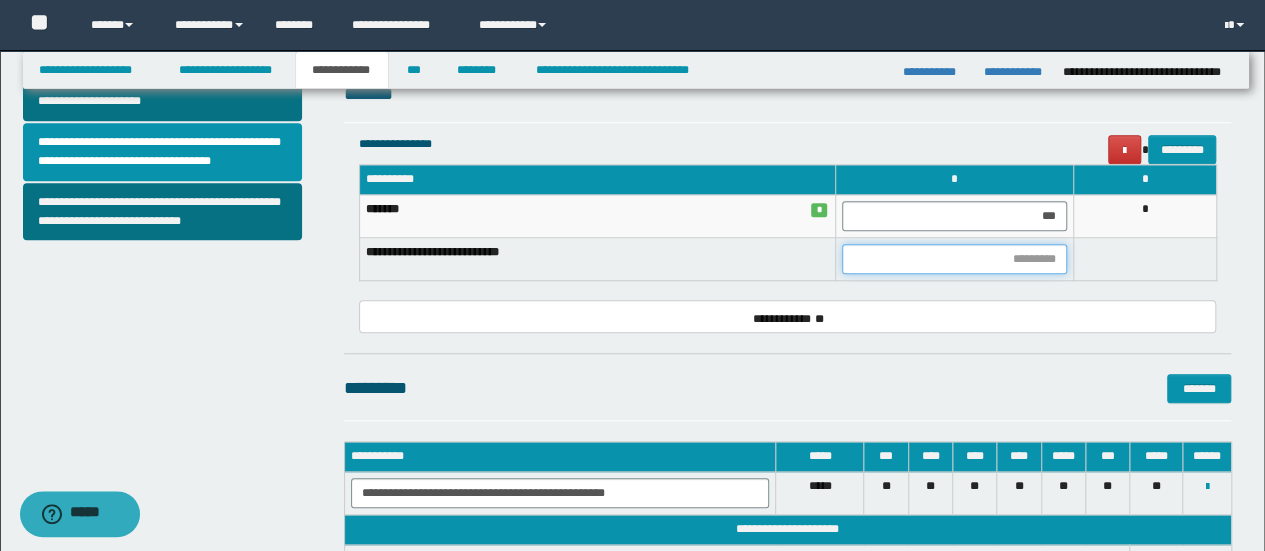type on "*" 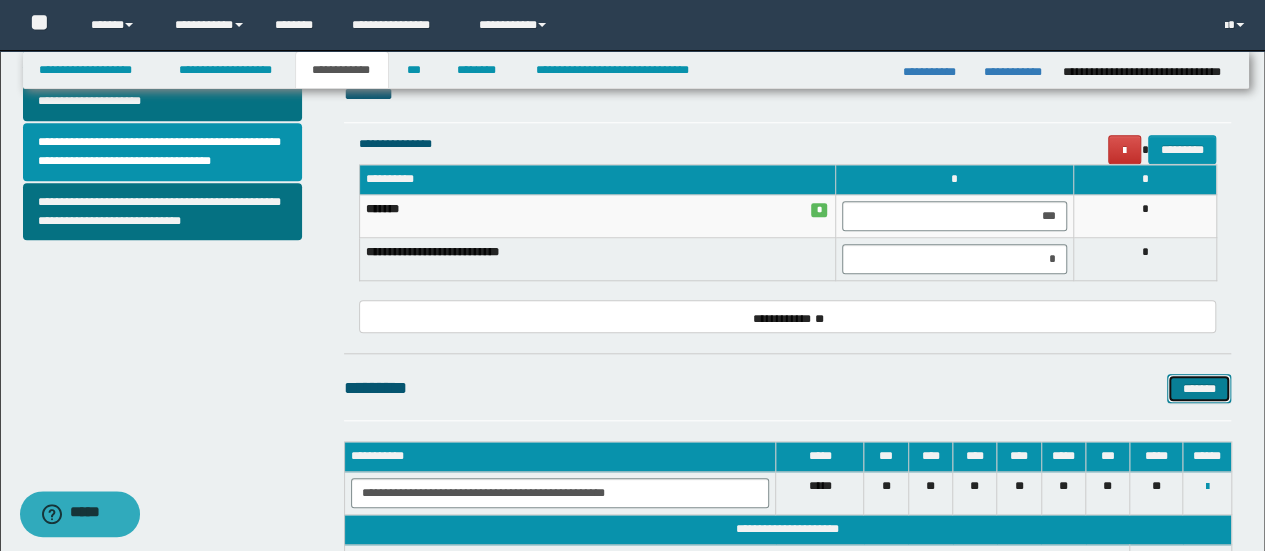 type 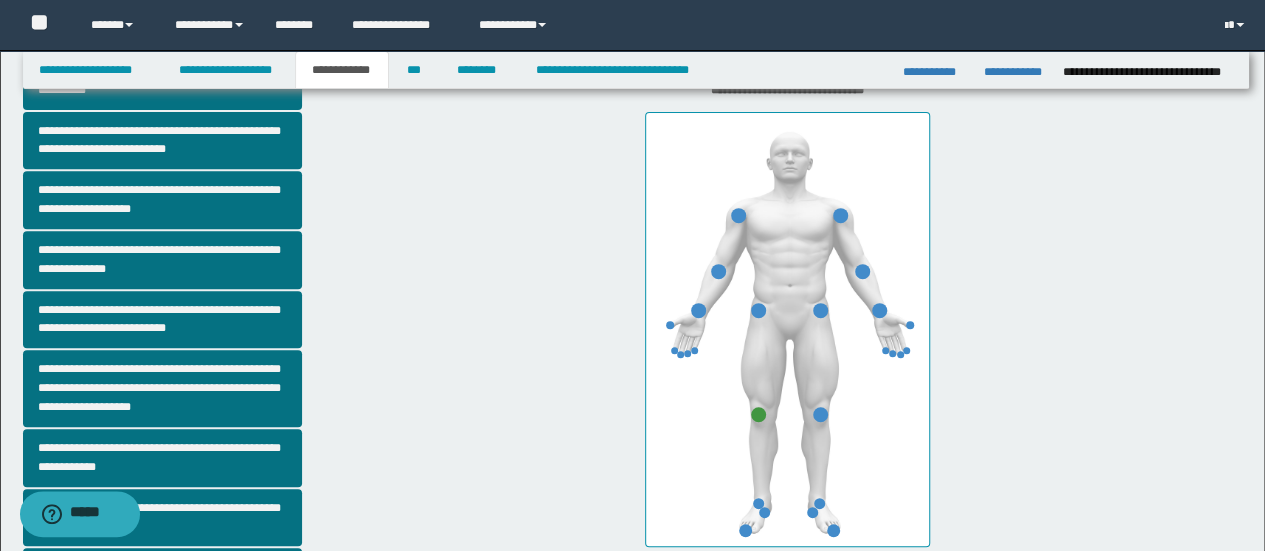 scroll, scrollTop: 250, scrollLeft: 0, axis: vertical 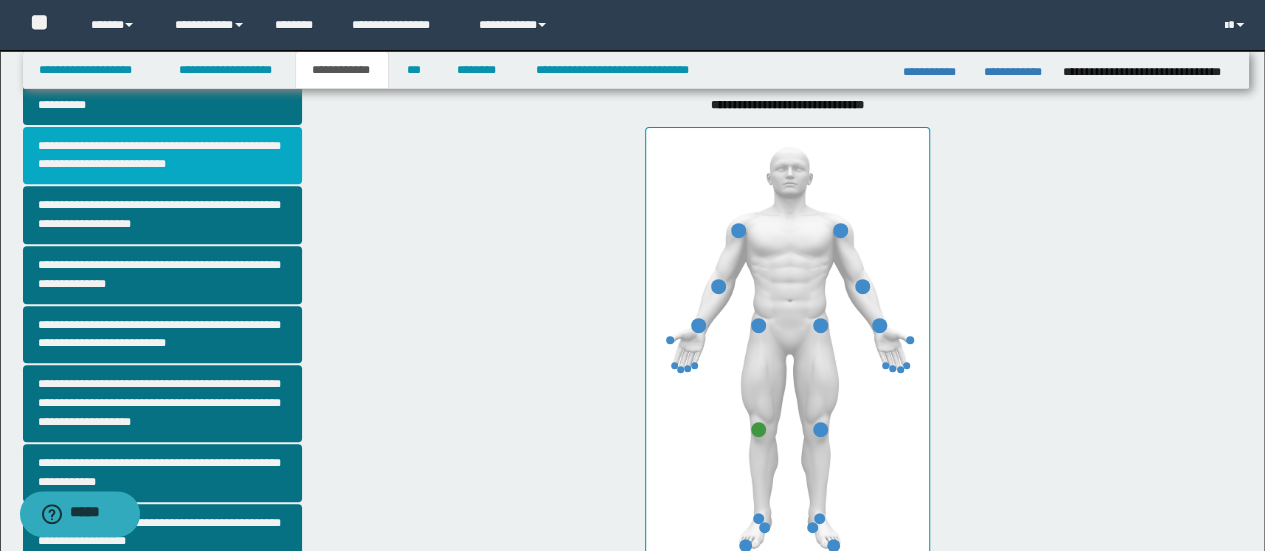 click on "**********" at bounding box center [162, 156] 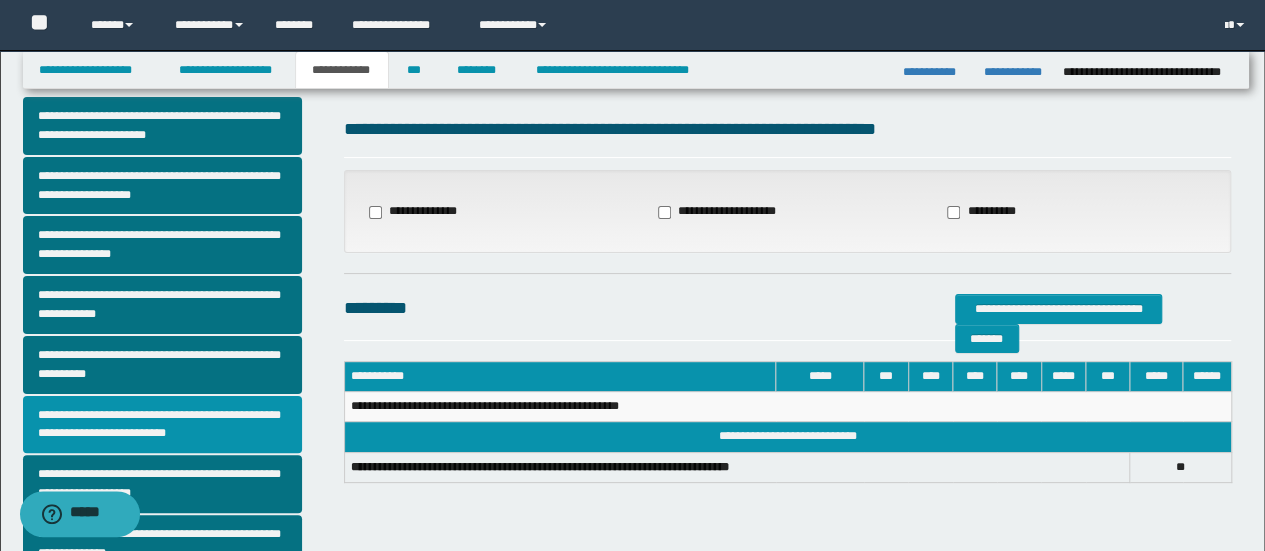 scroll, scrollTop: 0, scrollLeft: 0, axis: both 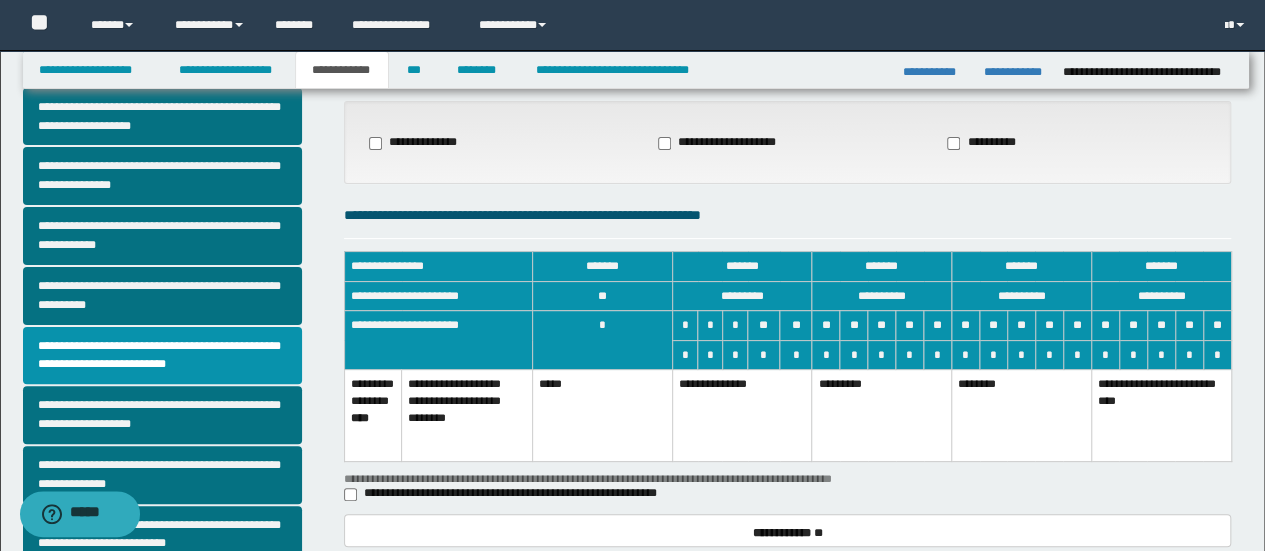 click on "*" at bounding box center [602, 340] 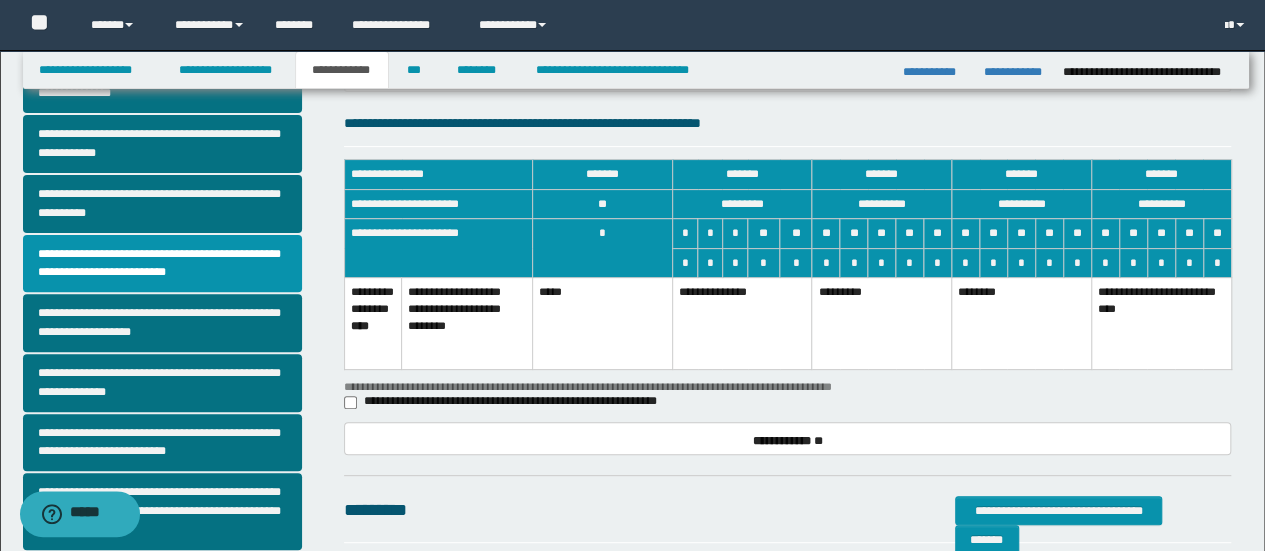 scroll, scrollTop: 200, scrollLeft: 0, axis: vertical 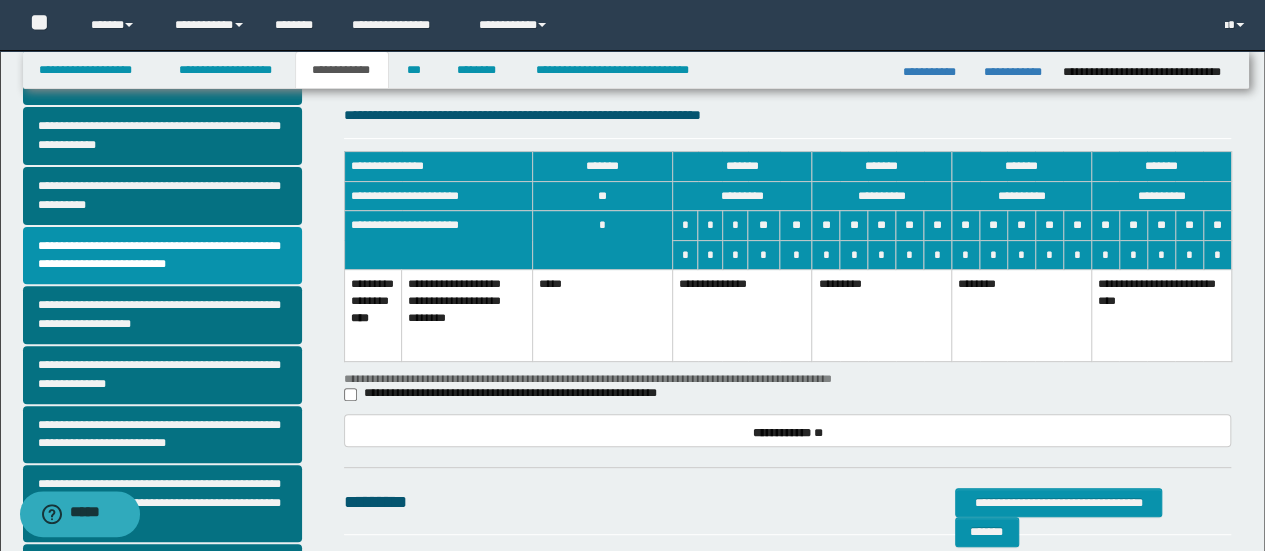 click on "*****" at bounding box center [602, 315] 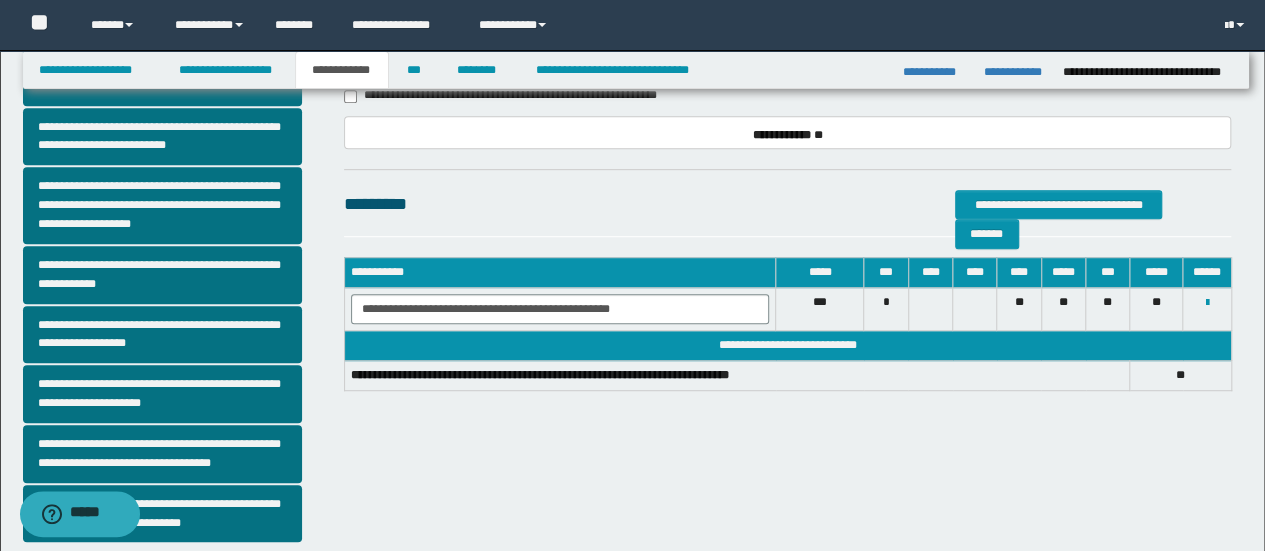 scroll, scrollTop: 500, scrollLeft: 0, axis: vertical 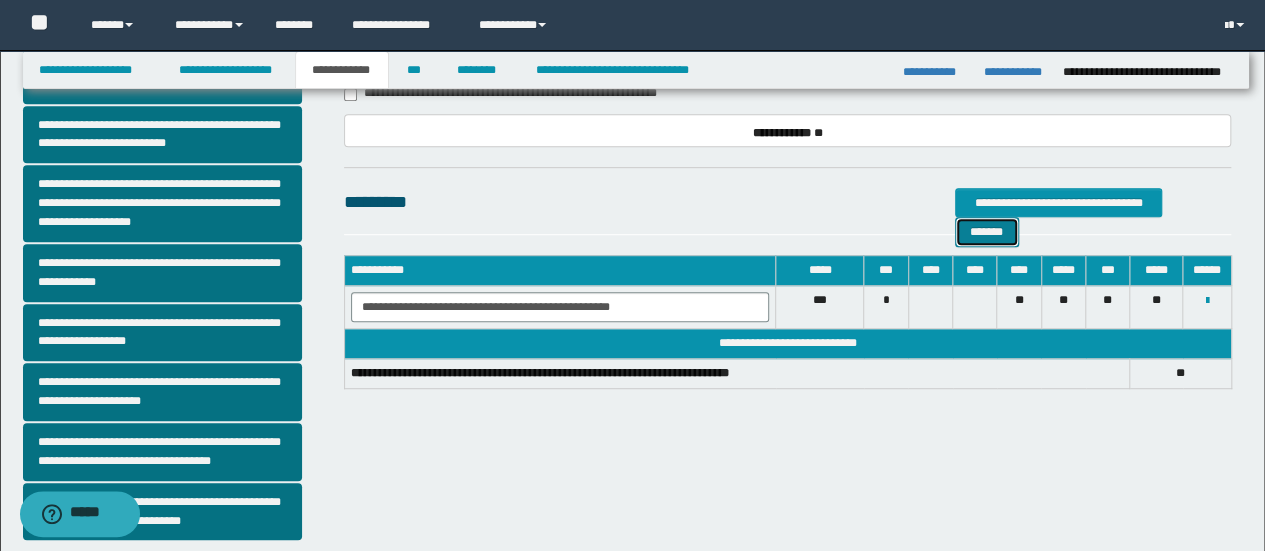 click on "*******" at bounding box center (987, 231) 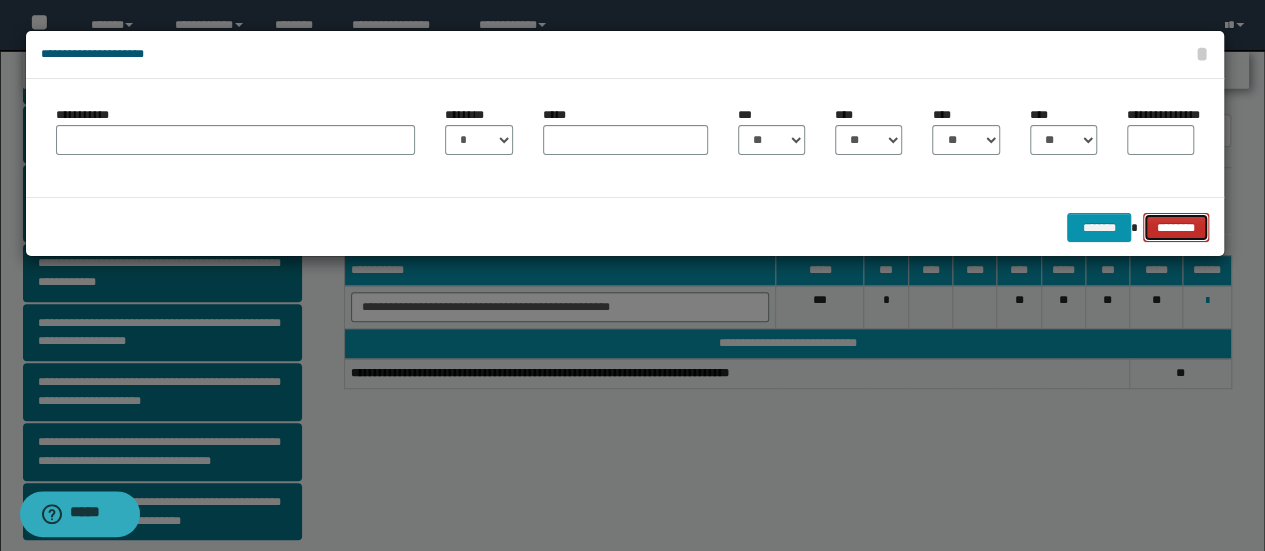 click on "********" at bounding box center [1176, 227] 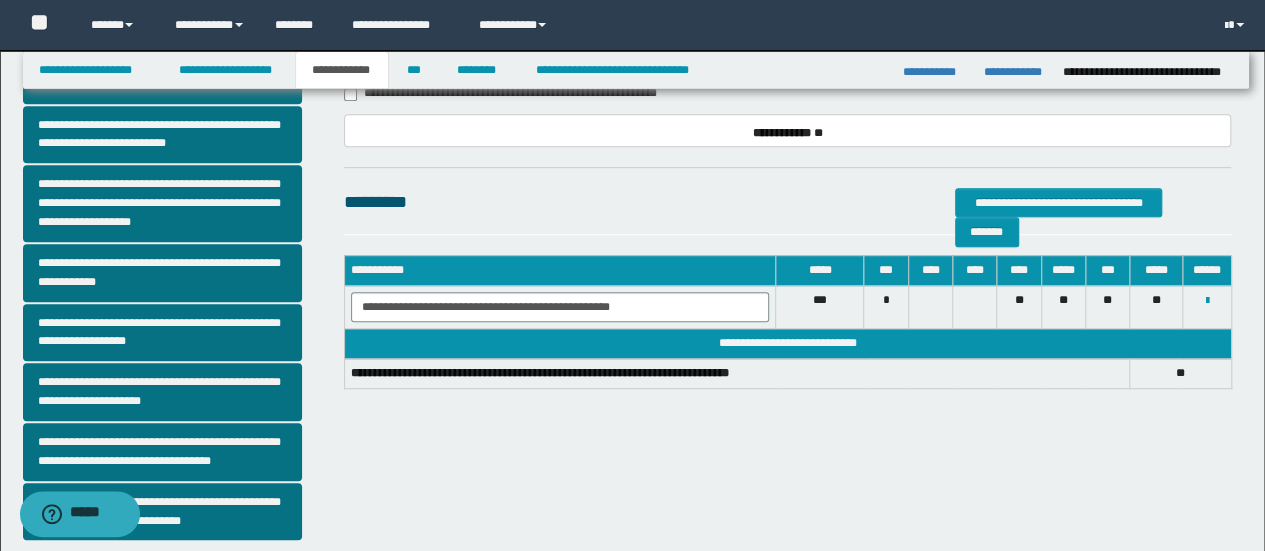 click on "**********" at bounding box center [737, 374] 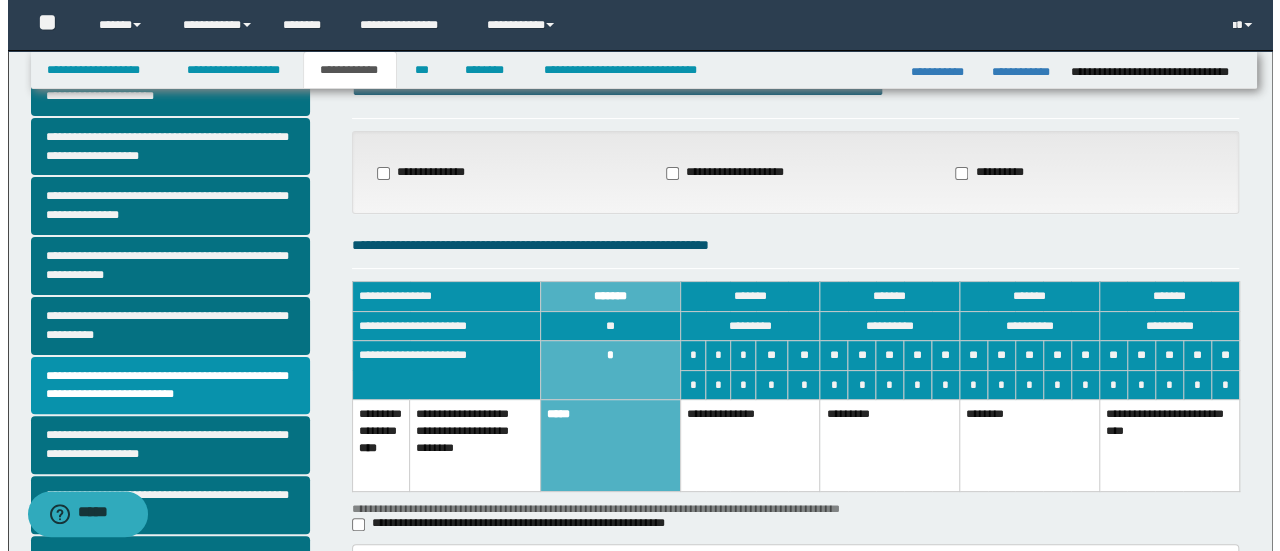 scroll, scrollTop: 0, scrollLeft: 0, axis: both 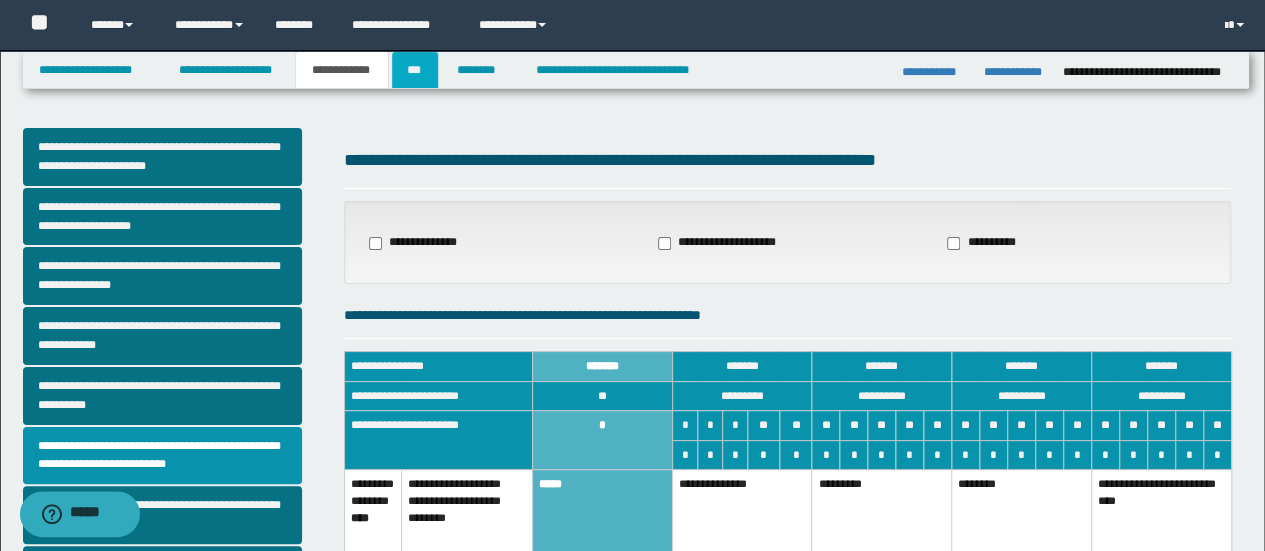 click on "***" at bounding box center [415, 70] 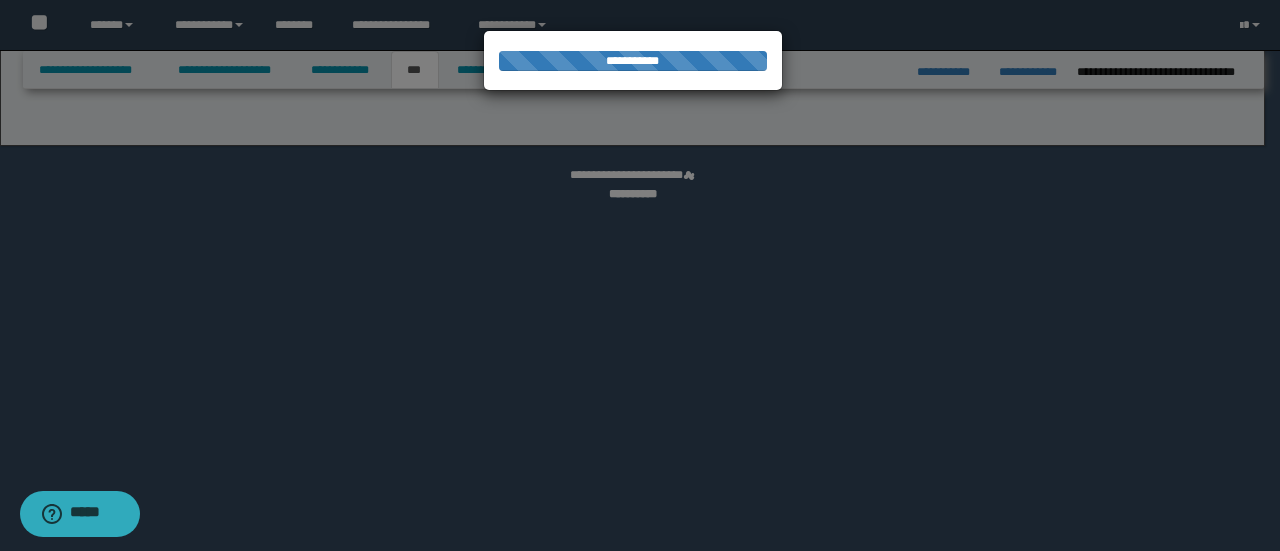 select on "*" 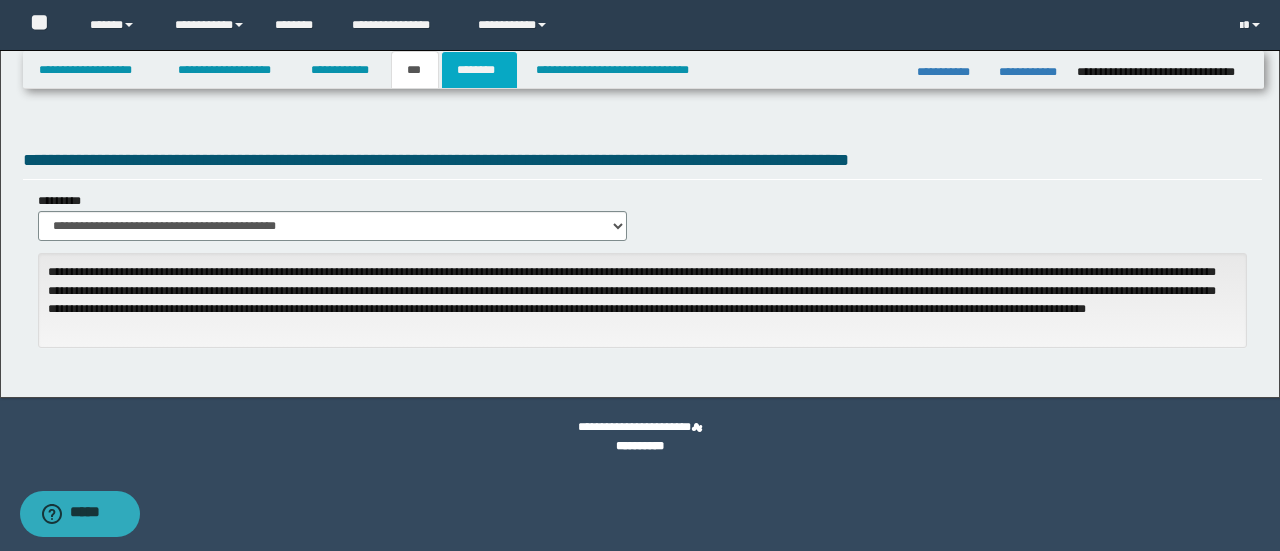 click on "********" at bounding box center [479, 70] 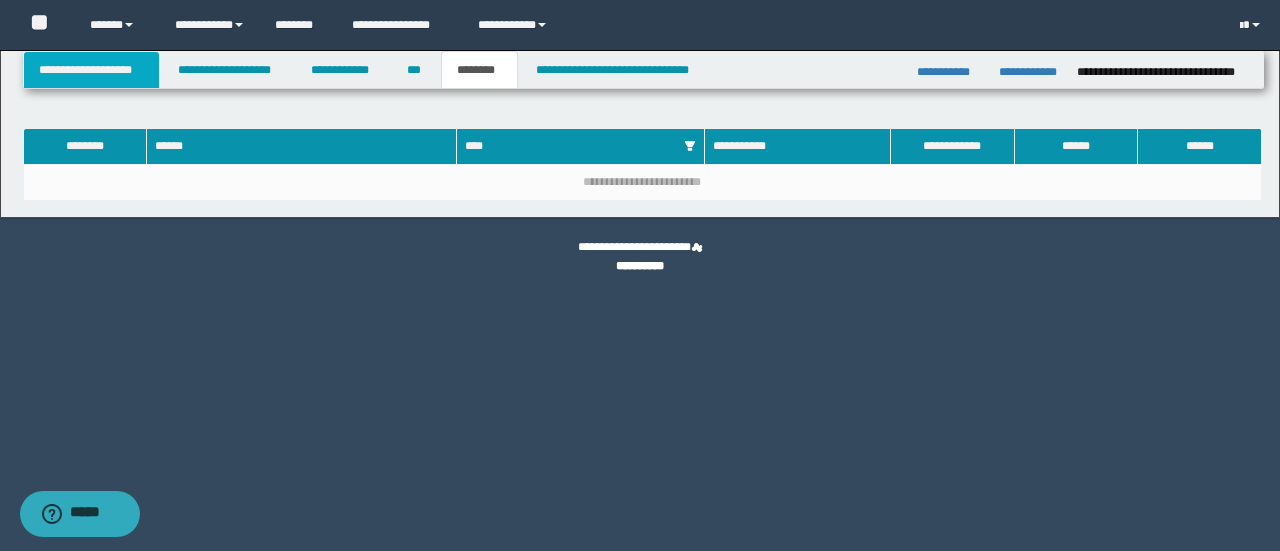 click on "**********" at bounding box center (92, 70) 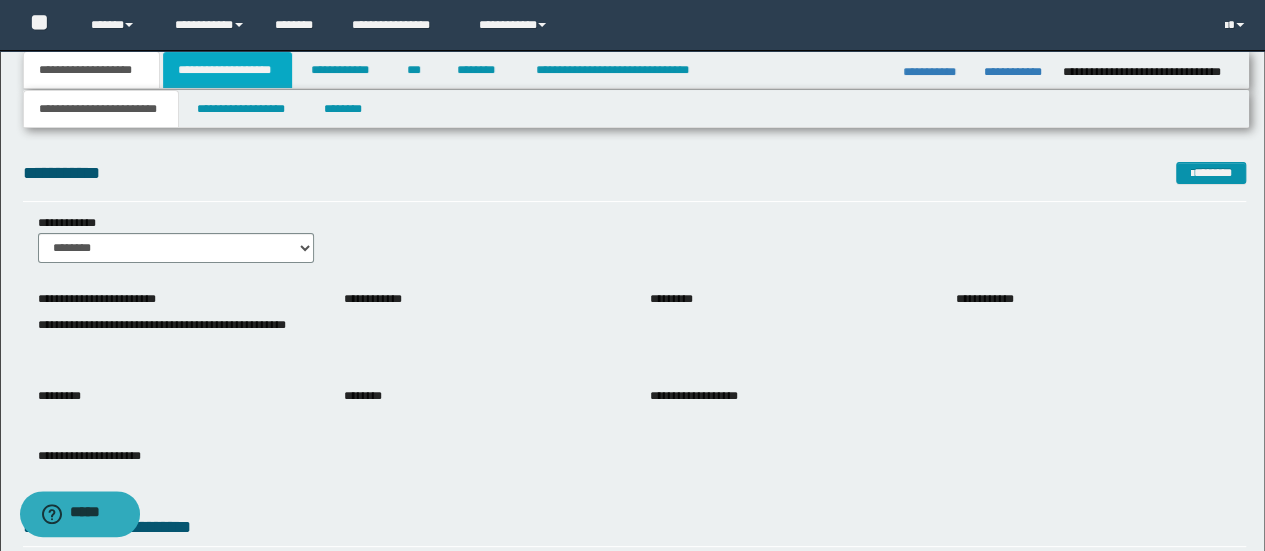 click on "**********" at bounding box center [227, 70] 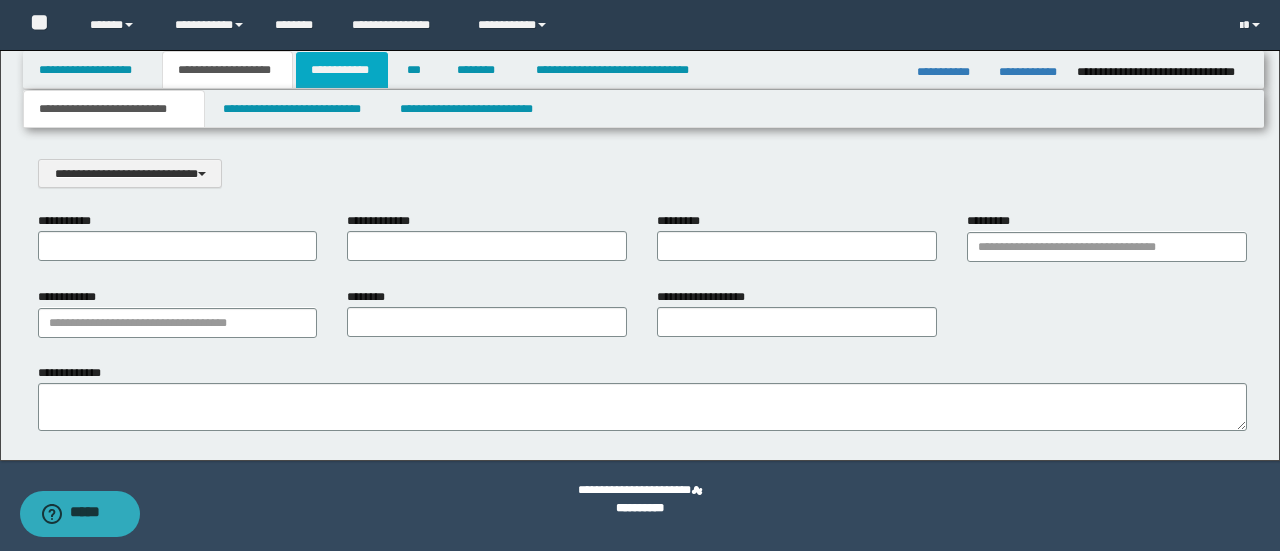 click on "**********" at bounding box center (342, 70) 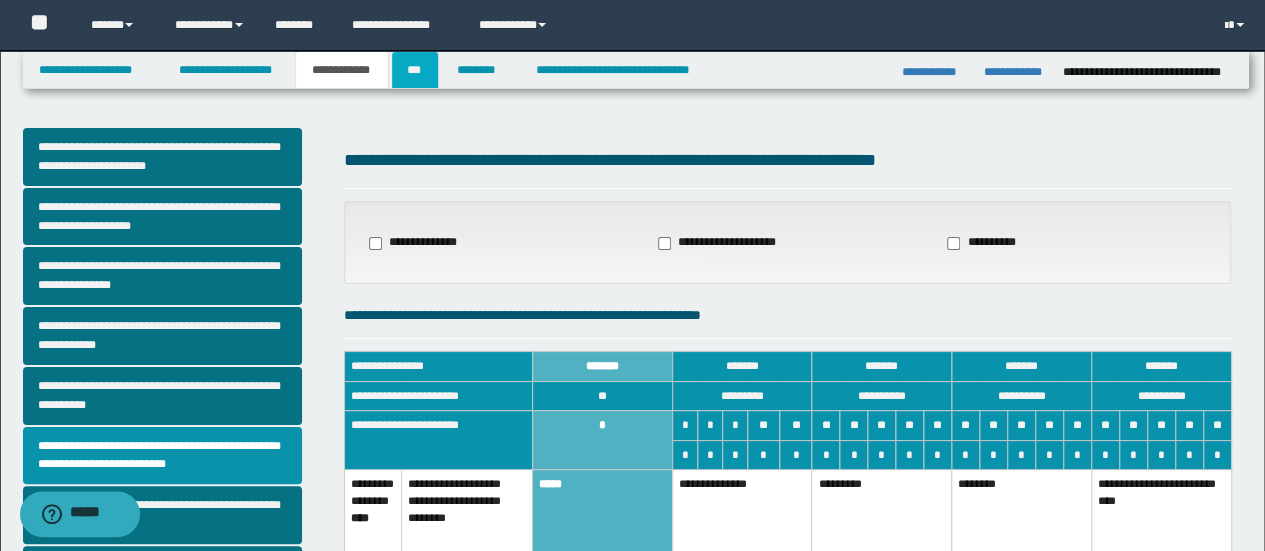 click on "***" at bounding box center [415, 70] 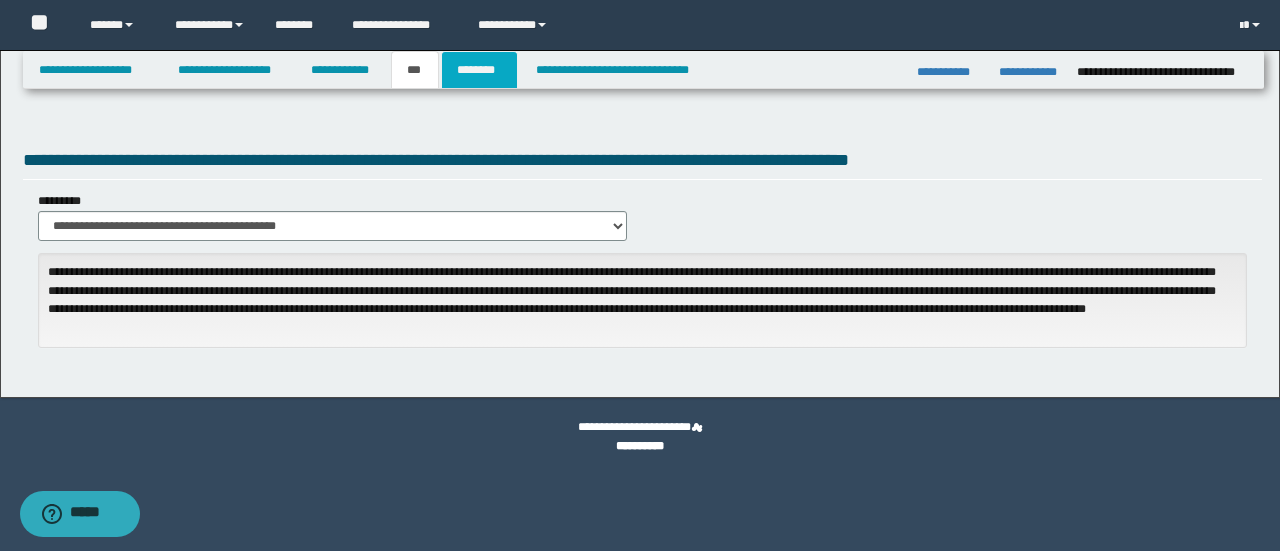 click on "********" at bounding box center (479, 70) 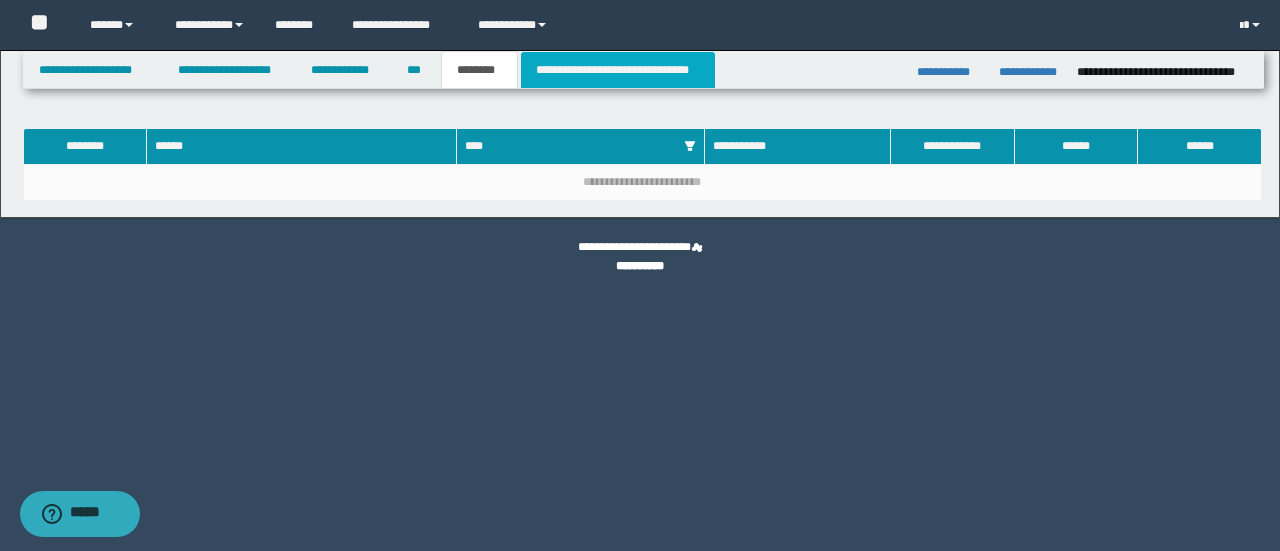 click on "**********" at bounding box center [618, 70] 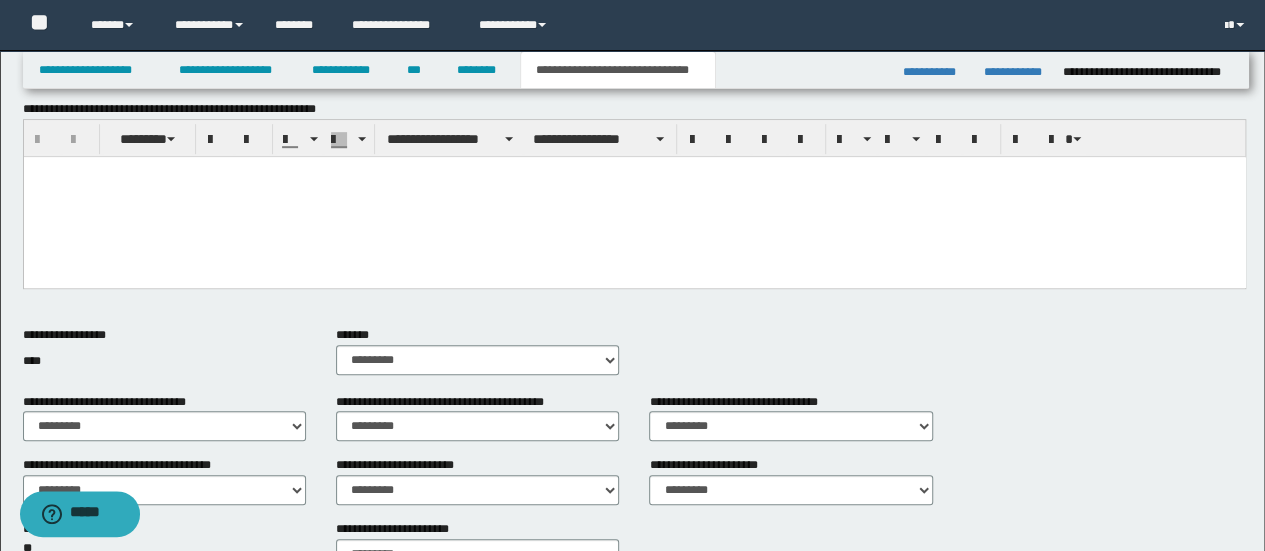 scroll, scrollTop: 600, scrollLeft: 0, axis: vertical 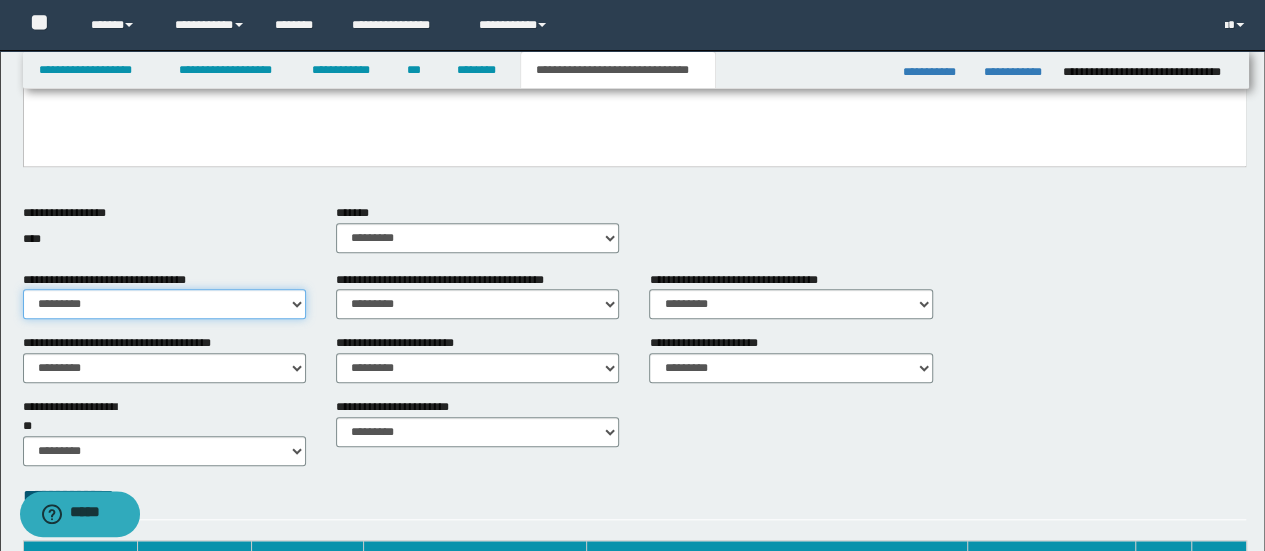 click on "*********
**
**" at bounding box center [164, 304] 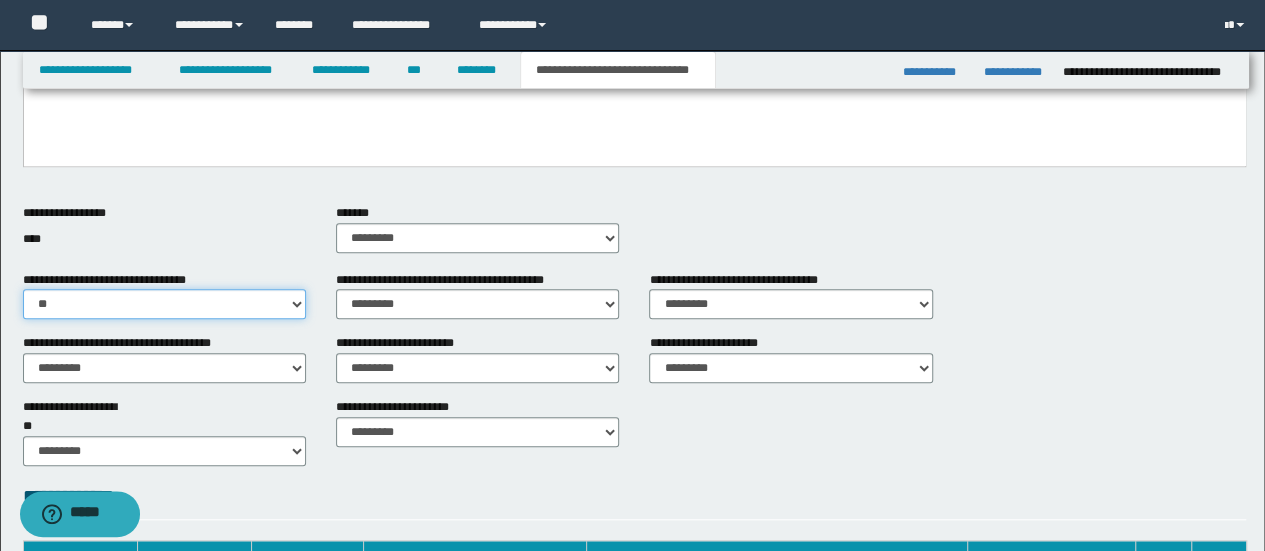 click on "*********
**
**" at bounding box center (164, 304) 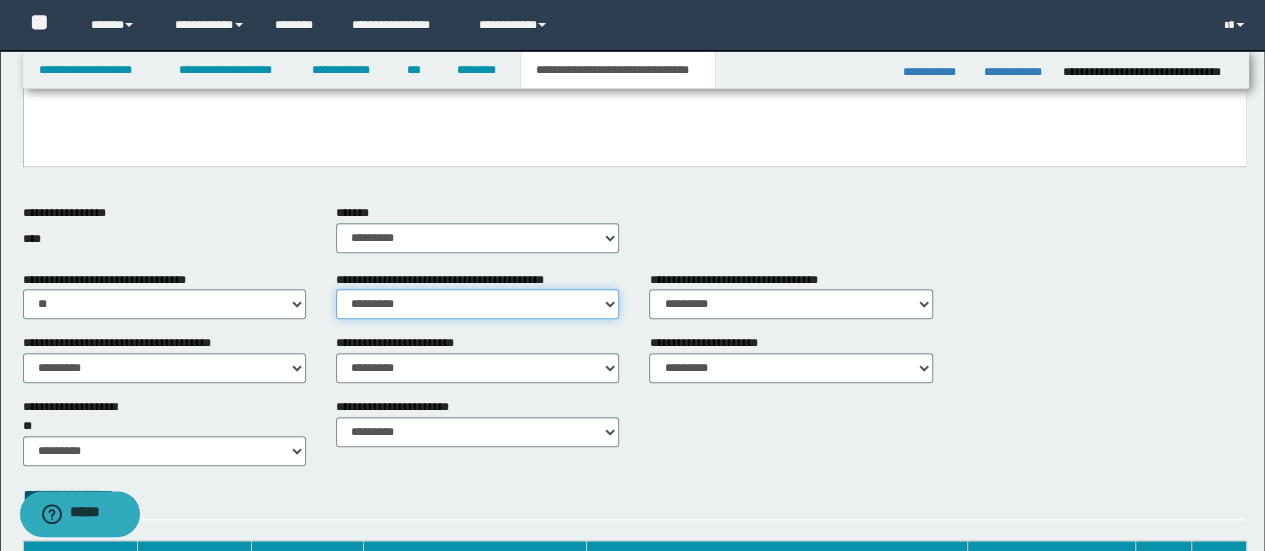 click on "*********
**
**" at bounding box center [477, 304] 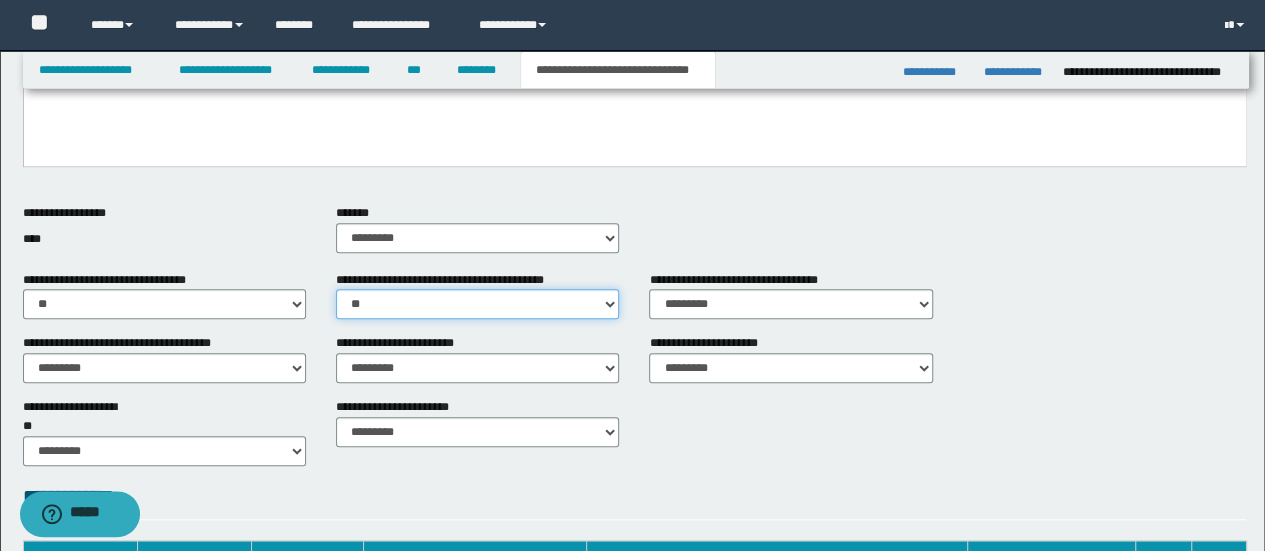 click on "*********
**
**" at bounding box center [477, 304] 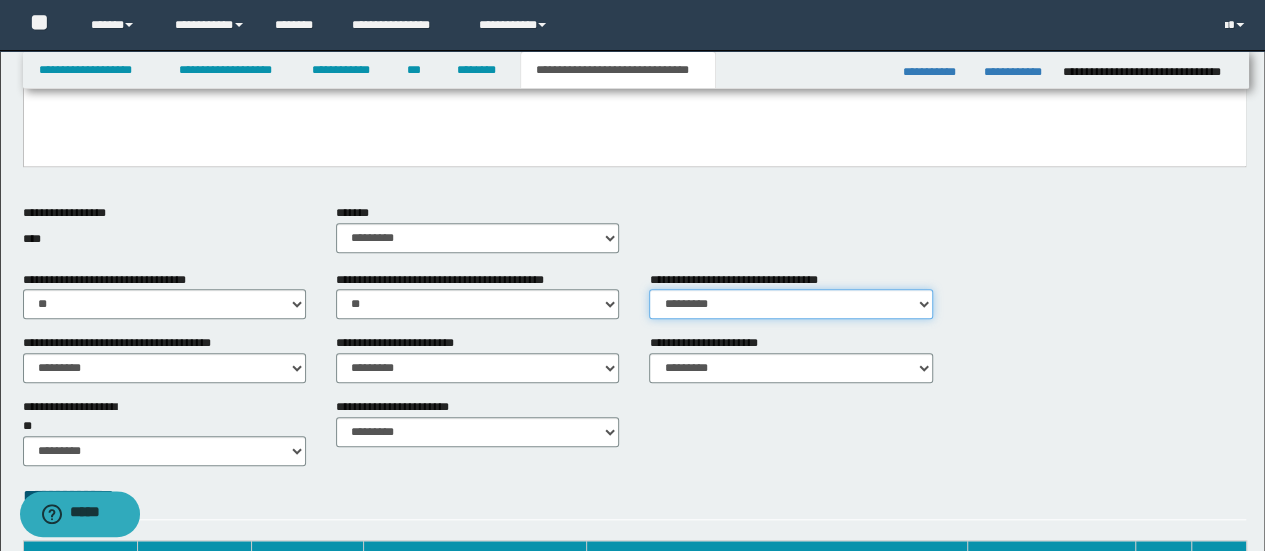 click on "*********
**
**" at bounding box center [790, 304] 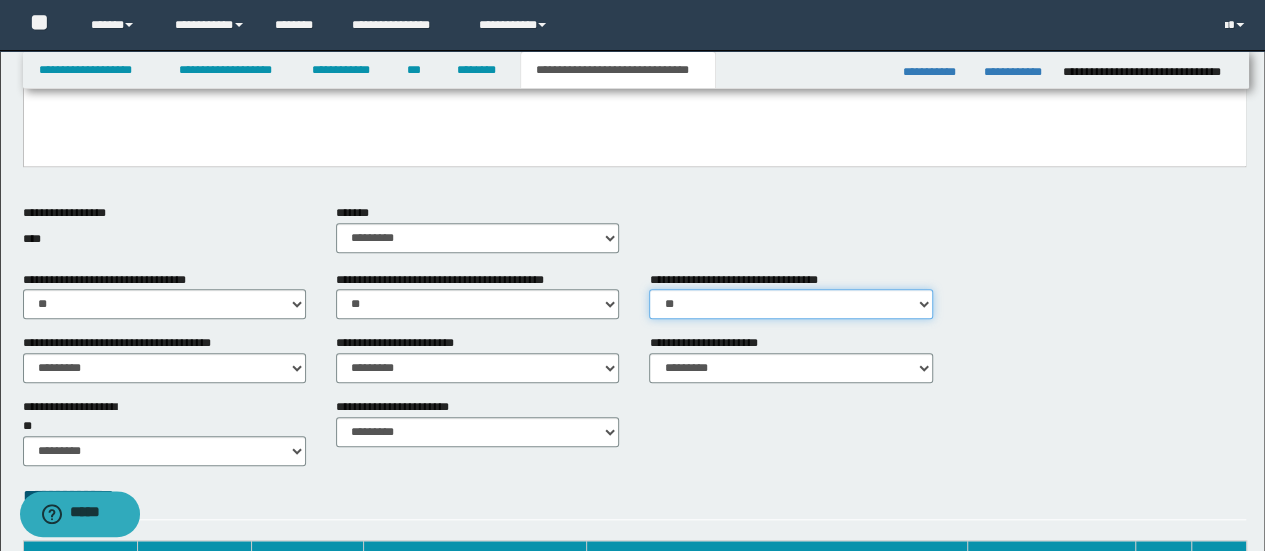 click on "*********
**
**" at bounding box center (790, 304) 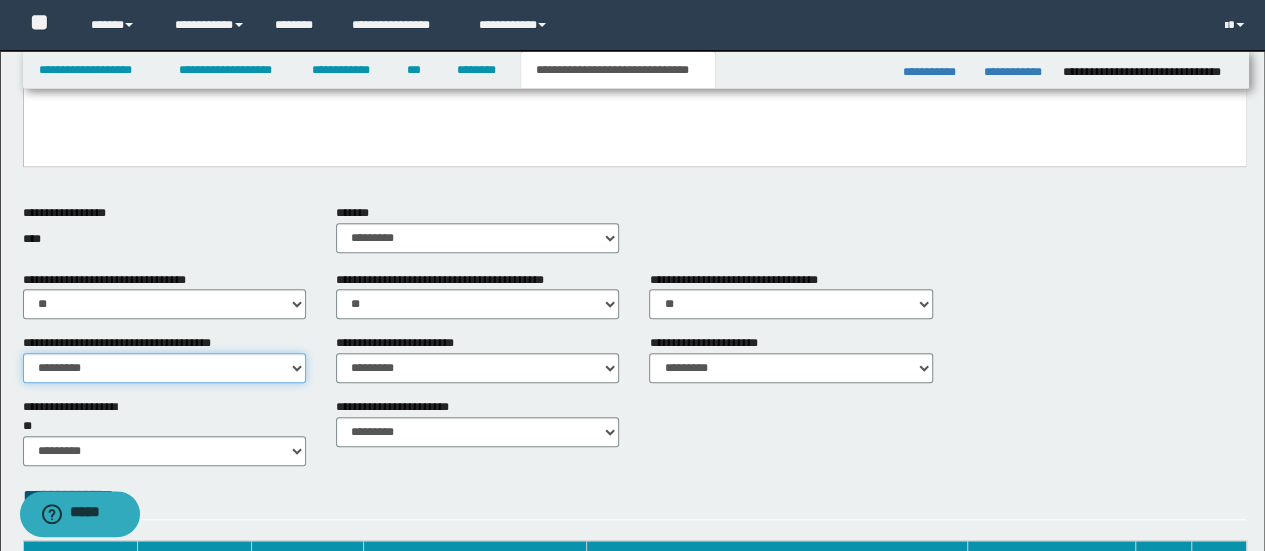 click on "*********
**
**" at bounding box center (164, 368) 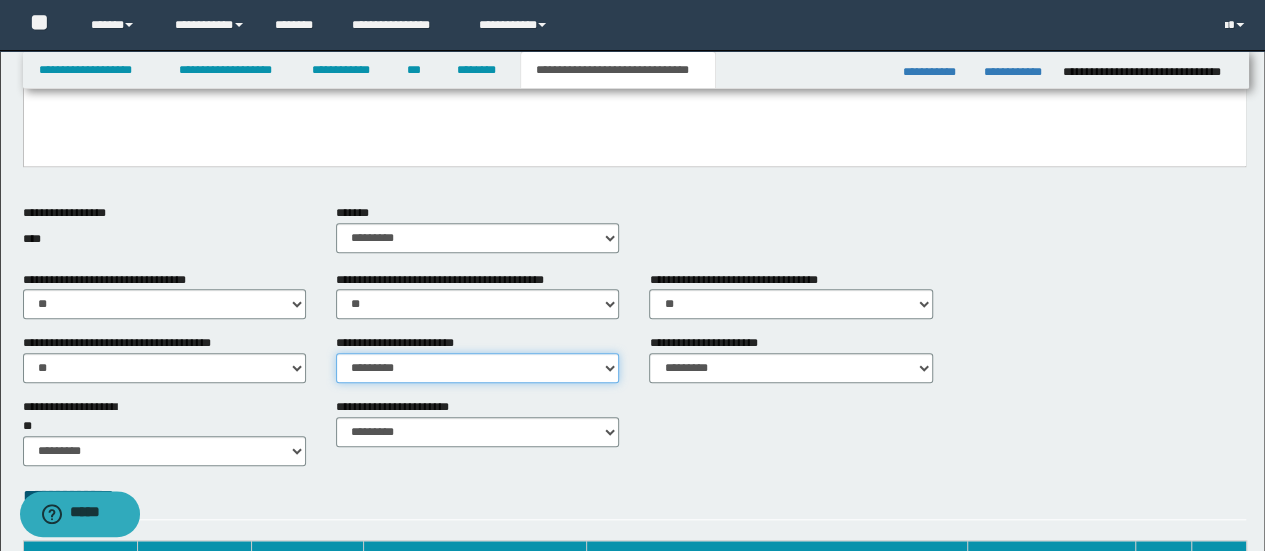 click on "*********
**
**" at bounding box center (477, 368) 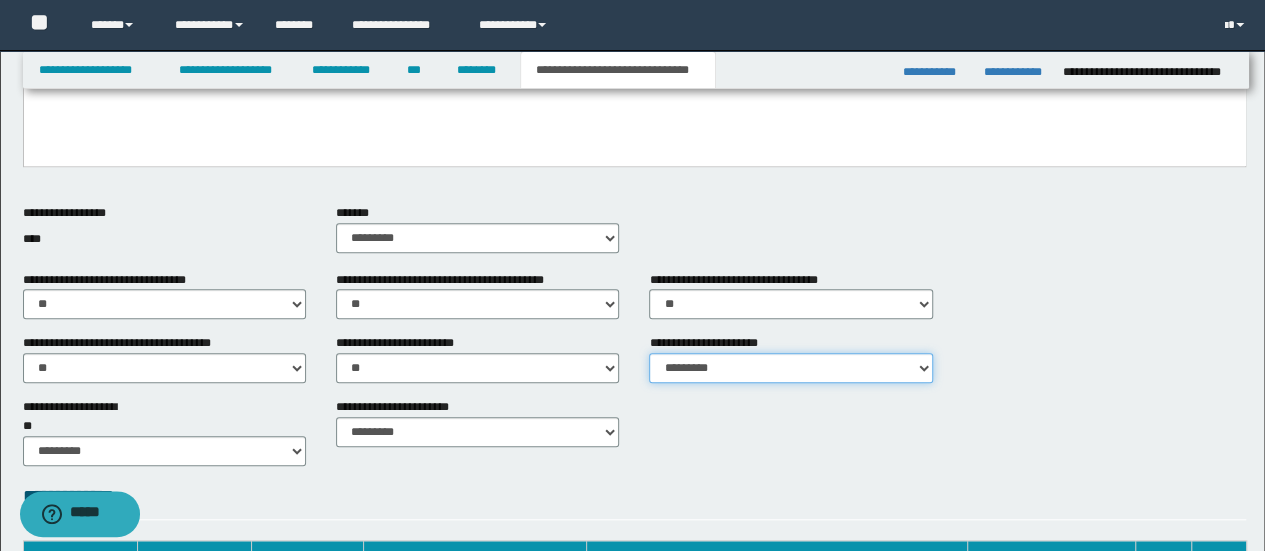 click on "*********
**
**" at bounding box center [790, 368] 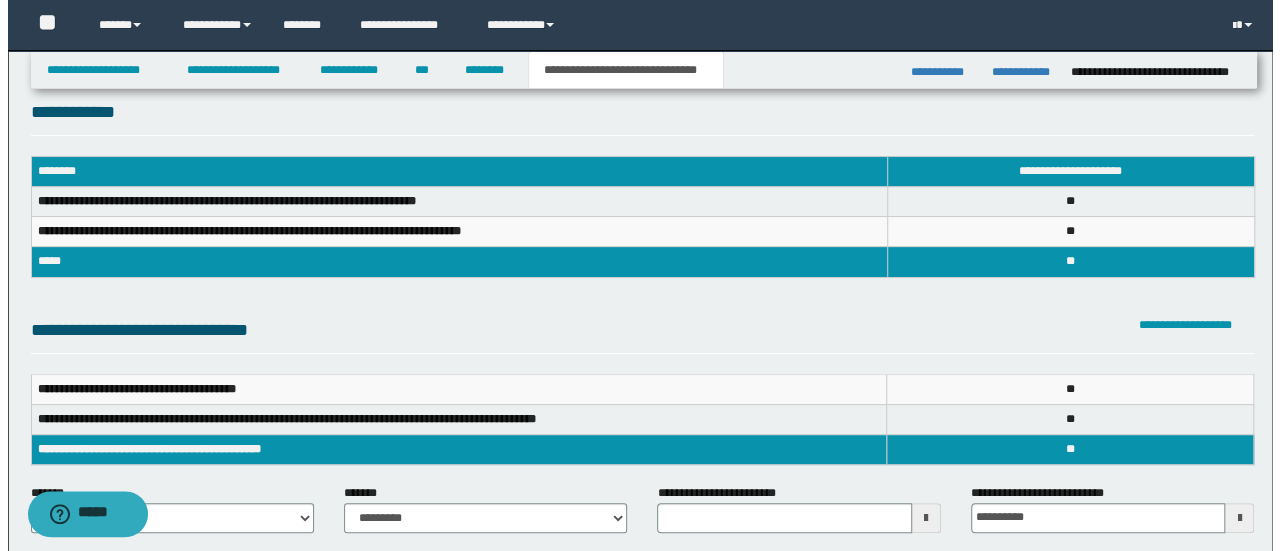 scroll, scrollTop: 0, scrollLeft: 0, axis: both 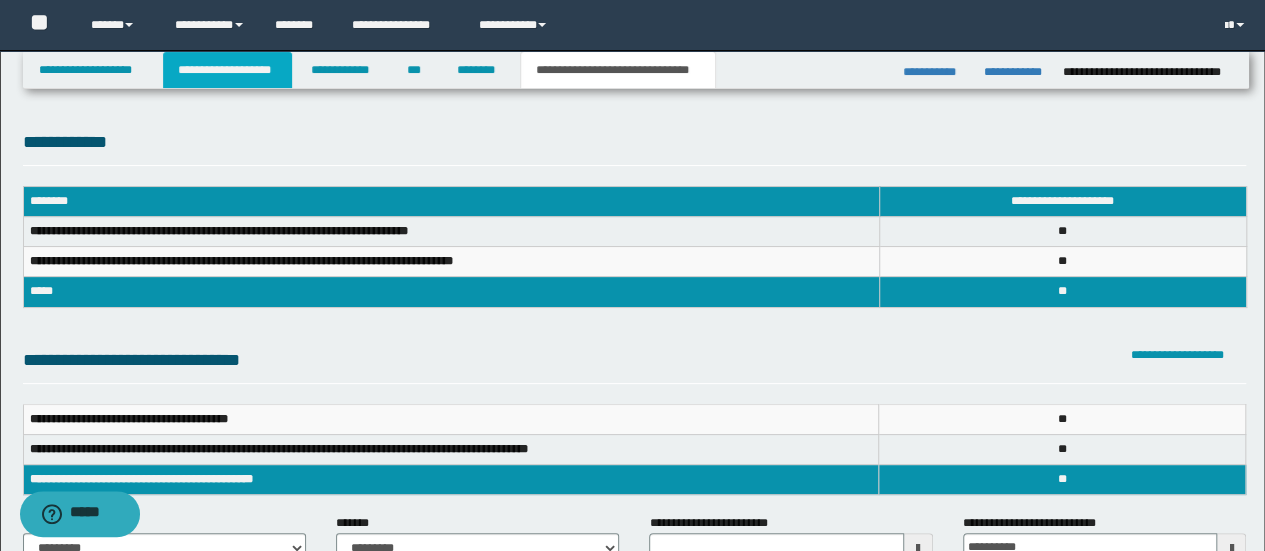click on "**********" at bounding box center (227, 70) 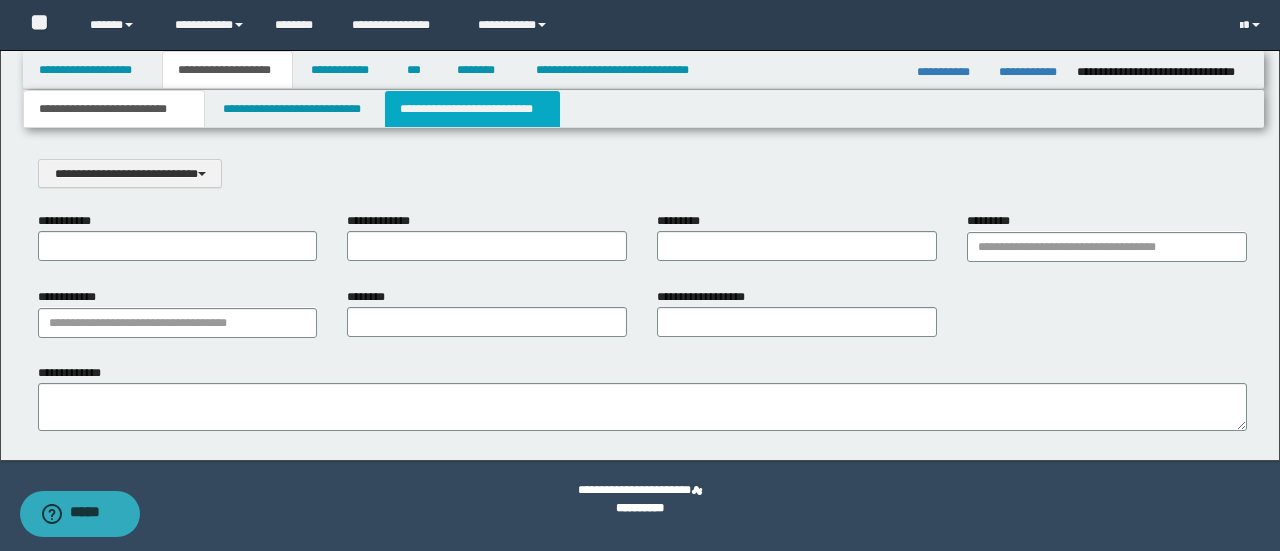 click on "**********" at bounding box center (472, 109) 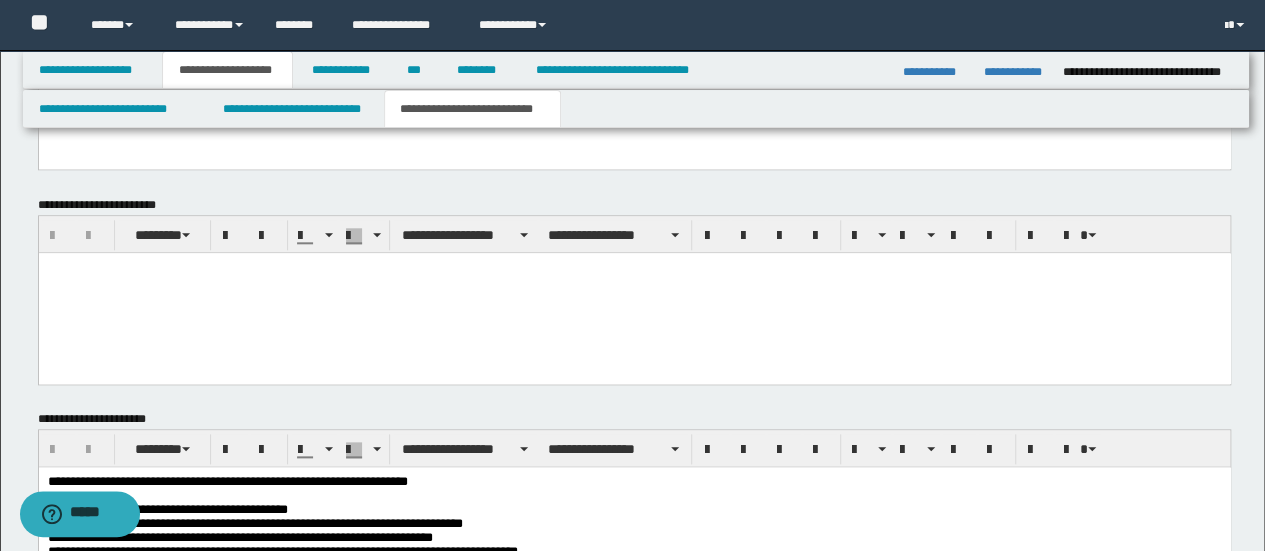 scroll, scrollTop: 1000, scrollLeft: 0, axis: vertical 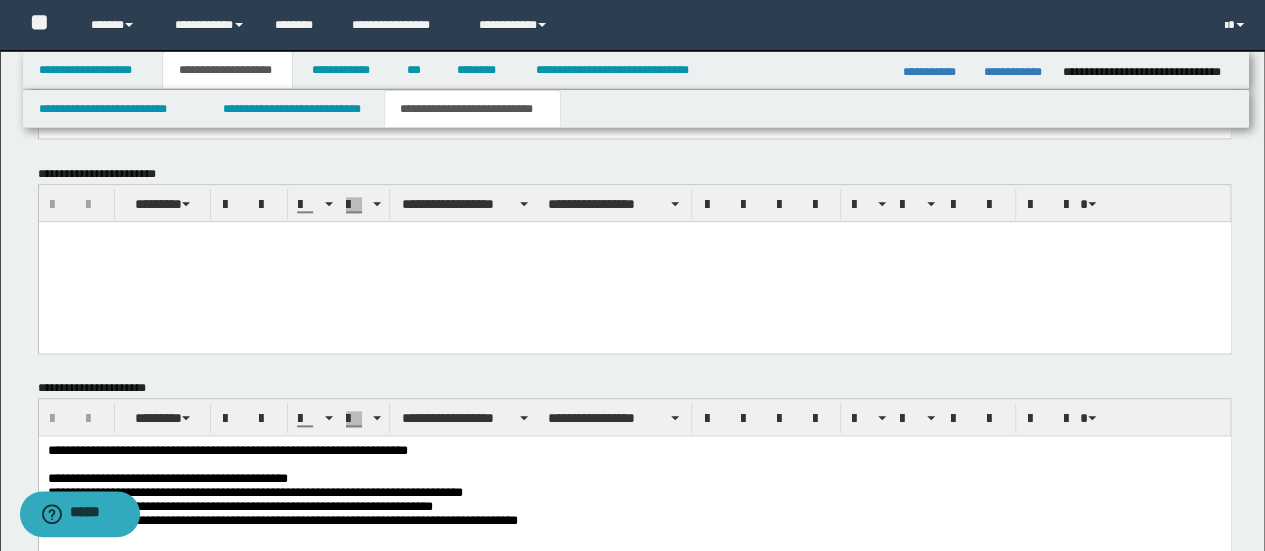 click at bounding box center (634, 261) 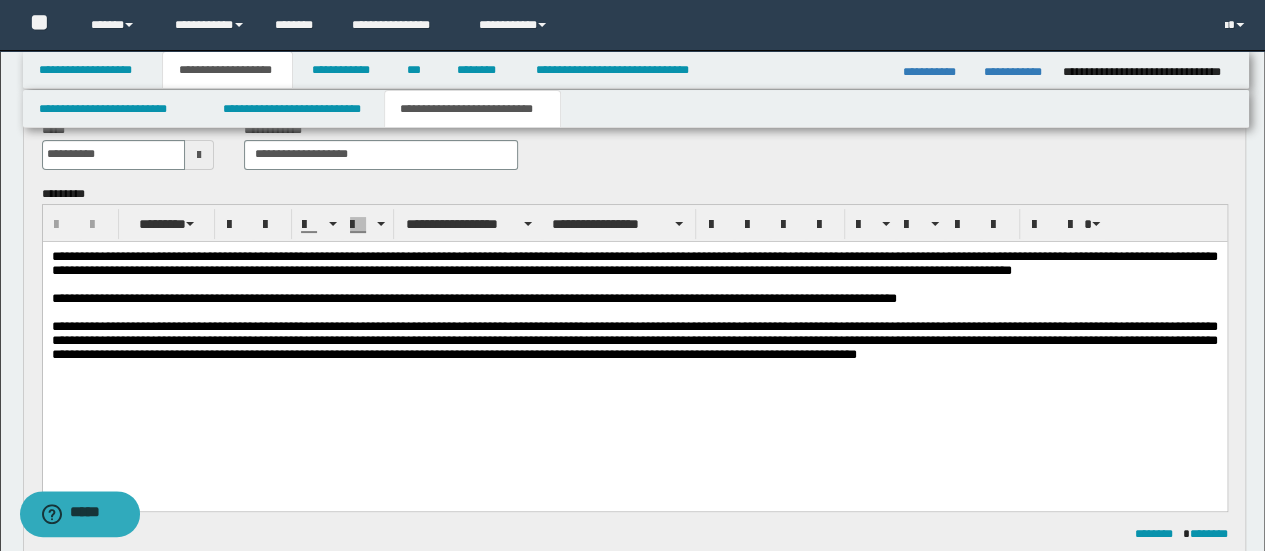 scroll, scrollTop: 100, scrollLeft: 0, axis: vertical 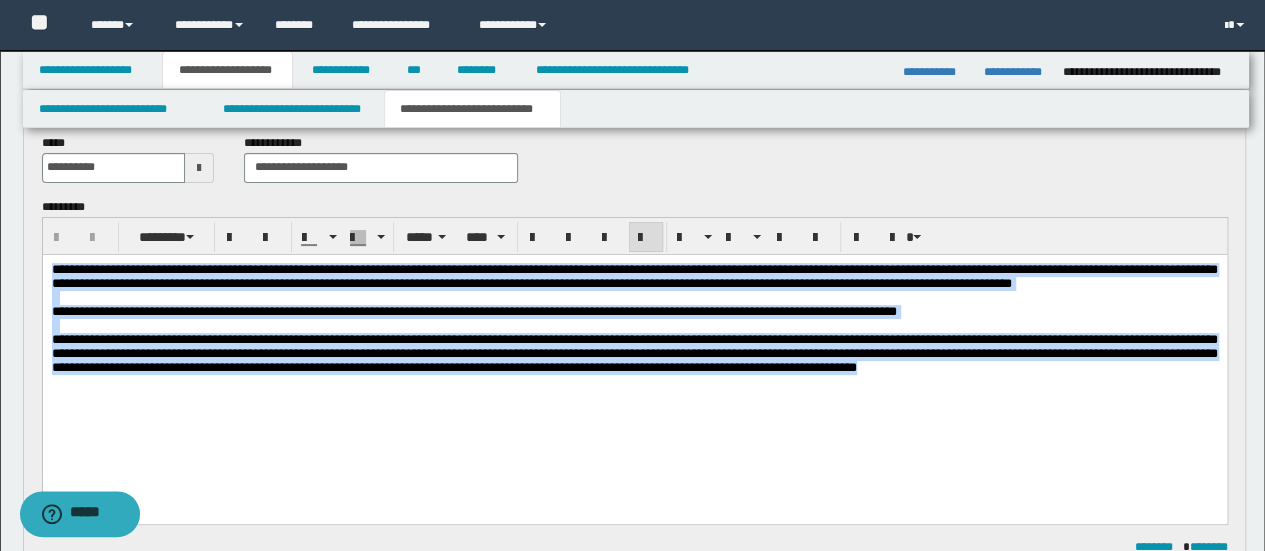 drag, startPoint x: 308, startPoint y: 413, endPoint x: 53, endPoint y: 266, distance: 294.33655 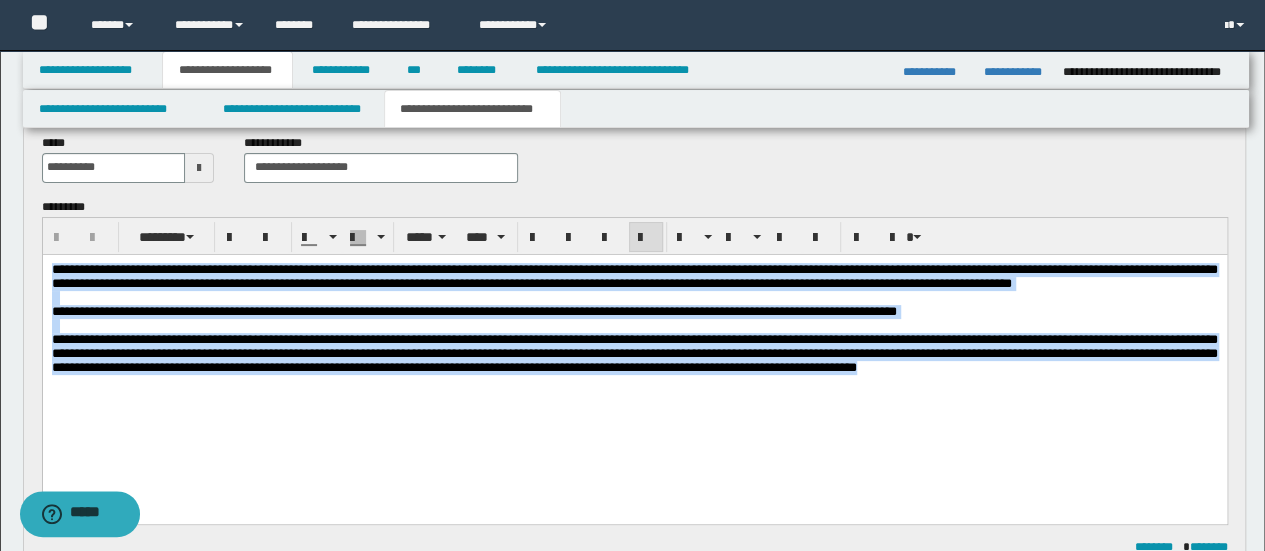 click on "**********" at bounding box center [634, 343] 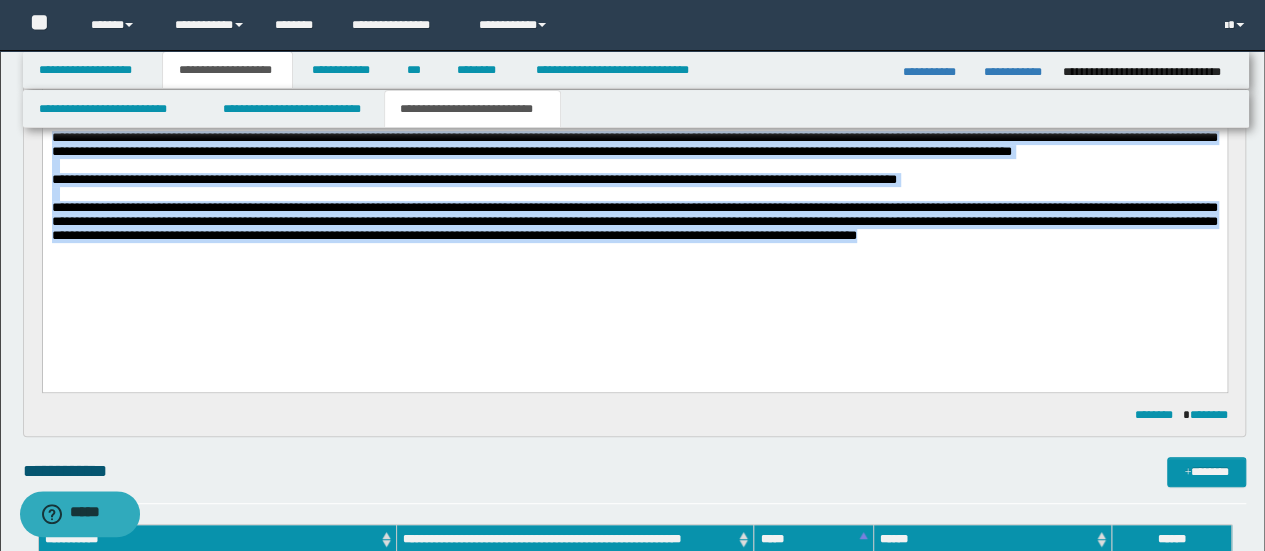 scroll, scrollTop: 400, scrollLeft: 0, axis: vertical 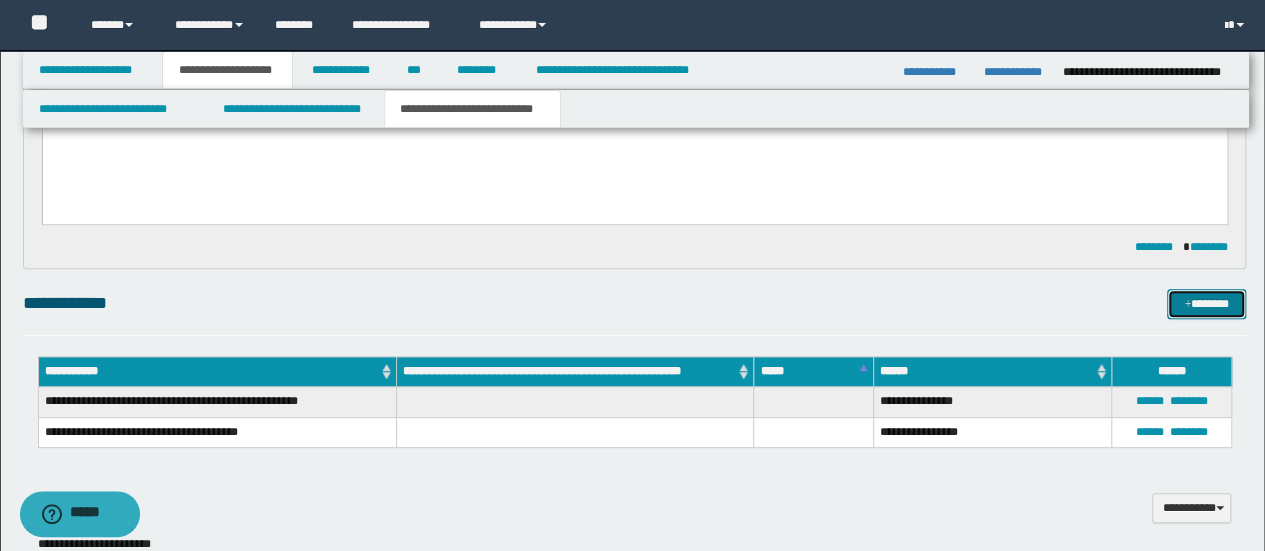 click at bounding box center (1187, 305) 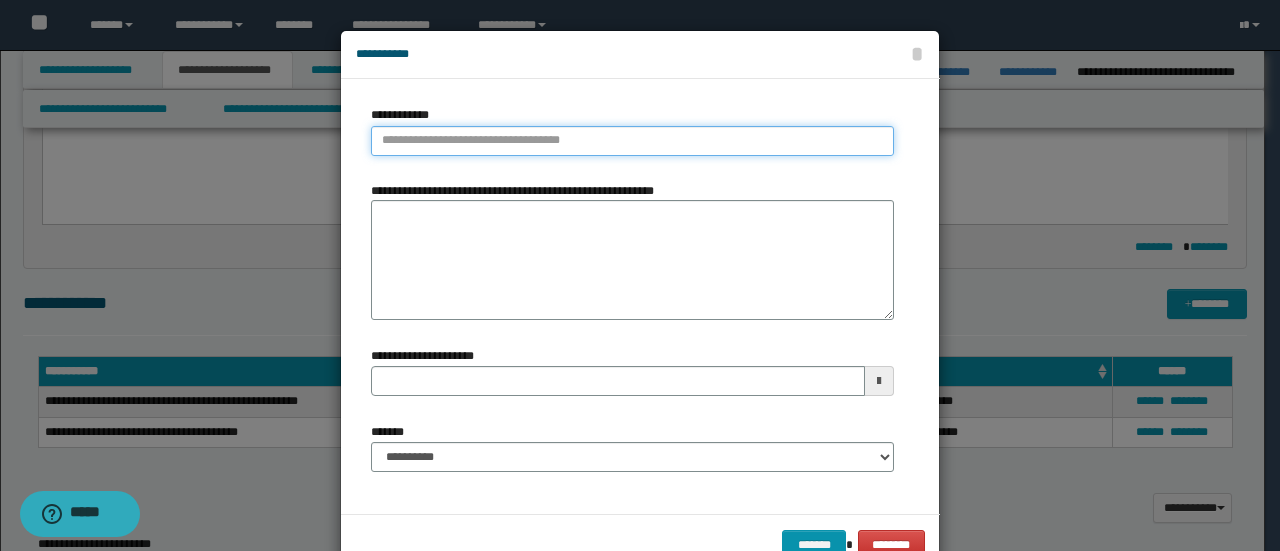click on "**********" at bounding box center (632, 141) 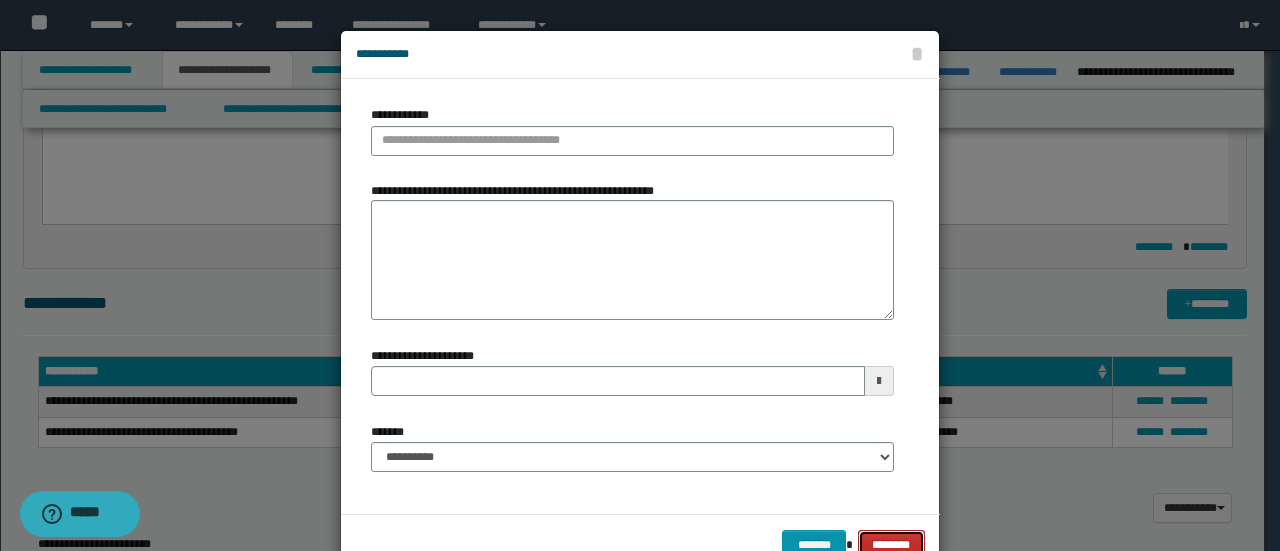 click on "********" at bounding box center [891, 544] 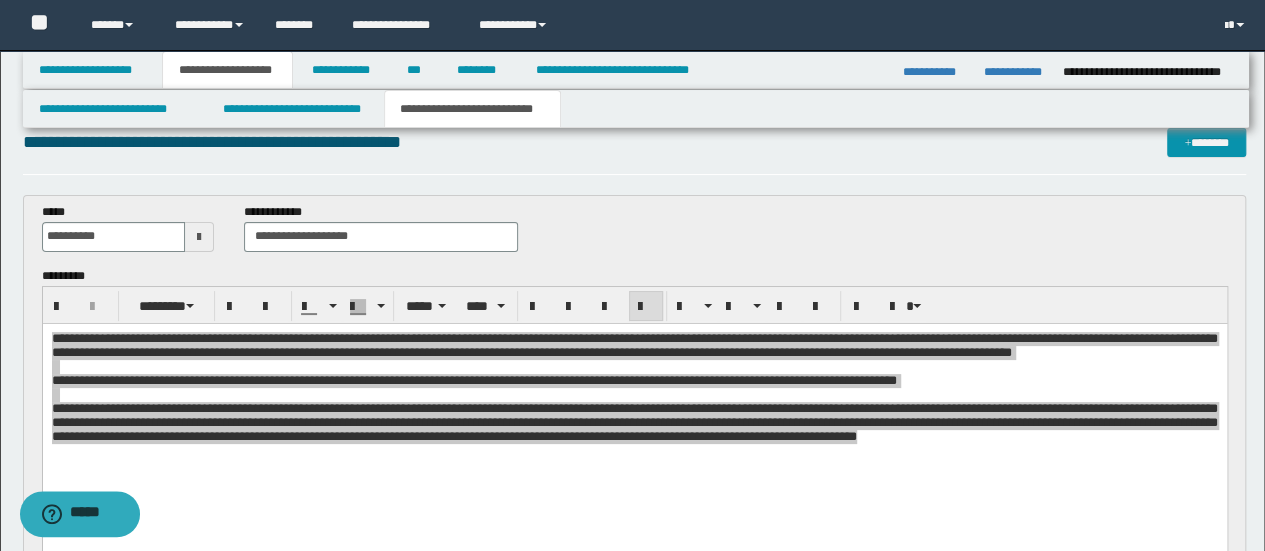 scroll, scrollTop: 0, scrollLeft: 0, axis: both 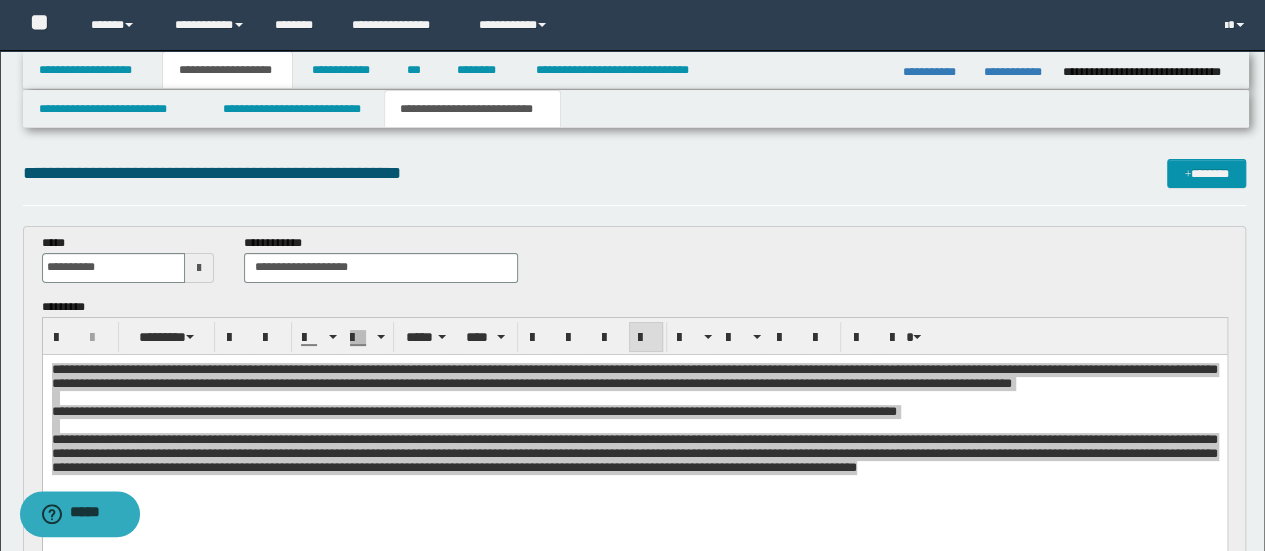 click on "**********" at bounding box center [635, 266] 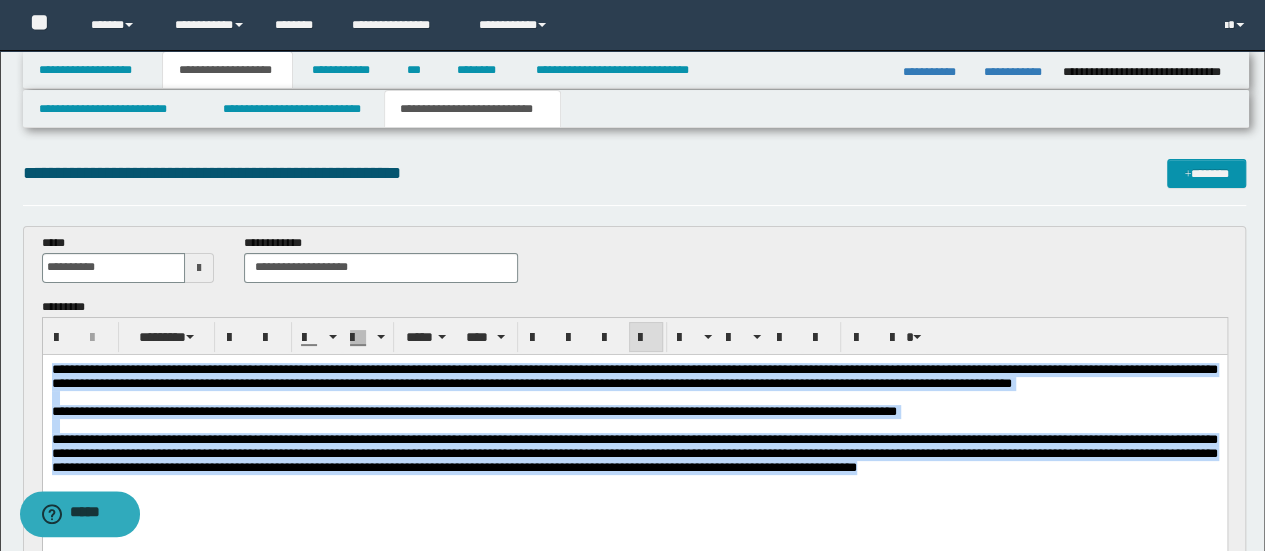 click at bounding box center [634, 425] 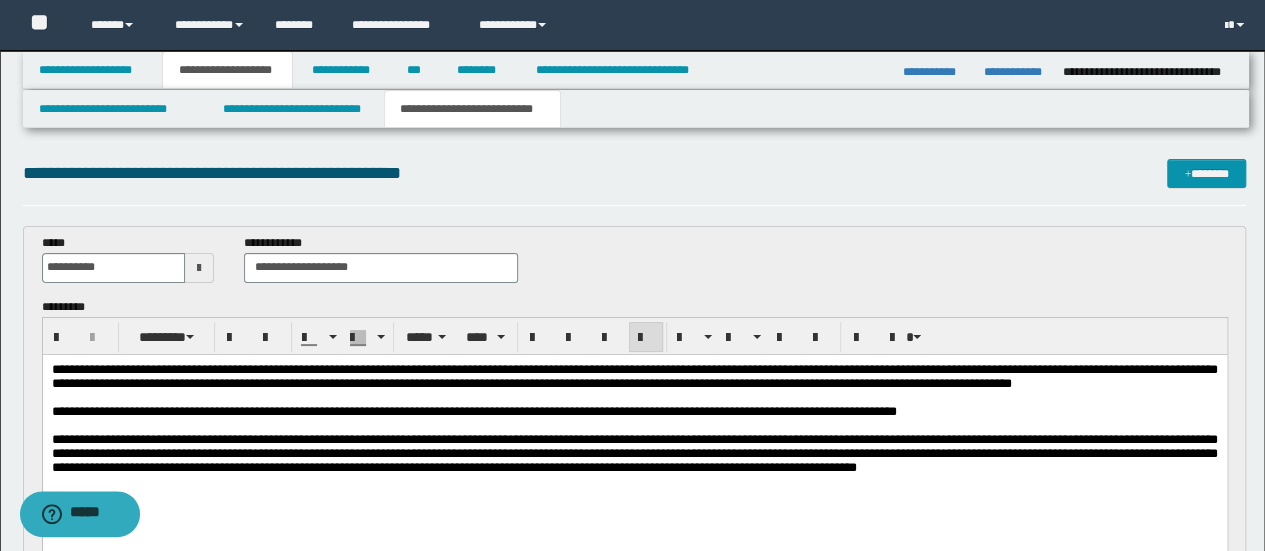 click on "**********" at bounding box center (635, 173) 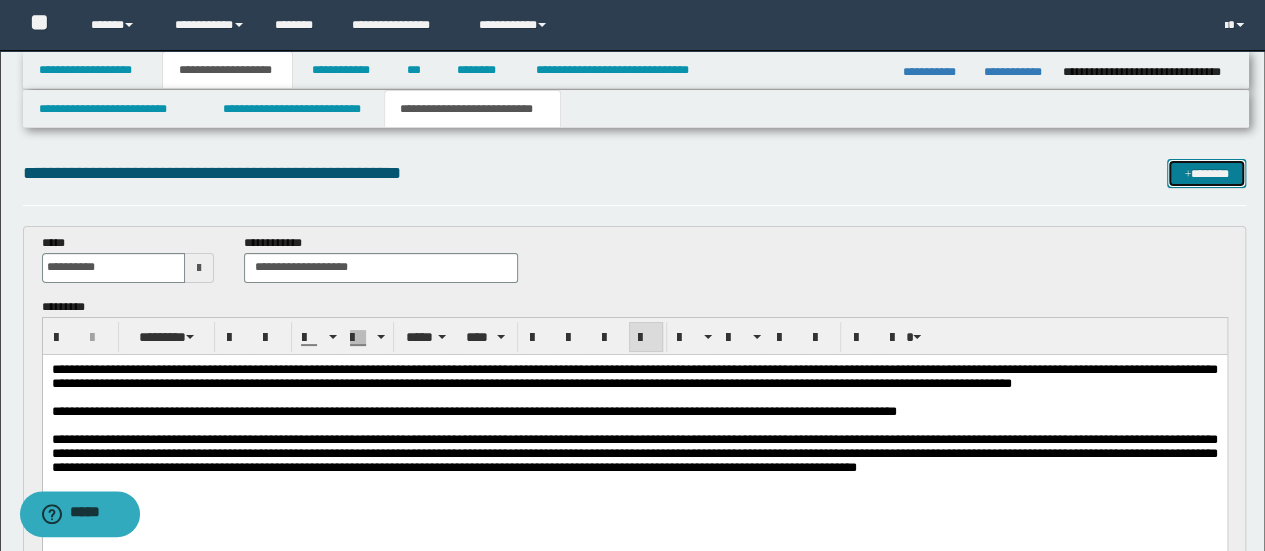 click at bounding box center (1187, 175) 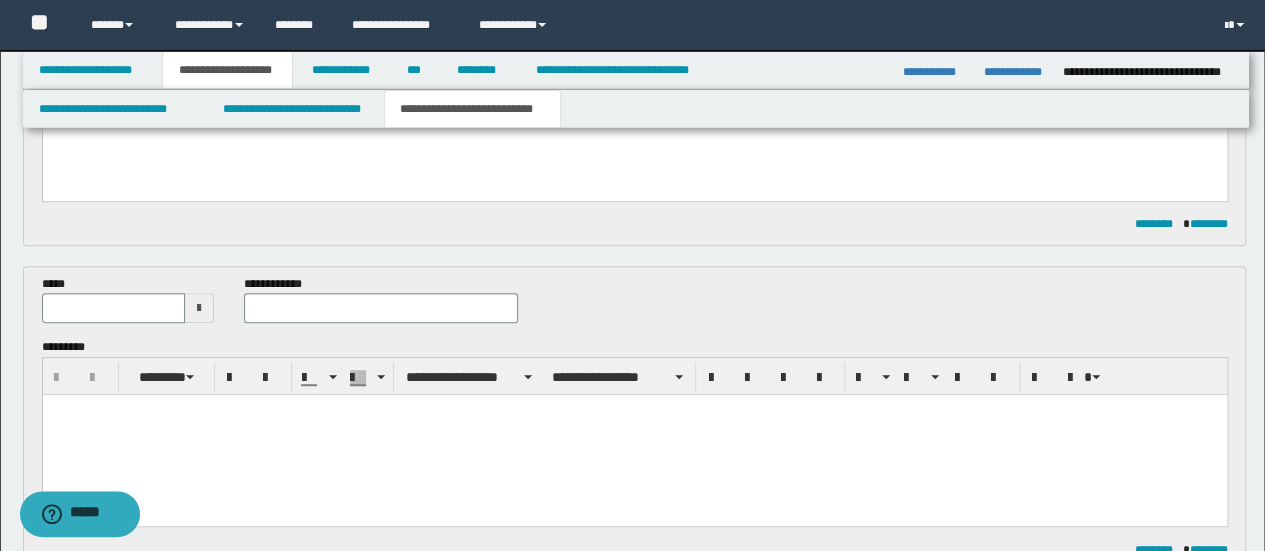 scroll, scrollTop: 416, scrollLeft: 0, axis: vertical 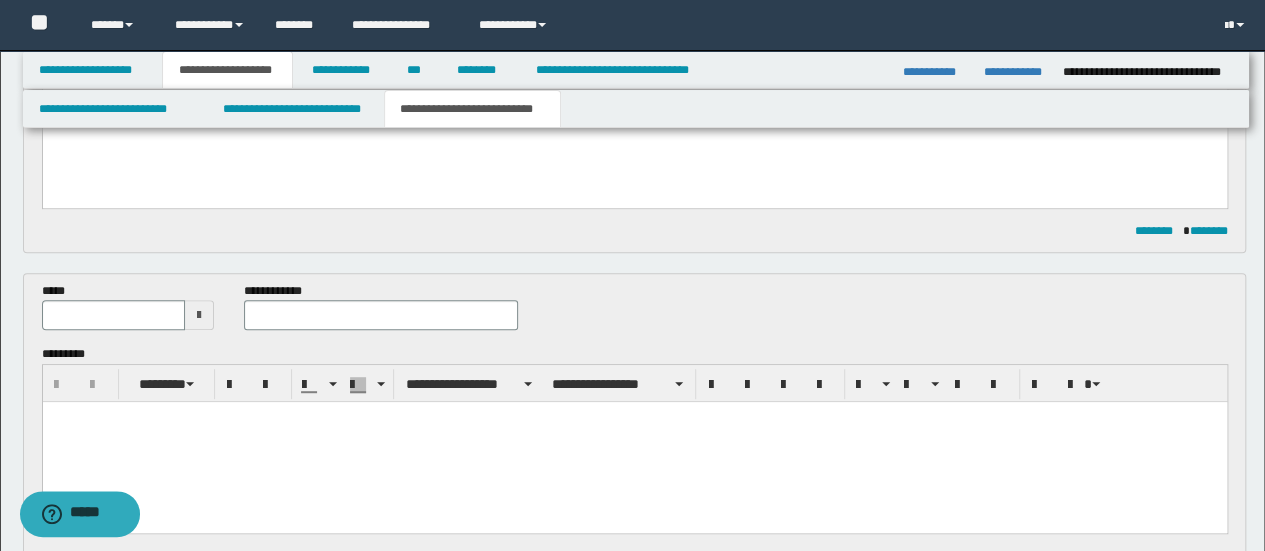 click at bounding box center [199, 315] 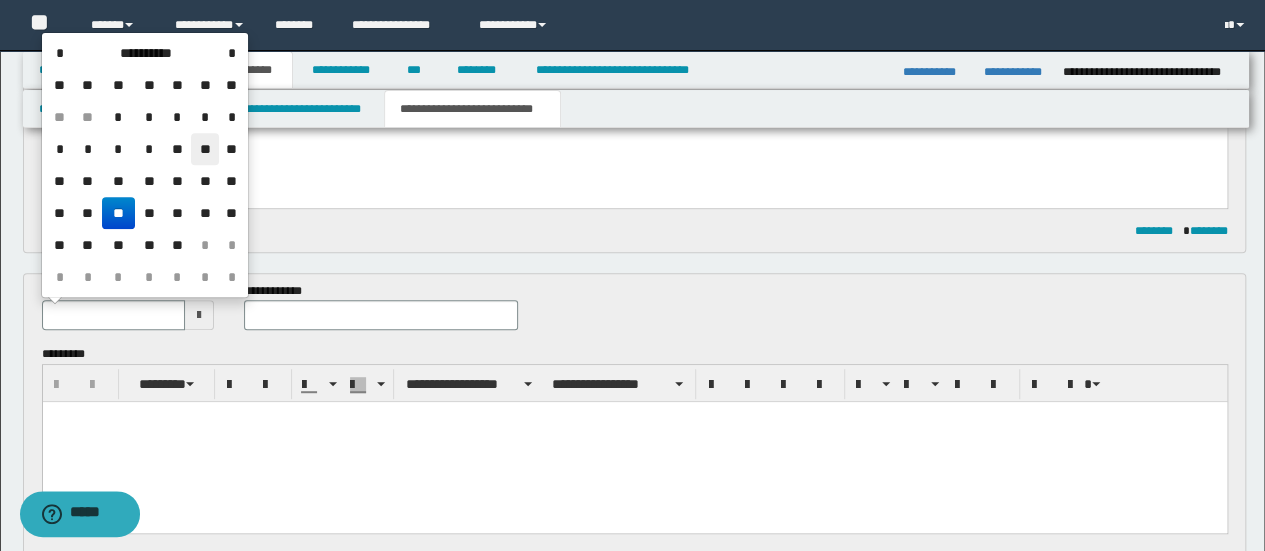 click on "**" at bounding box center (205, 149) 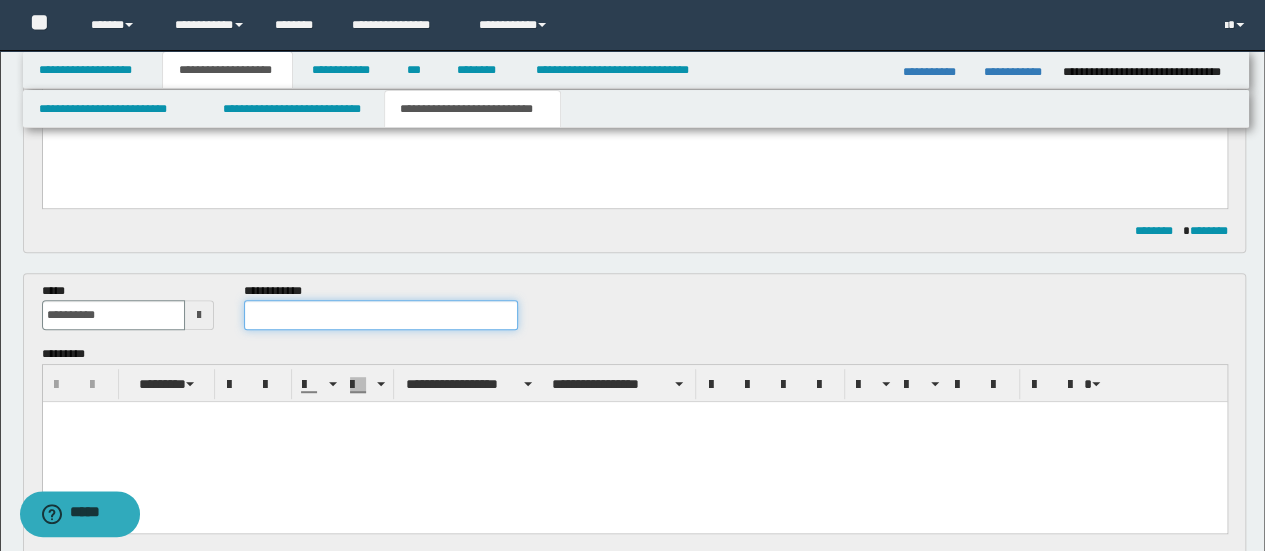 click at bounding box center [381, 315] 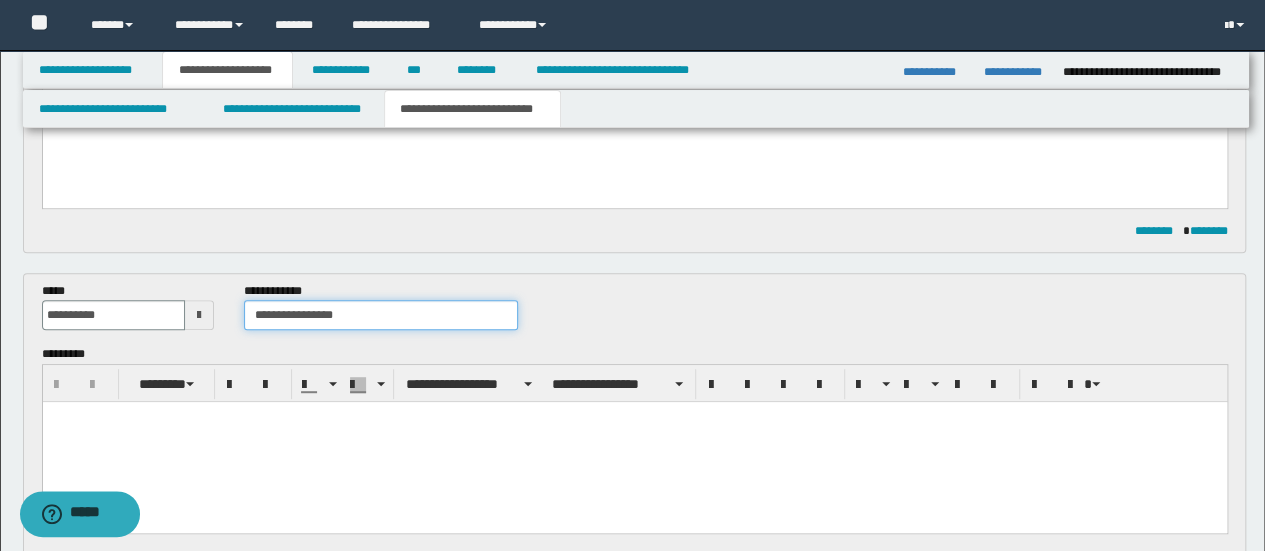 type on "**********" 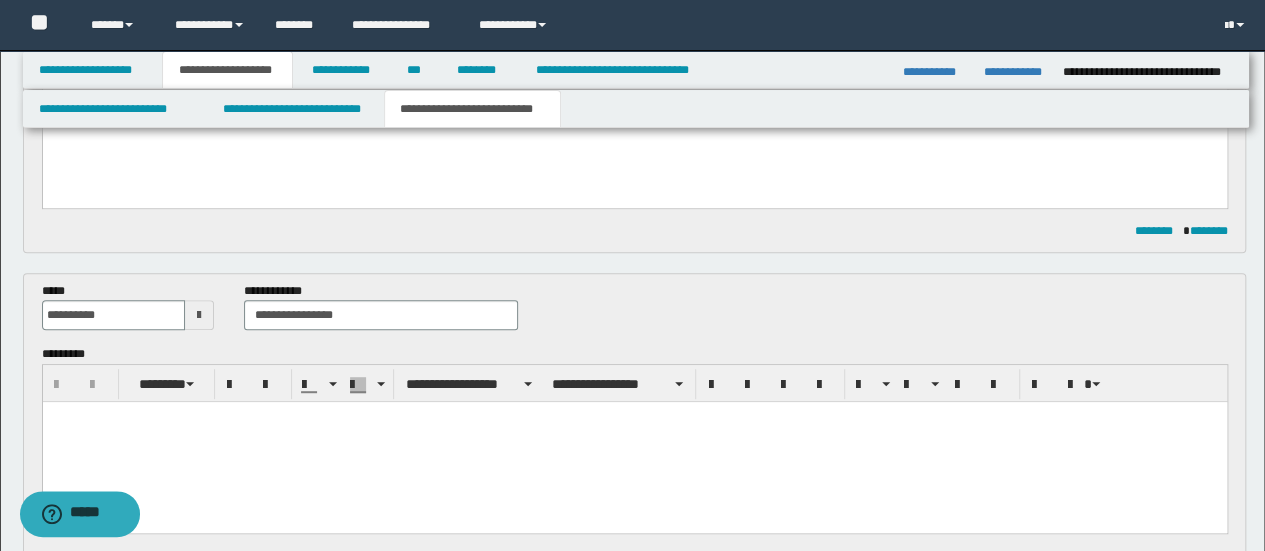 click at bounding box center (634, 417) 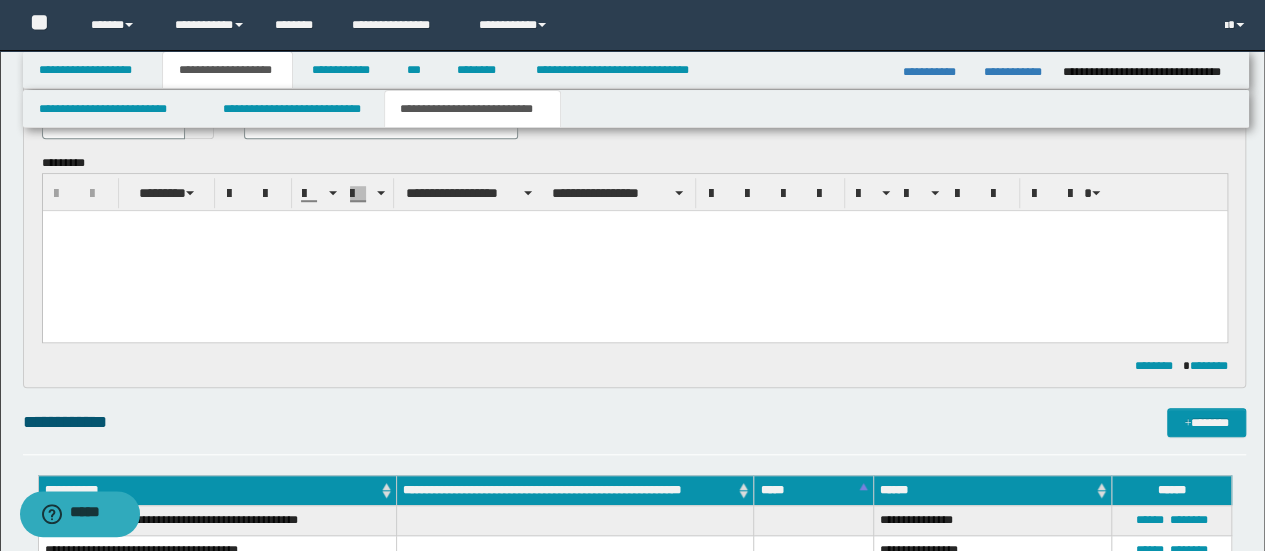 scroll, scrollTop: 616, scrollLeft: 0, axis: vertical 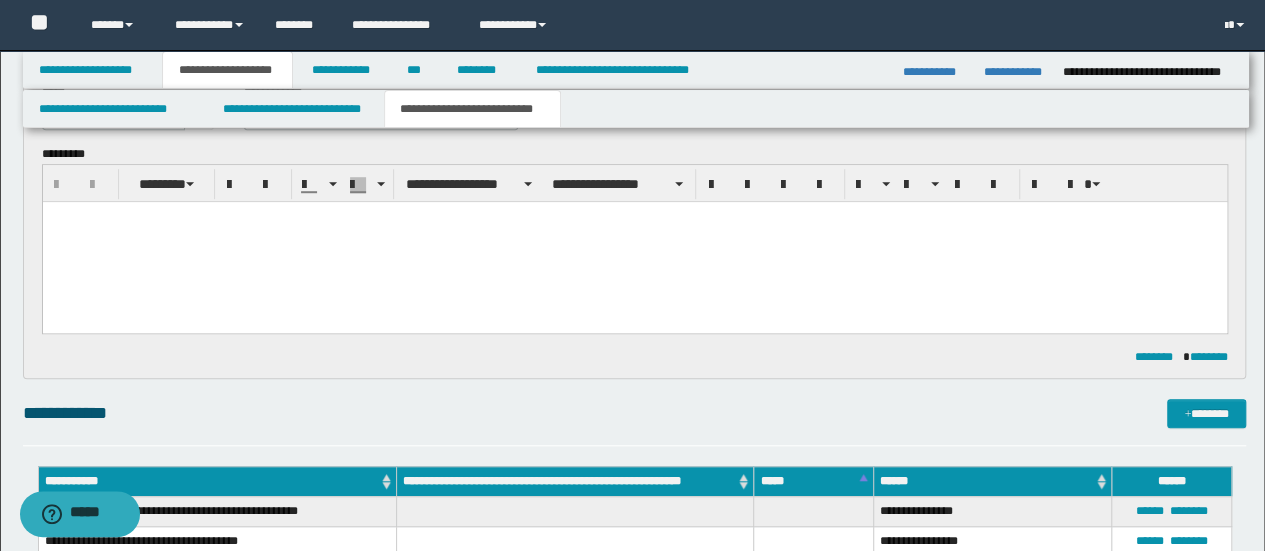click at bounding box center [634, 242] 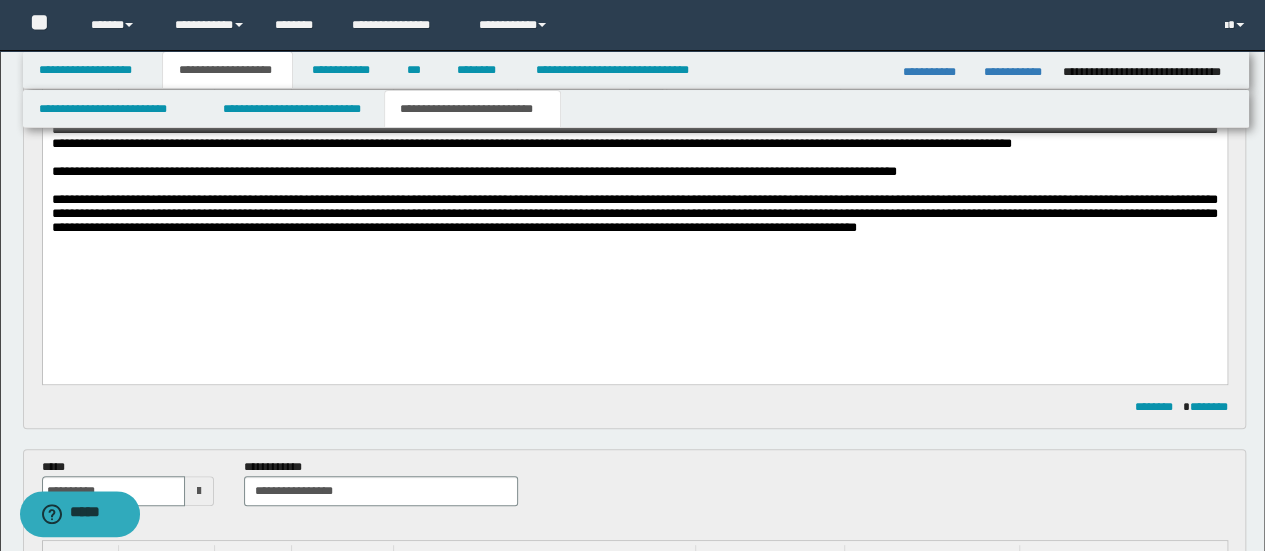 scroll, scrollTop: 16, scrollLeft: 0, axis: vertical 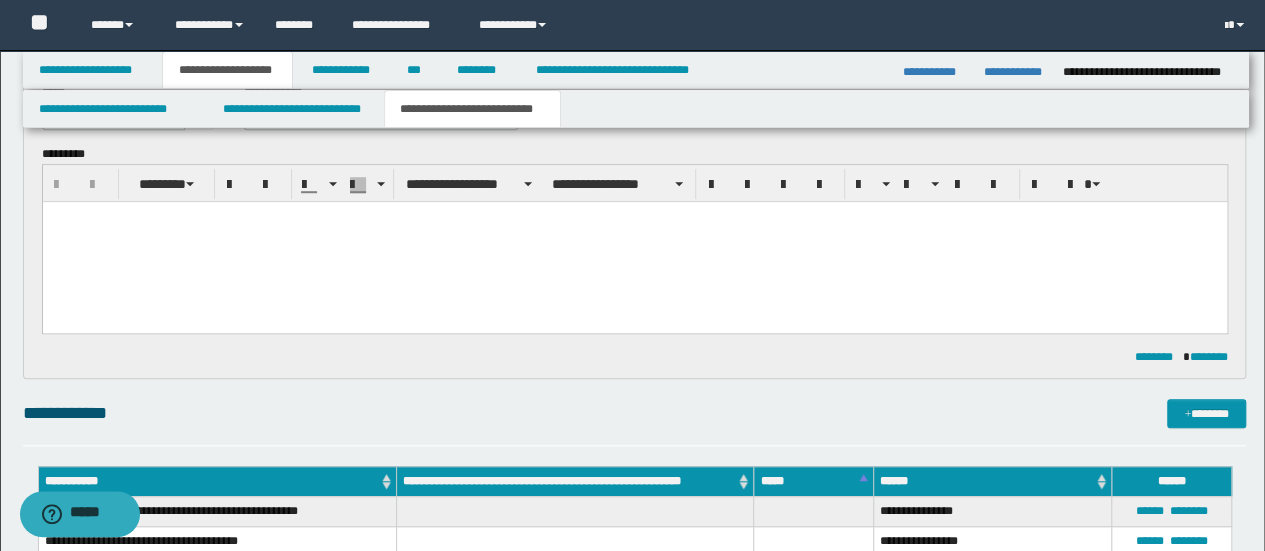 click at bounding box center [634, 242] 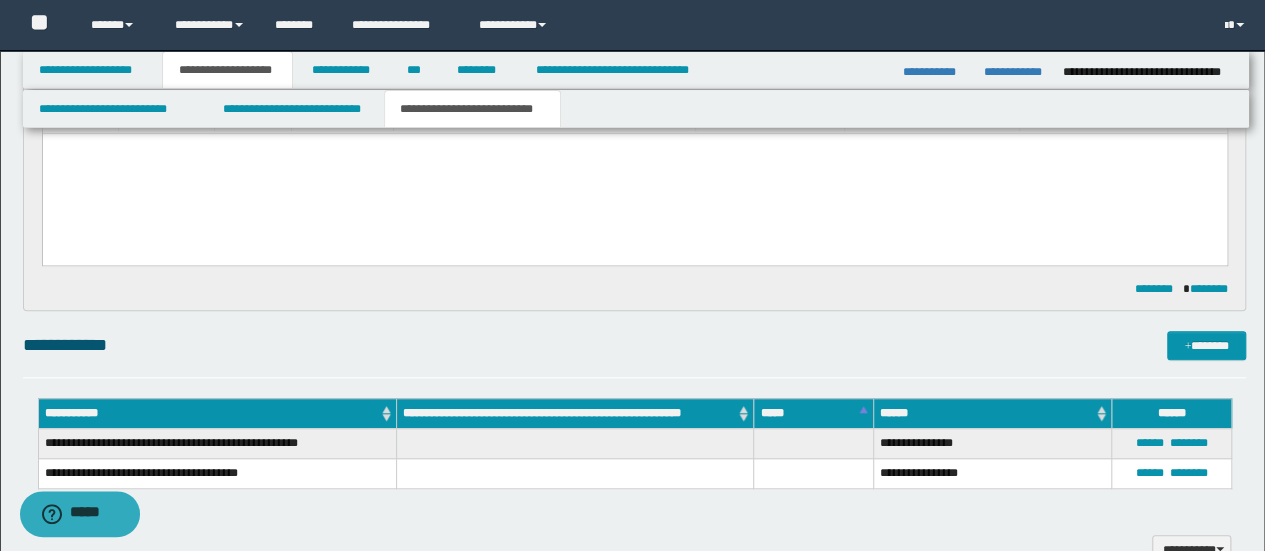 scroll, scrollTop: 716, scrollLeft: 0, axis: vertical 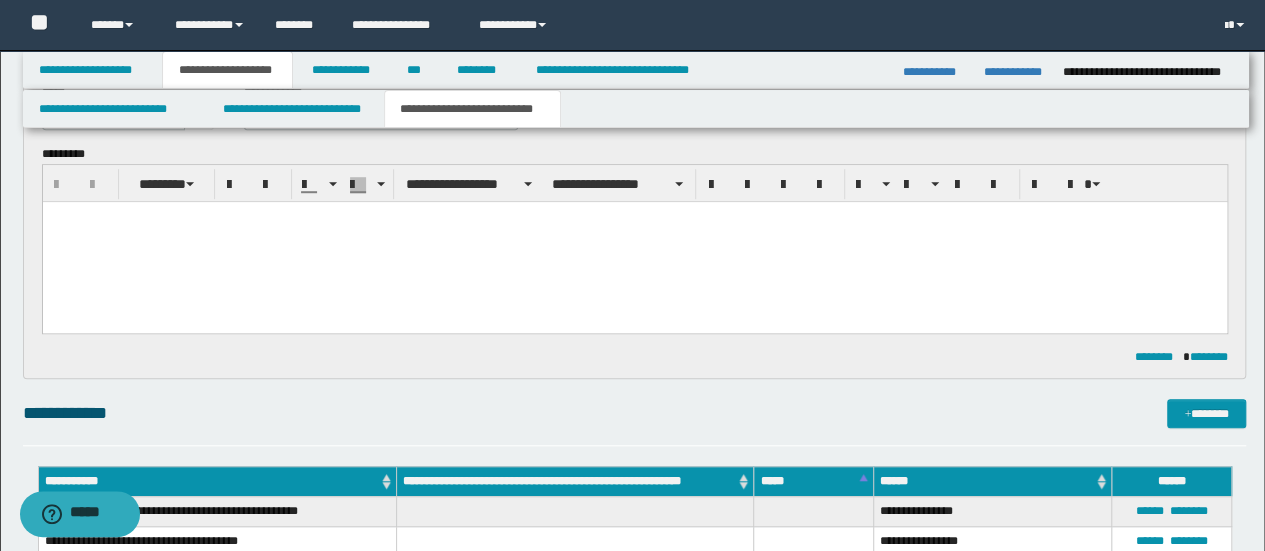 click at bounding box center [634, 242] 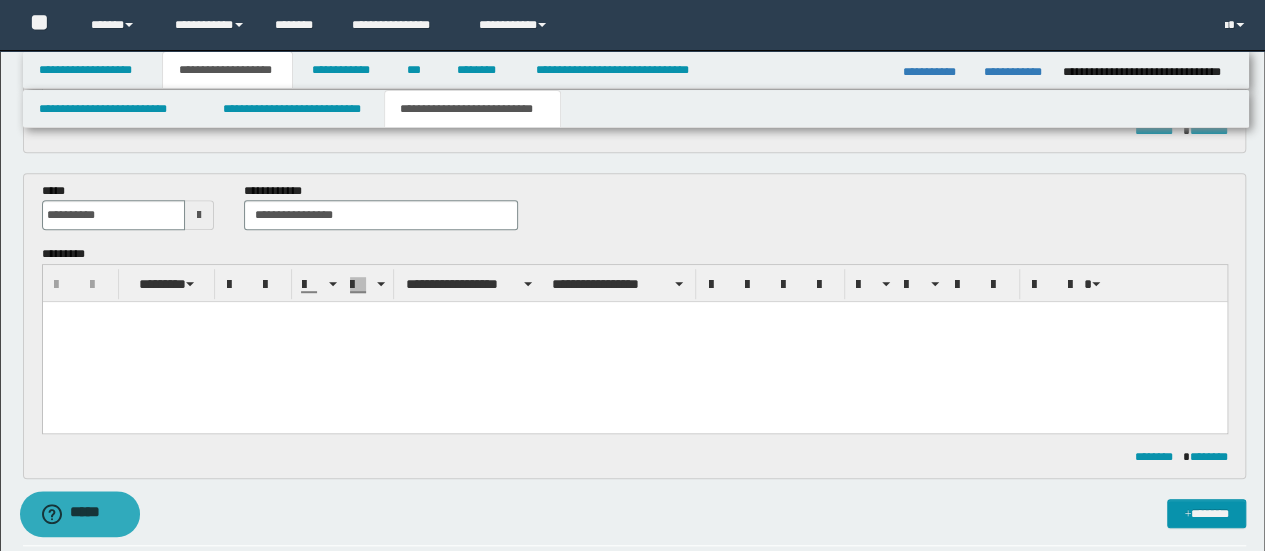 scroll, scrollTop: 516, scrollLeft: 0, axis: vertical 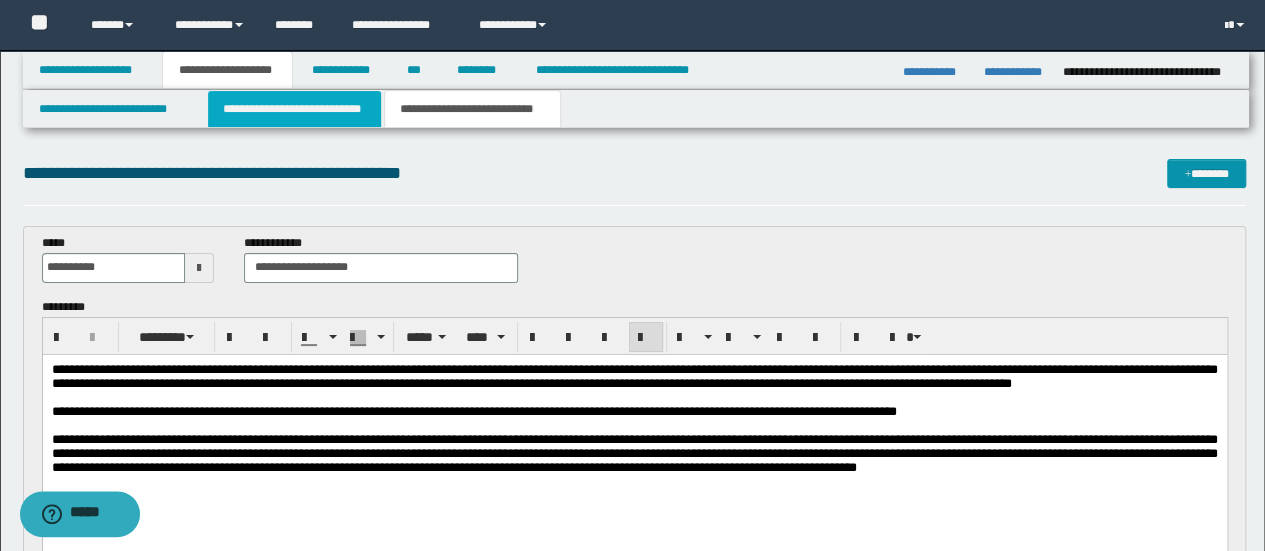 click on "**********" at bounding box center [294, 109] 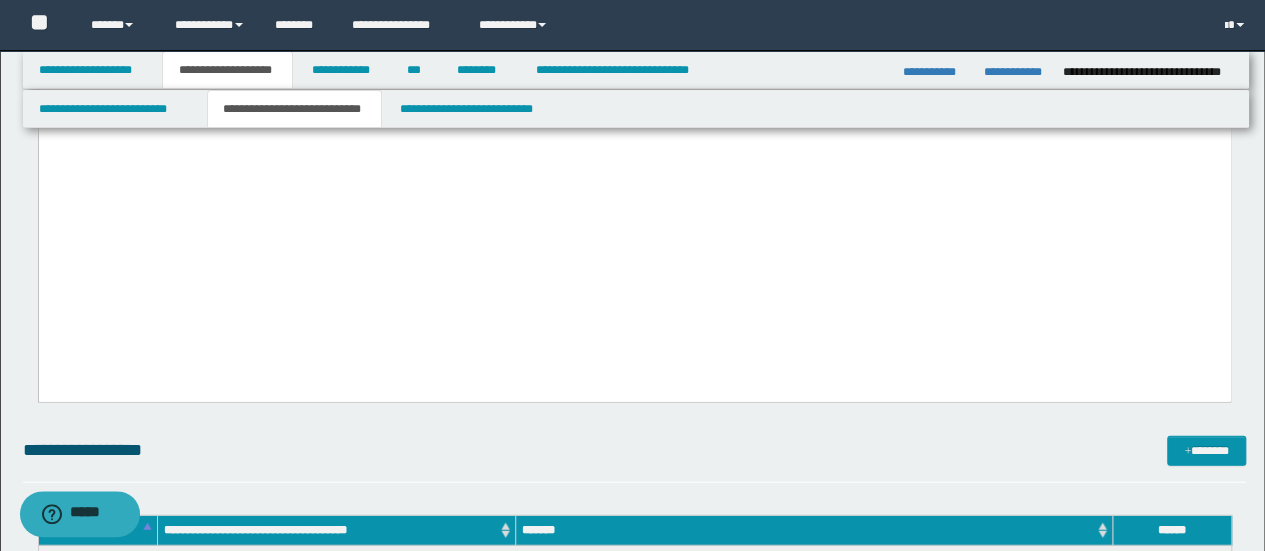 scroll, scrollTop: 2200, scrollLeft: 0, axis: vertical 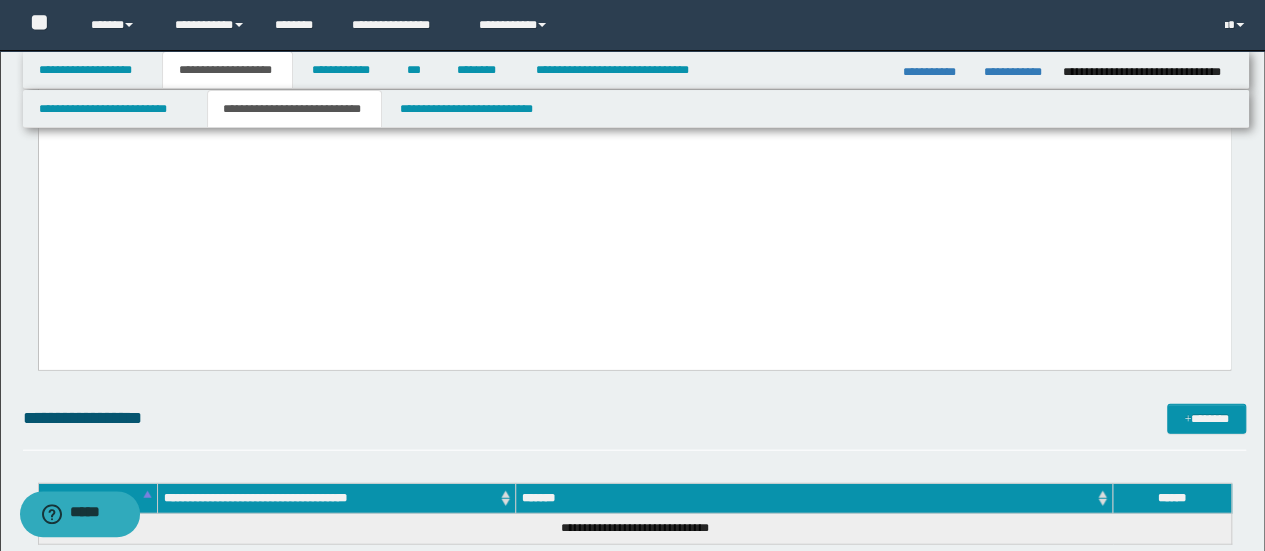 drag, startPoint x: 432, startPoint y: 291, endPoint x: 424, endPoint y: 284, distance: 10.630146 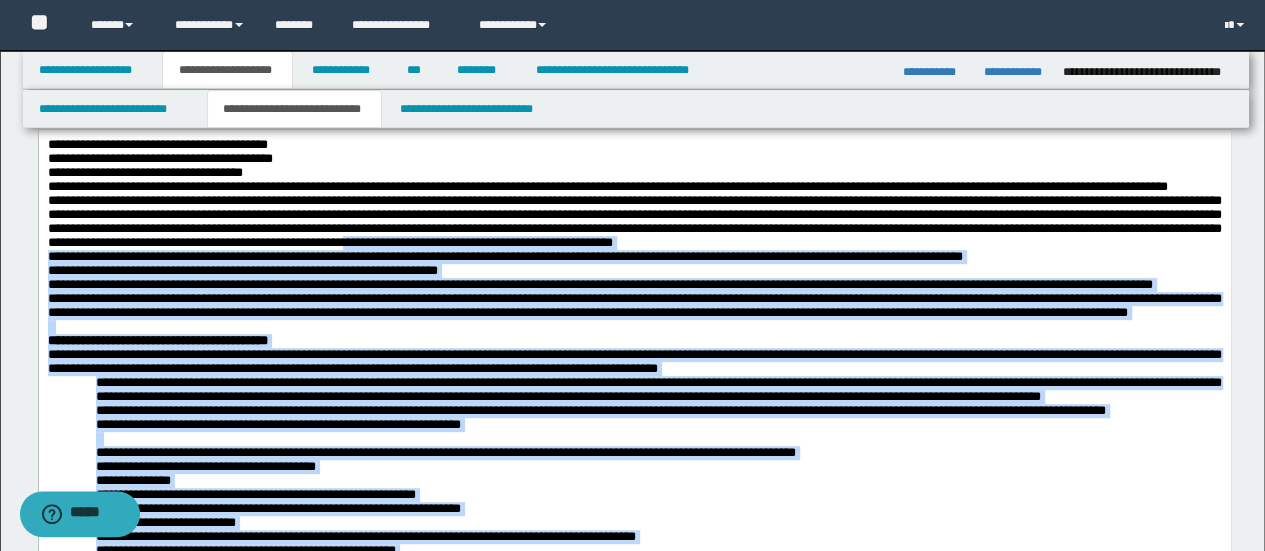 scroll, scrollTop: 0, scrollLeft: 0, axis: both 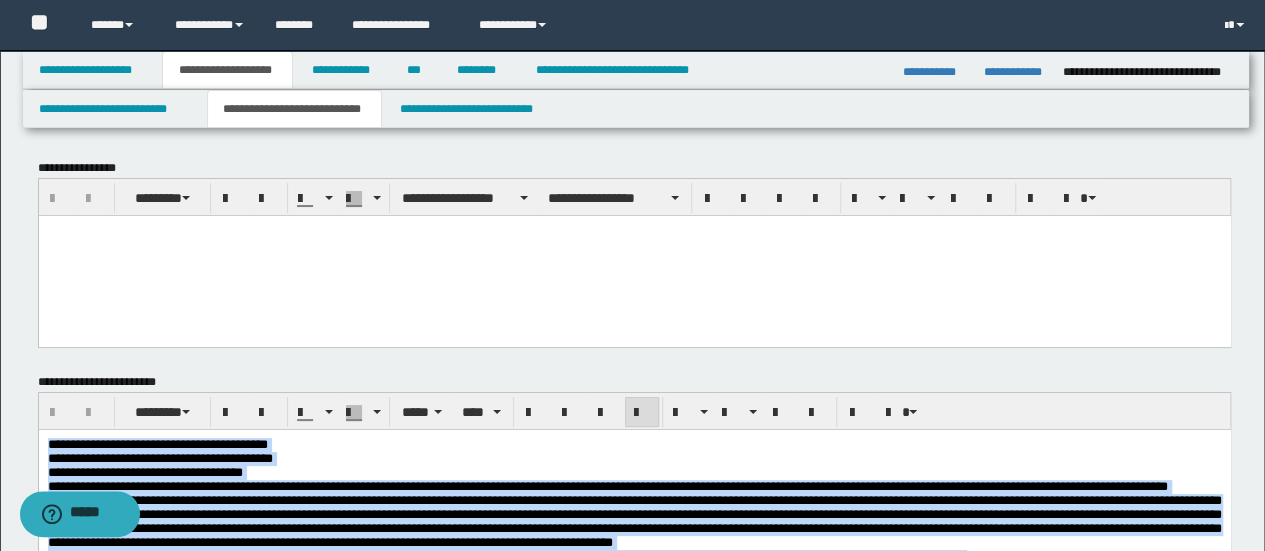 drag, startPoint x: 402, startPoint y: 2465, endPoint x: 42, endPoint y: 439, distance: 2057.7356 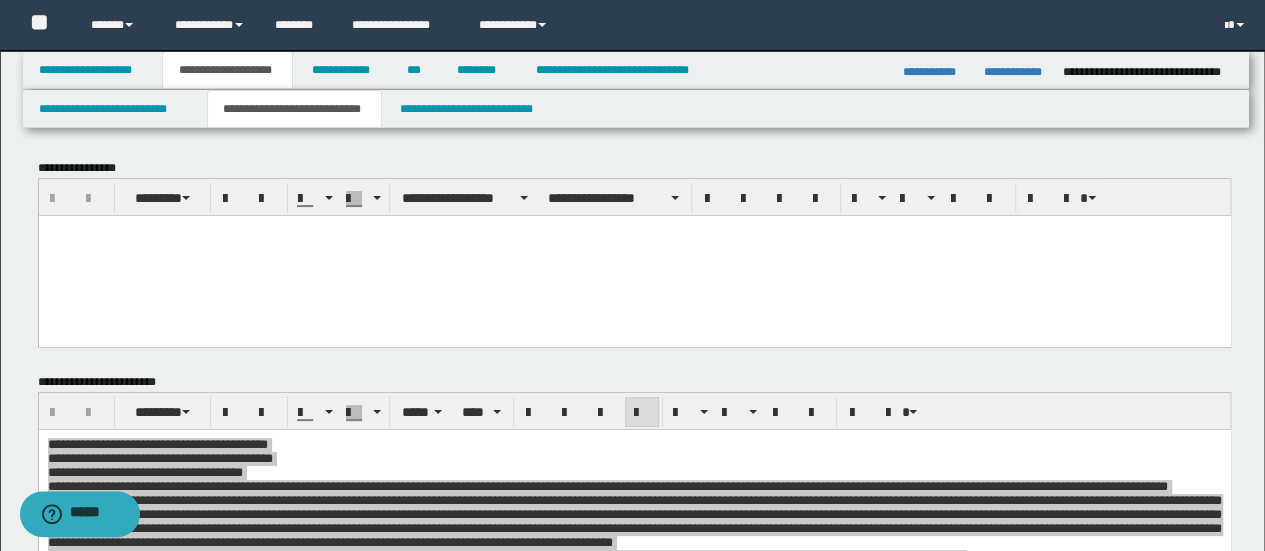 click at bounding box center [634, 255] 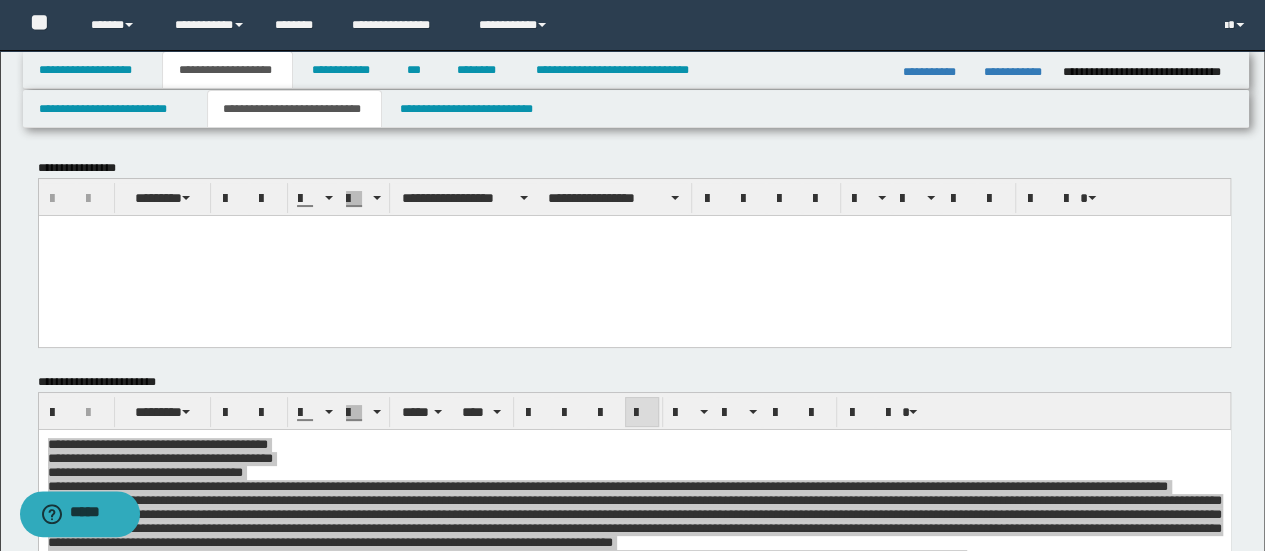 click at bounding box center (634, 255) 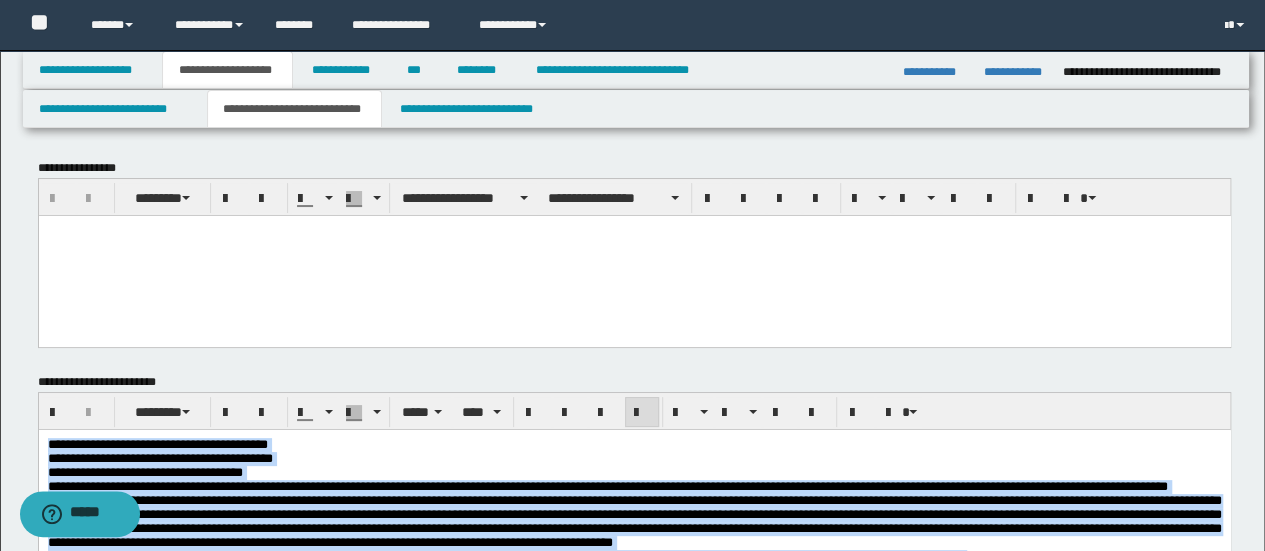 click on "**********" at bounding box center (634, 473) 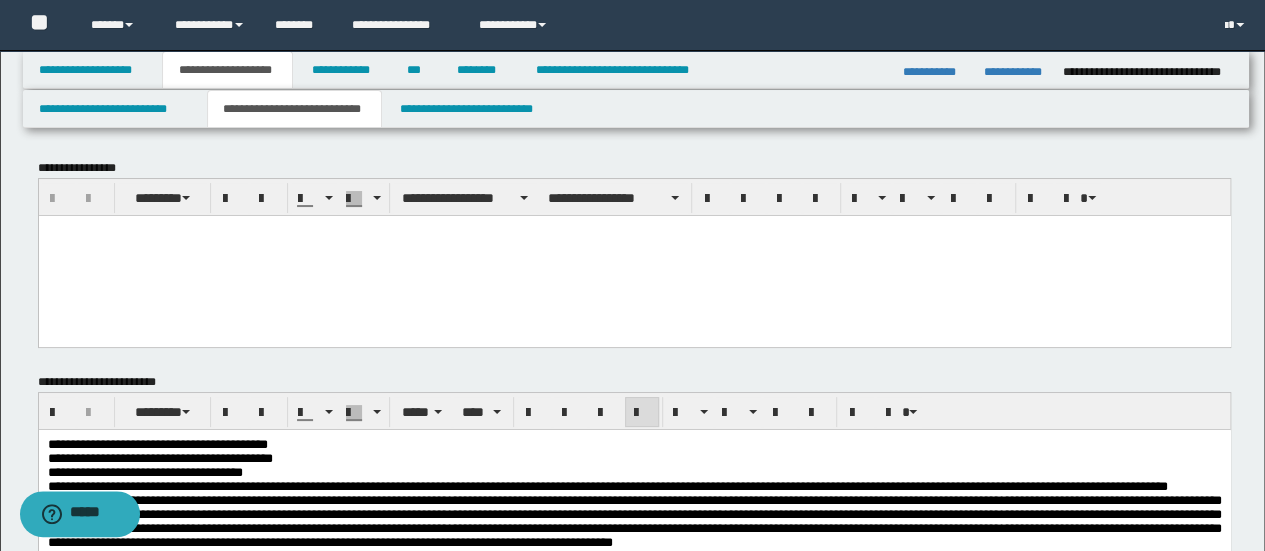 click at bounding box center (634, 255) 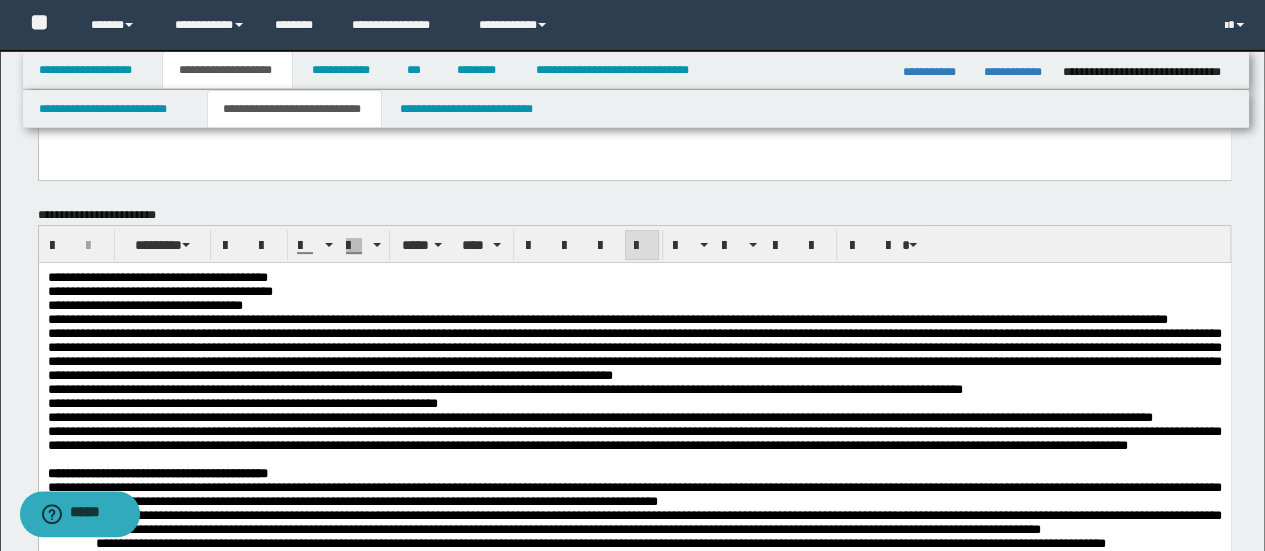 scroll, scrollTop: 0, scrollLeft: 0, axis: both 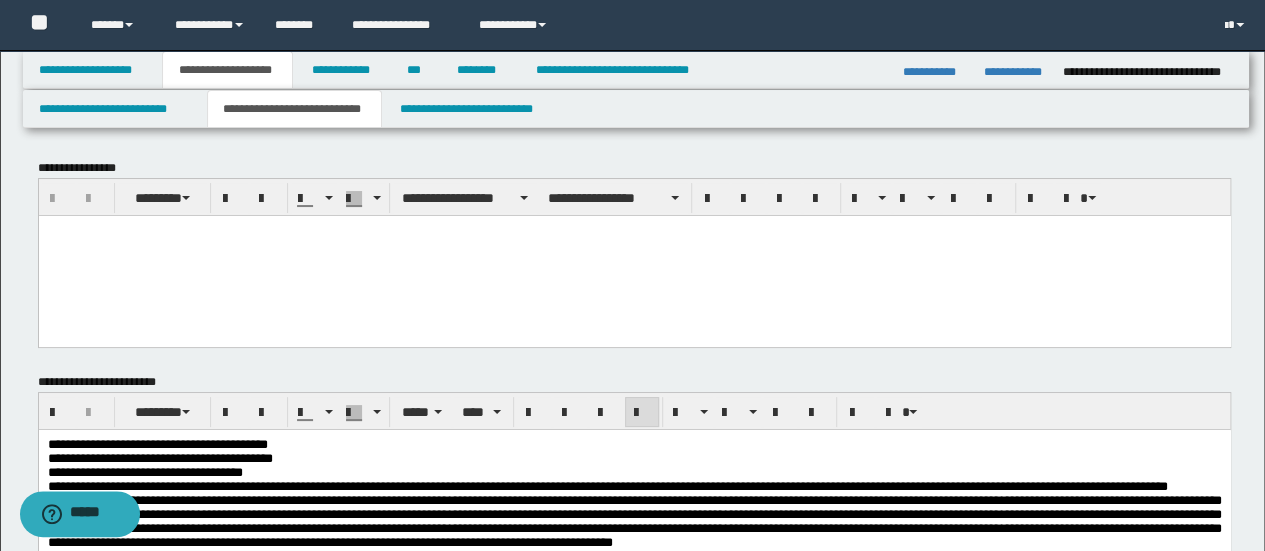click at bounding box center (634, 255) 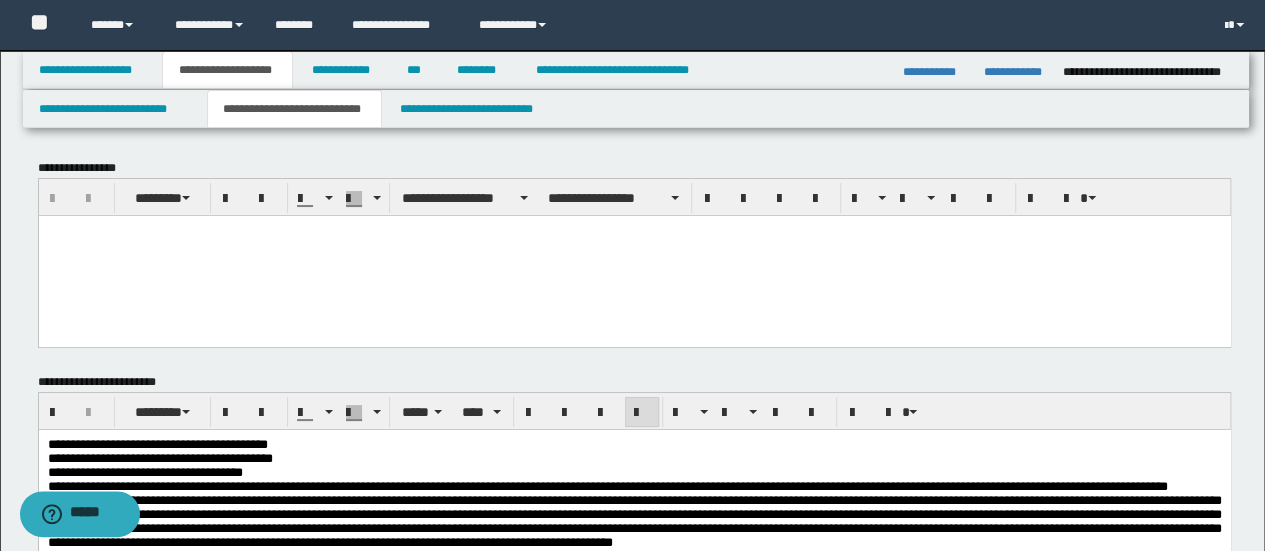 click at bounding box center [634, 255] 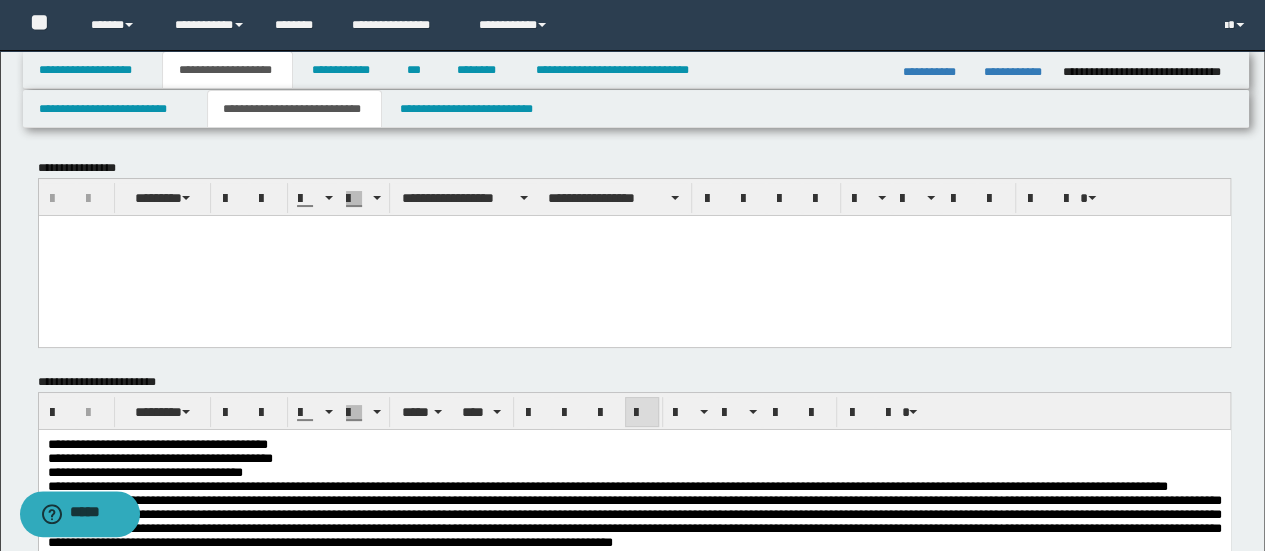 click at bounding box center [634, 255] 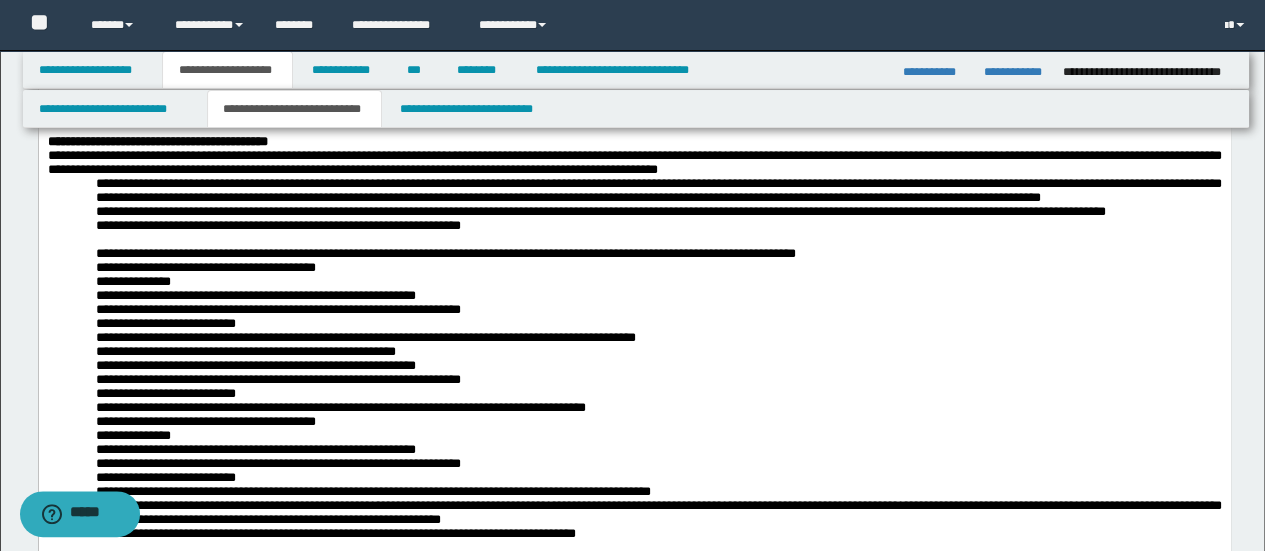 scroll, scrollTop: 500, scrollLeft: 0, axis: vertical 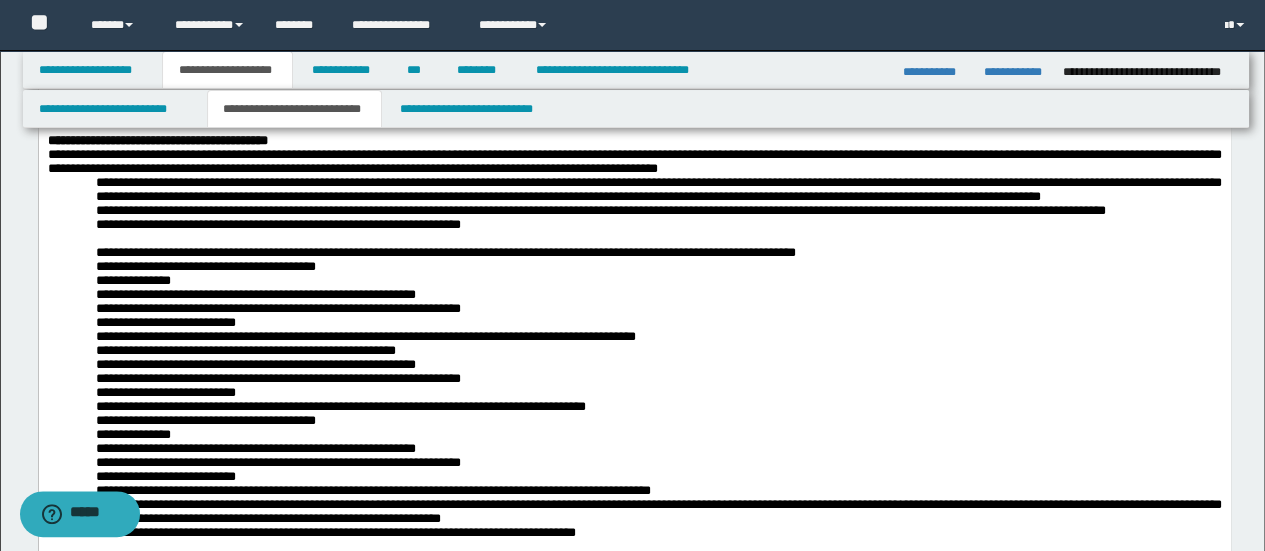 click on "**********" at bounding box center (658, 190) 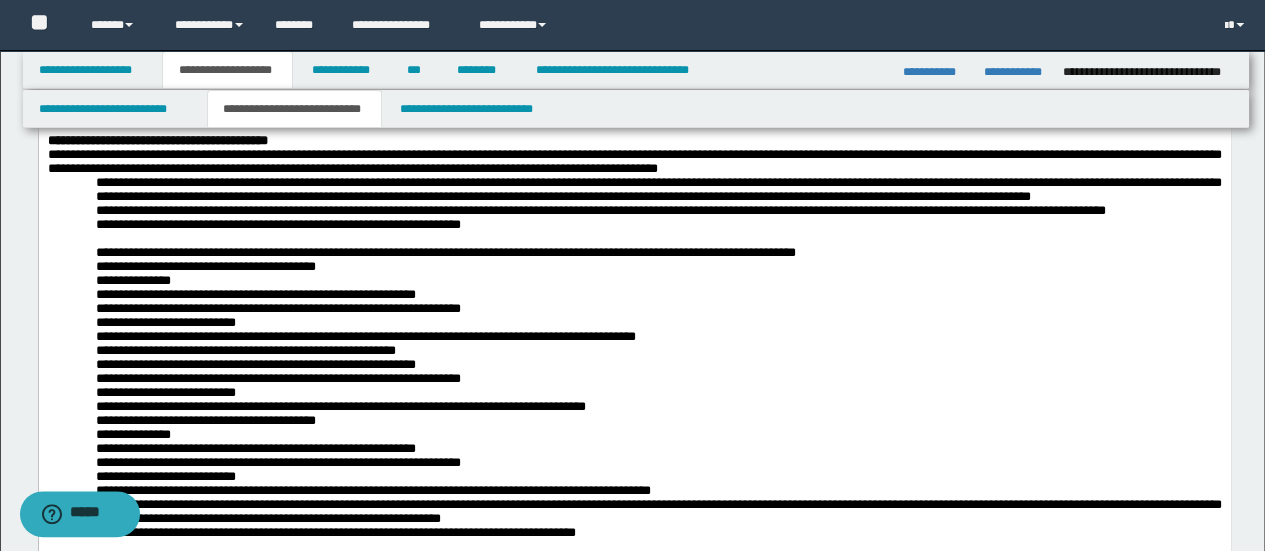 click on "**********" at bounding box center [658, 191] 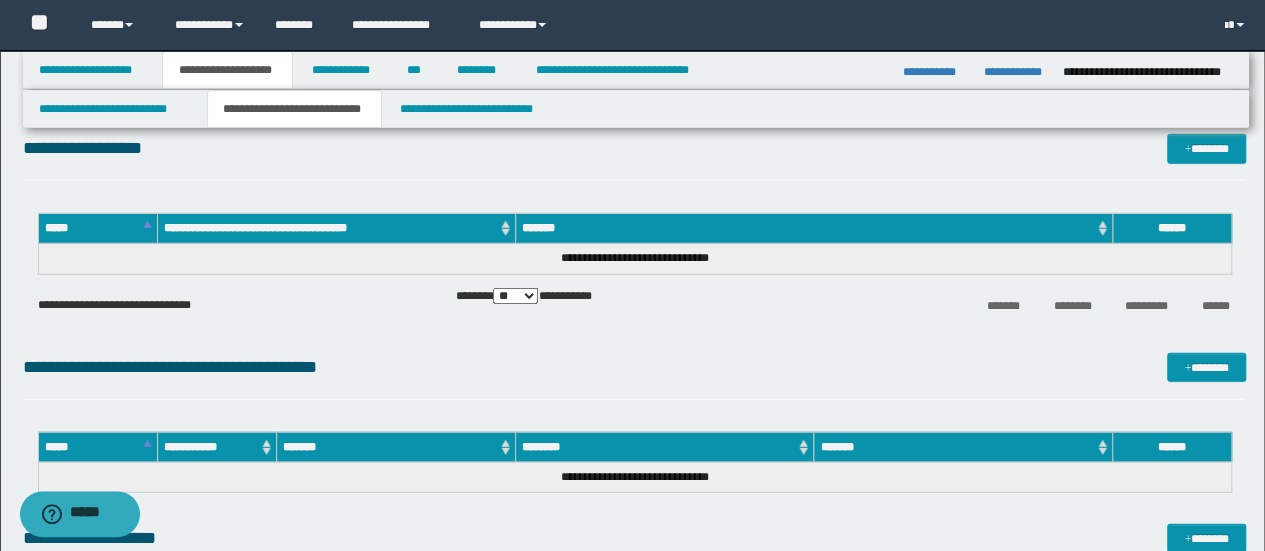 scroll, scrollTop: 2500, scrollLeft: 0, axis: vertical 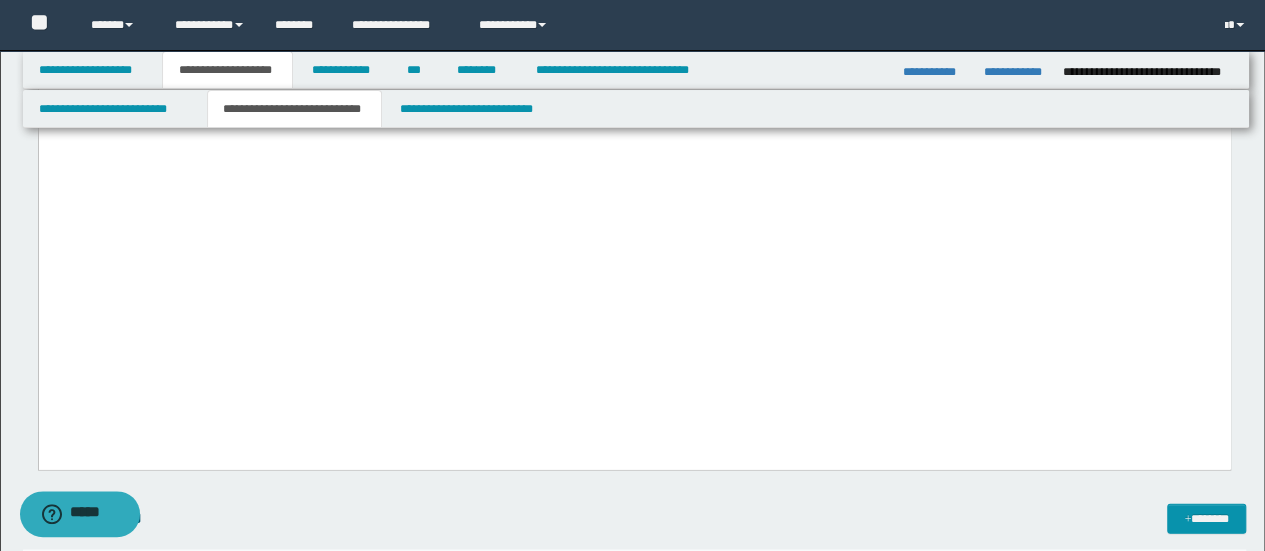 click on "**********" at bounding box center (634, 25) 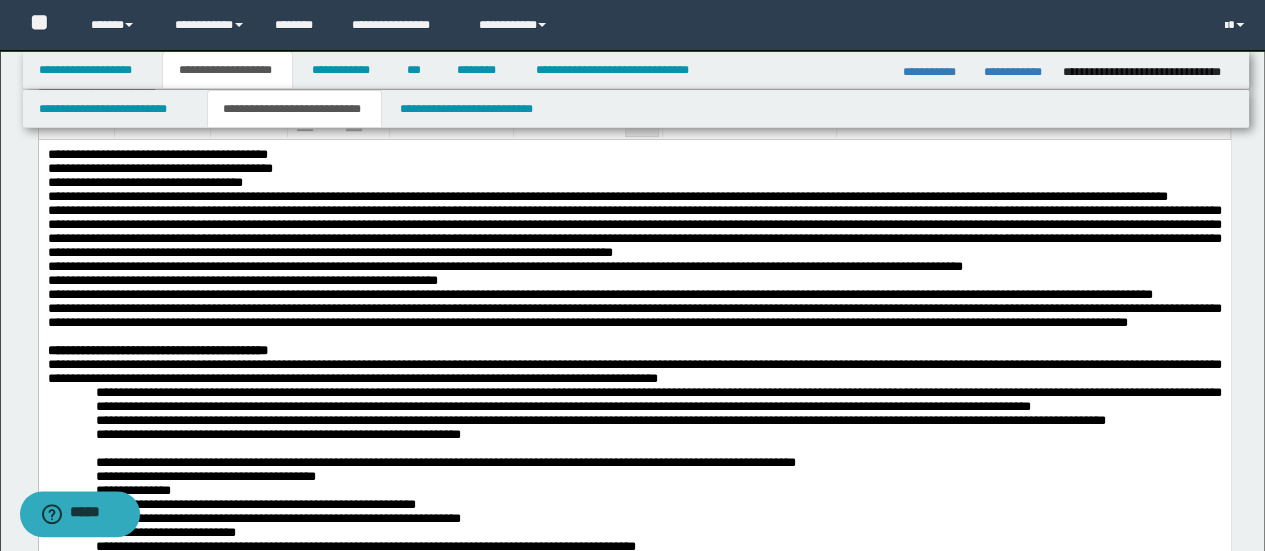 scroll, scrollTop: 100, scrollLeft: 0, axis: vertical 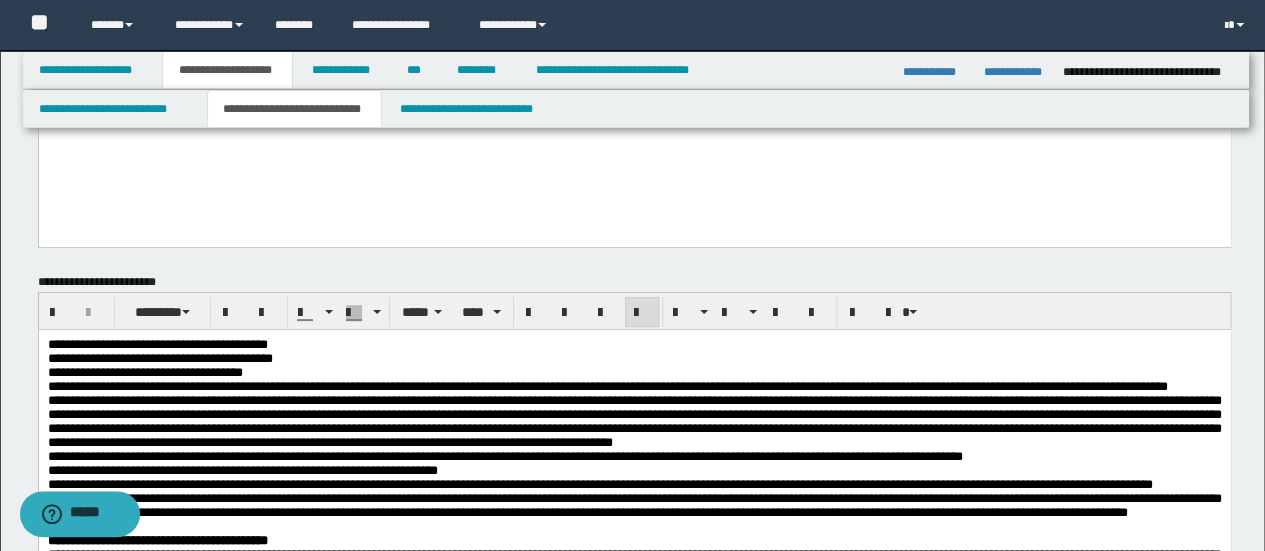 click at bounding box center [634, 155] 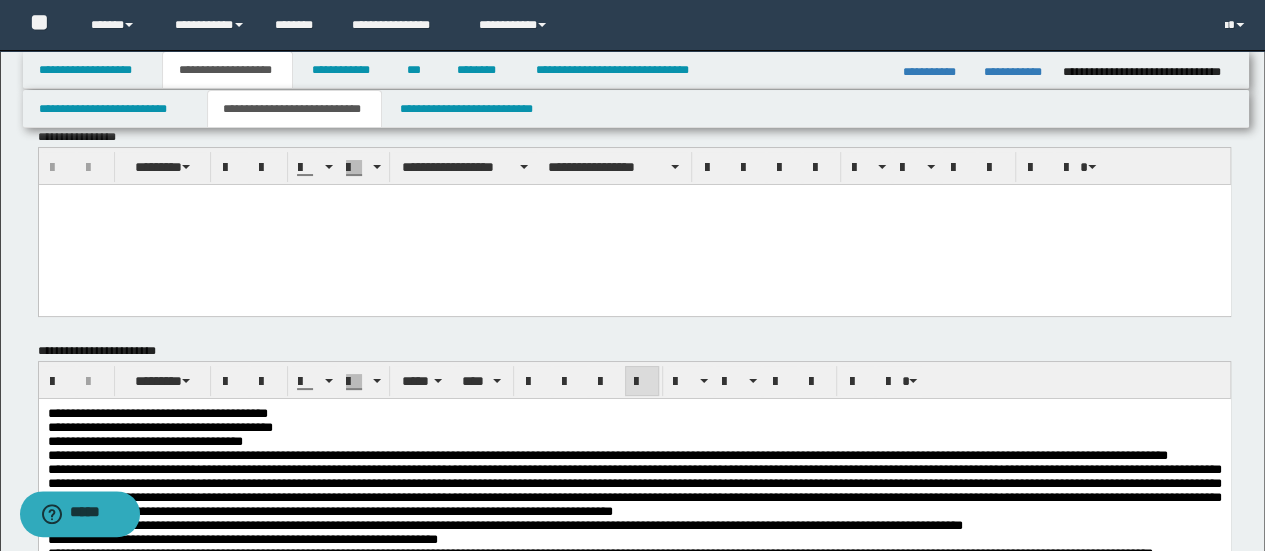 scroll, scrollTop: 0, scrollLeft: 0, axis: both 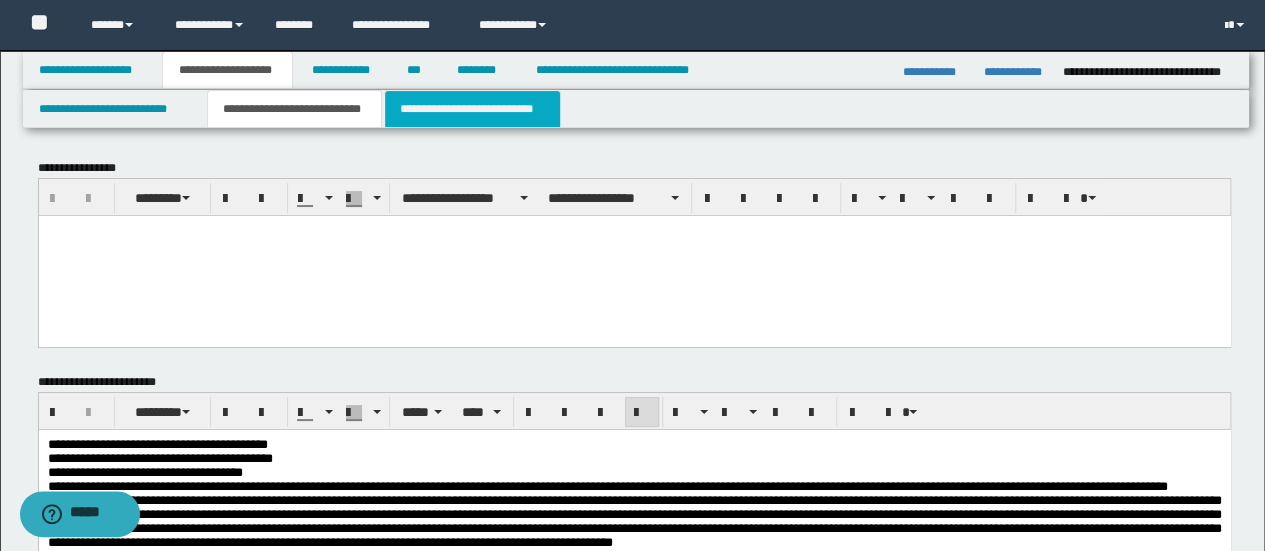 drag, startPoint x: 424, startPoint y: 103, endPoint x: 429, endPoint y: 114, distance: 12.083046 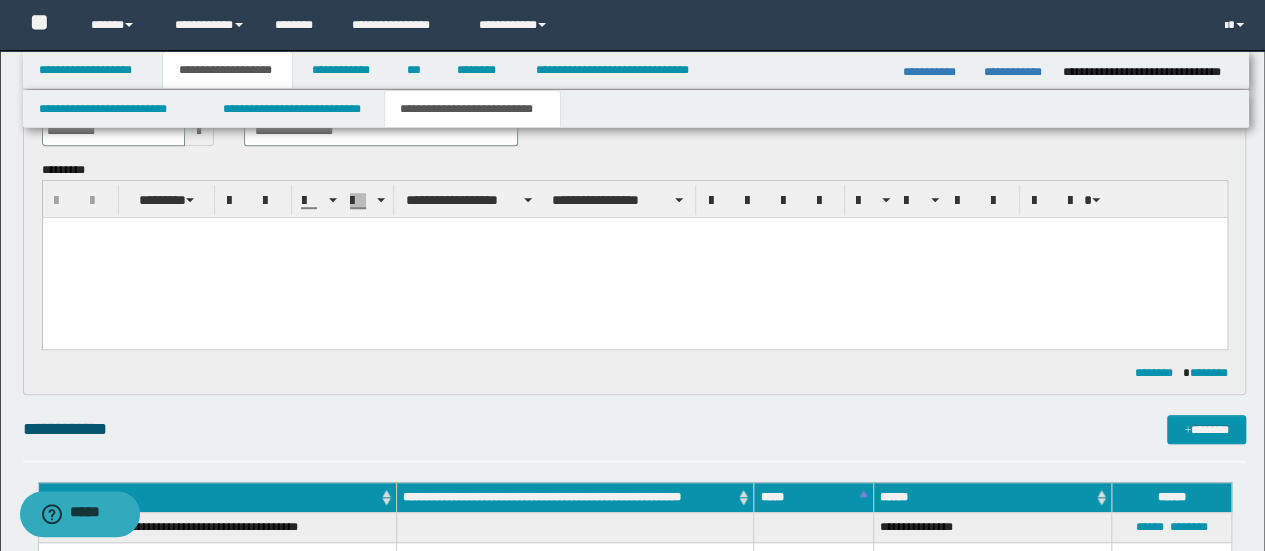 click at bounding box center (634, 258) 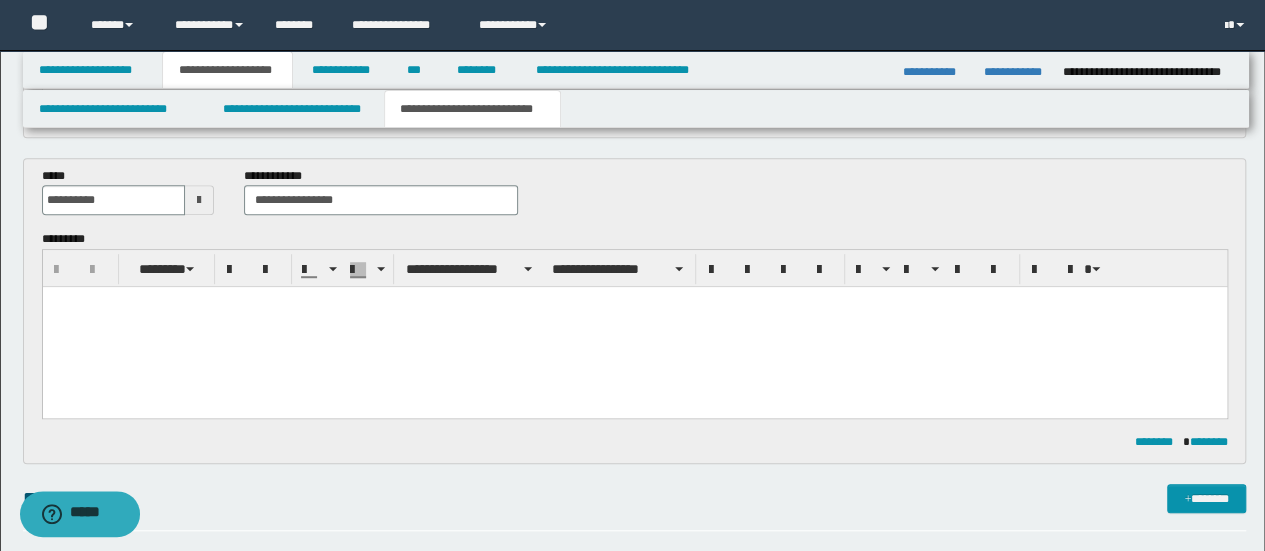 scroll, scrollTop: 500, scrollLeft: 0, axis: vertical 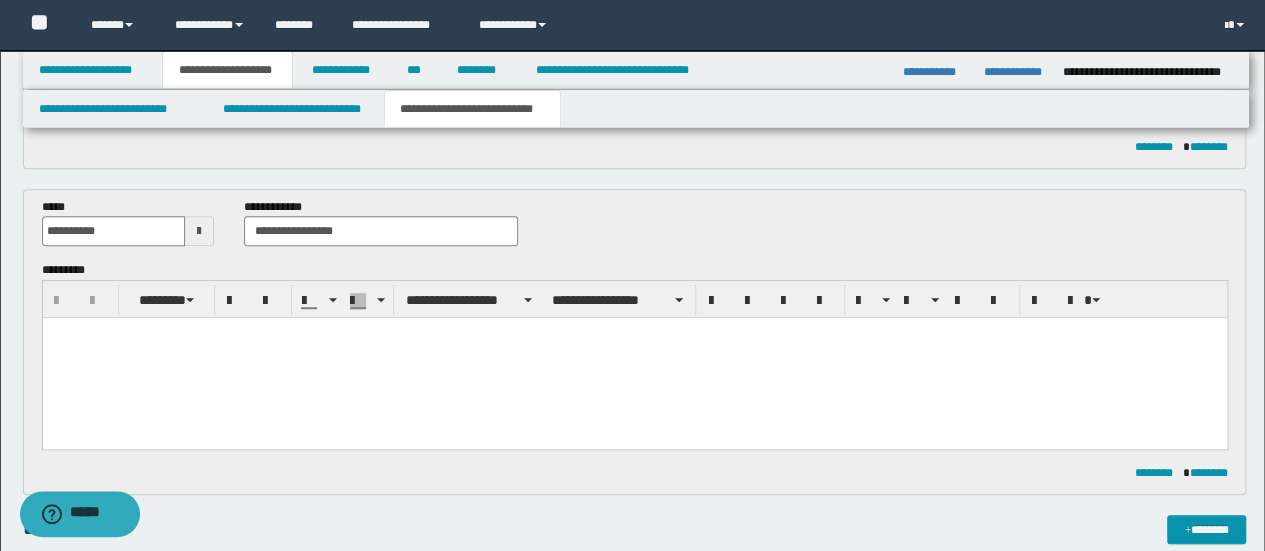click at bounding box center (634, 358) 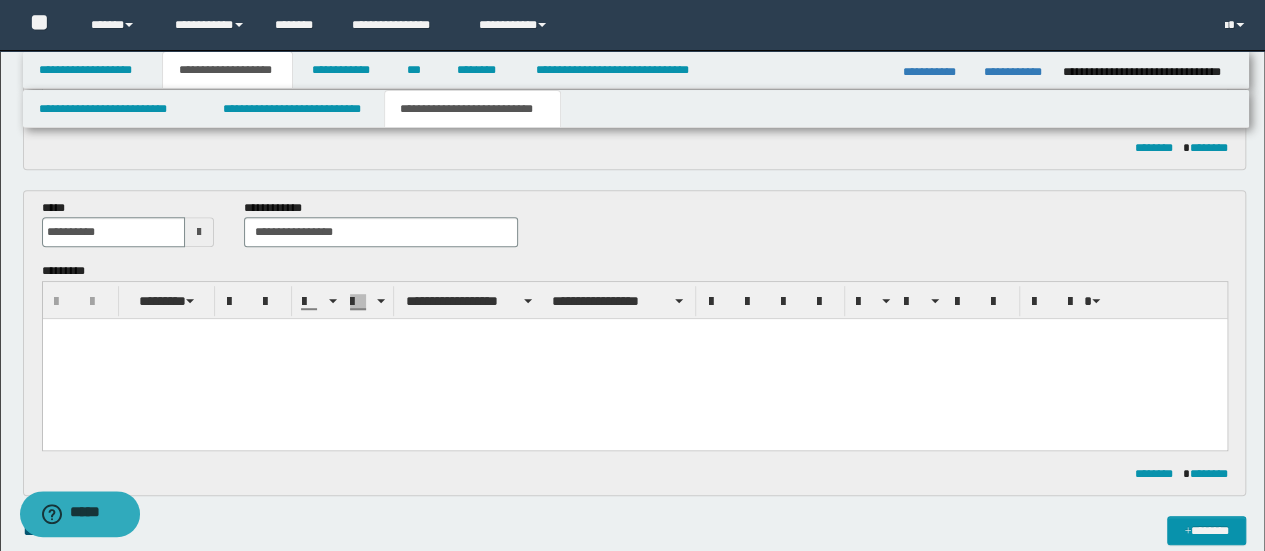 scroll, scrollTop: 500, scrollLeft: 0, axis: vertical 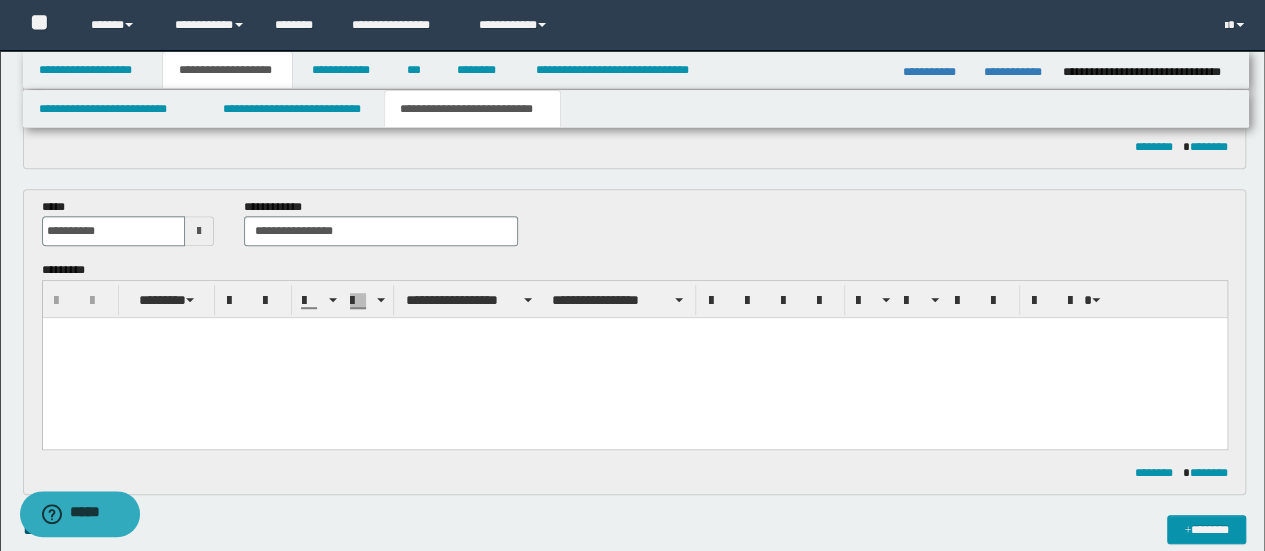 click at bounding box center [634, 358] 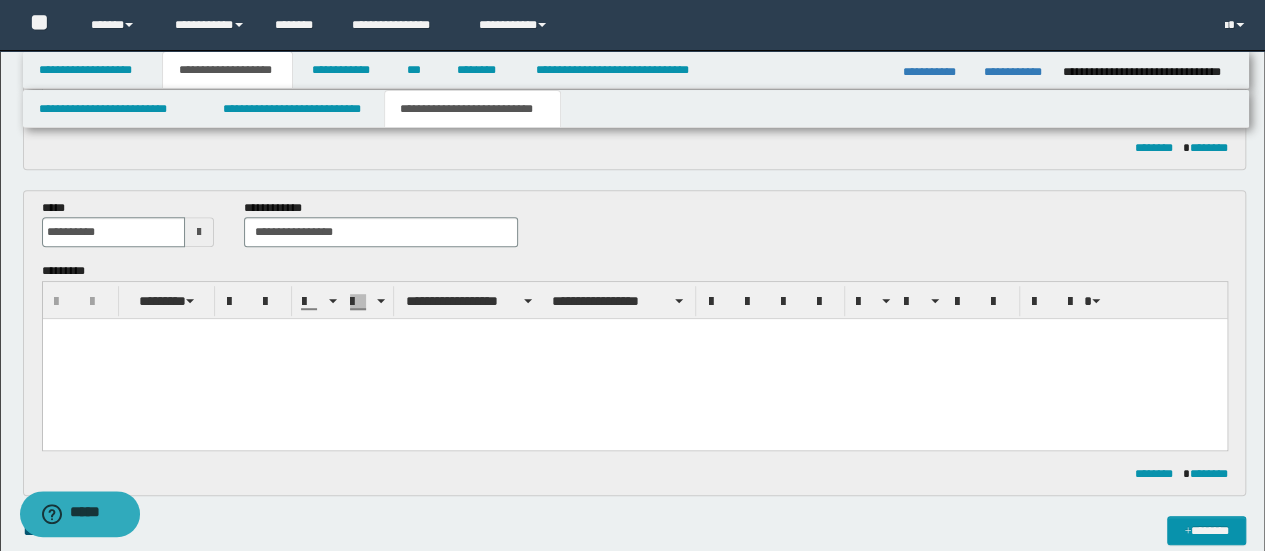 scroll, scrollTop: 500, scrollLeft: 0, axis: vertical 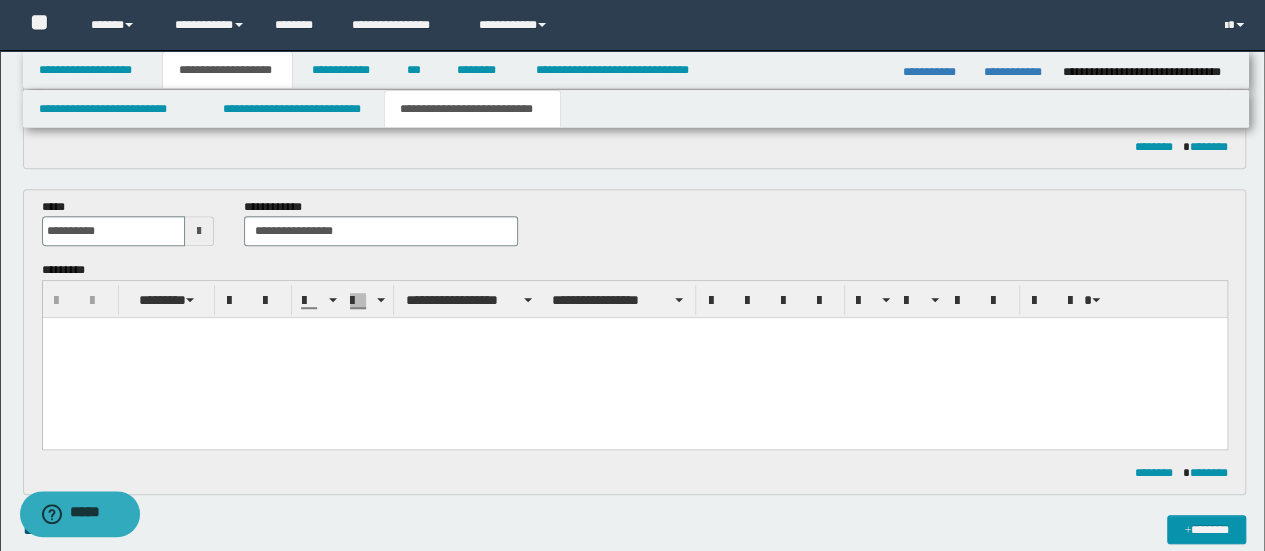 click at bounding box center (634, 358) 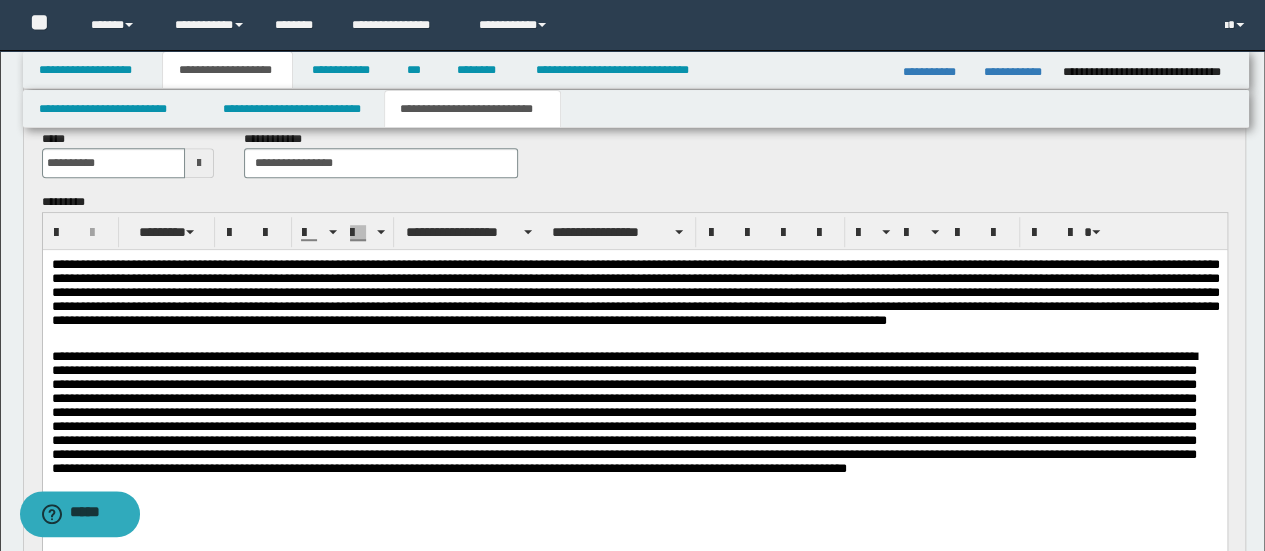 scroll, scrollTop: 600, scrollLeft: 0, axis: vertical 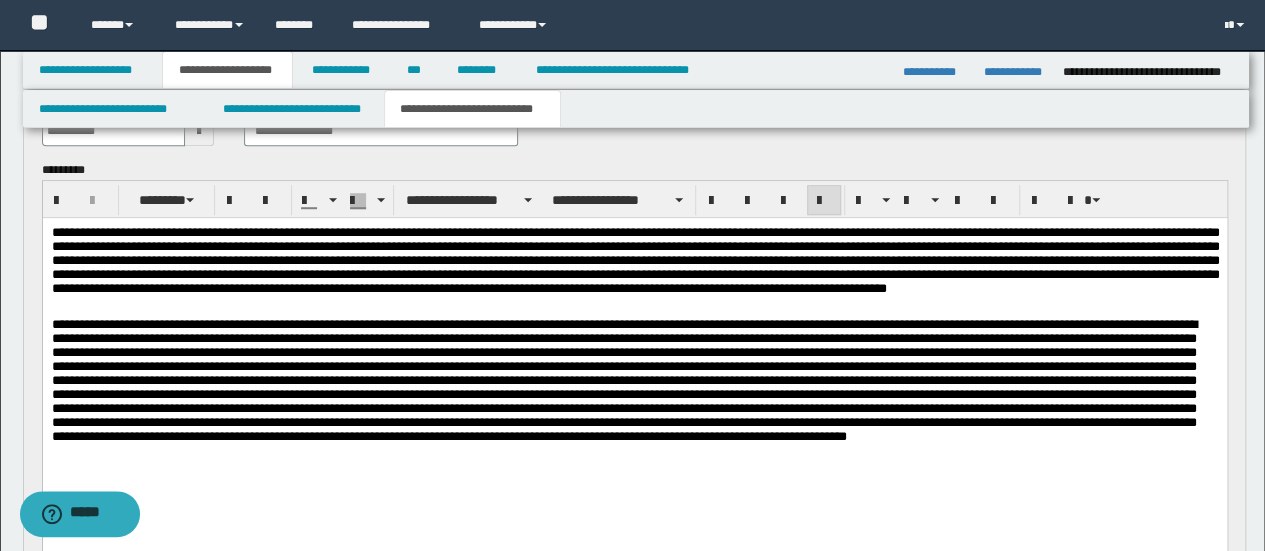 click at bounding box center (634, 272) 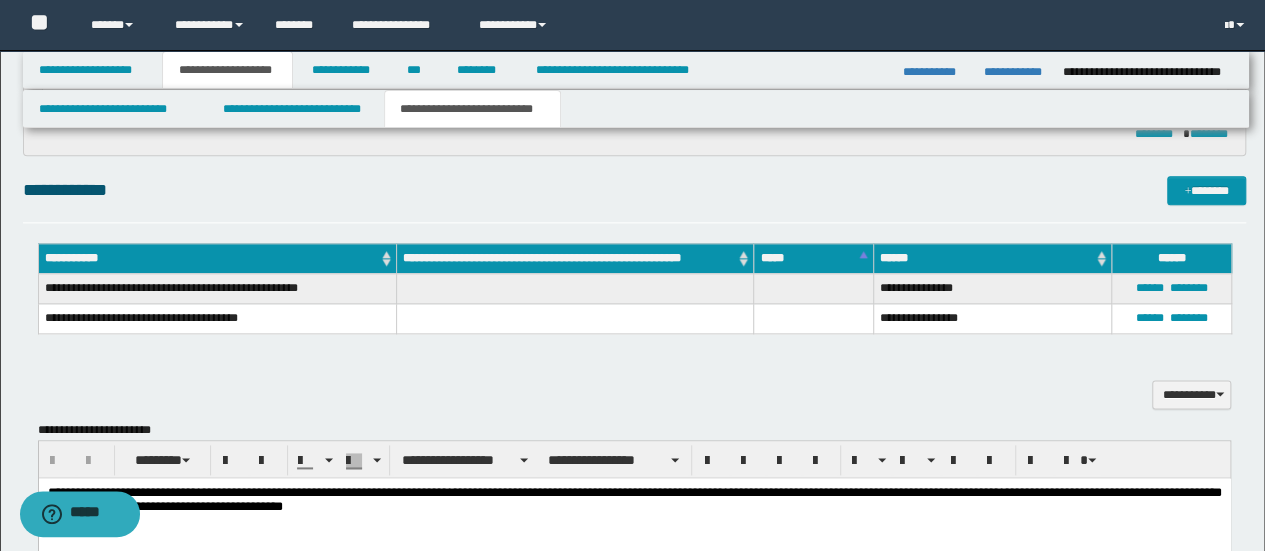 scroll, scrollTop: 800, scrollLeft: 0, axis: vertical 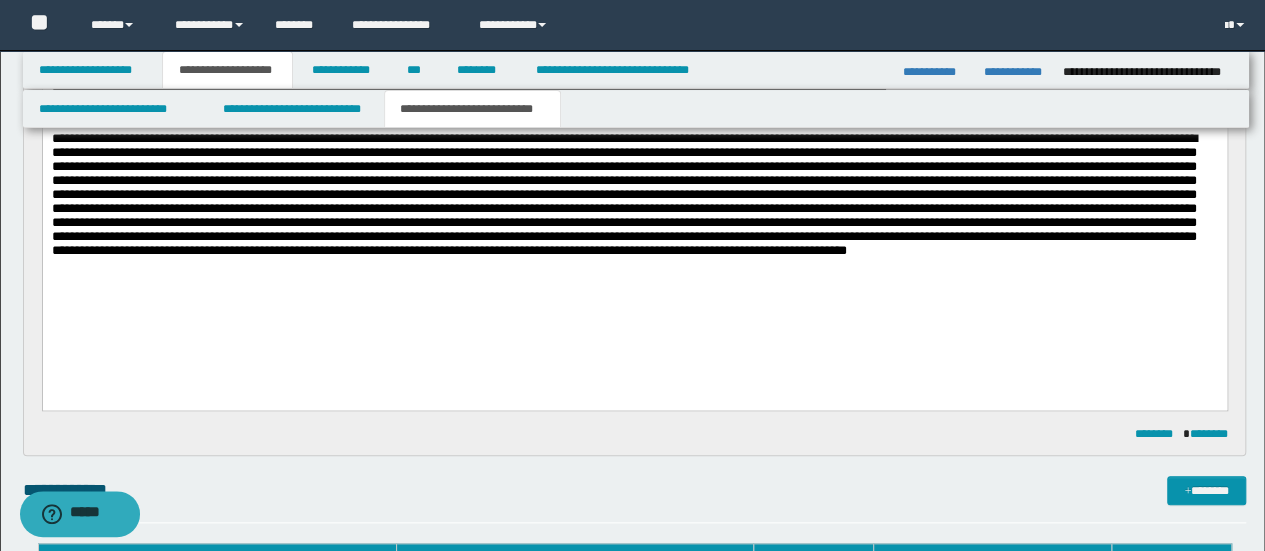 click at bounding box center [634, 208] 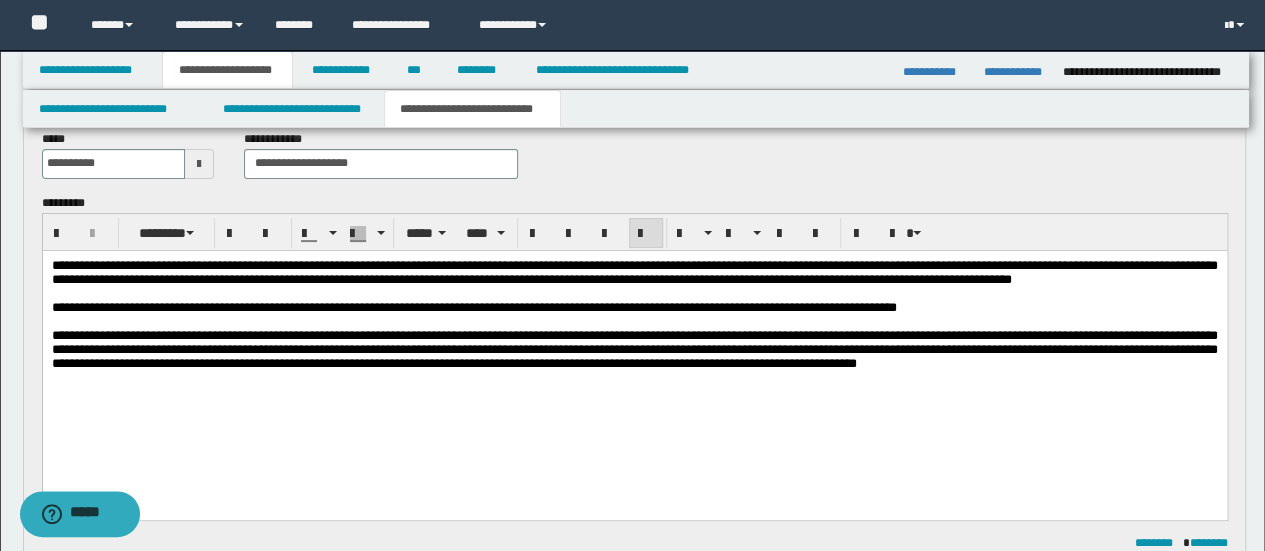 scroll, scrollTop: 100, scrollLeft: 0, axis: vertical 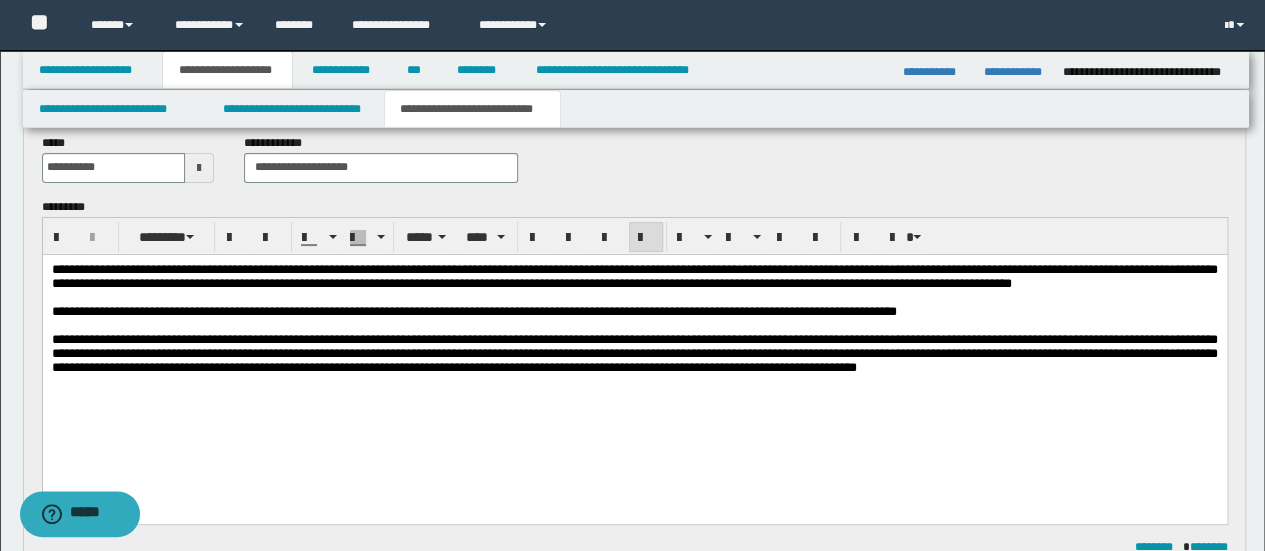 click at bounding box center (634, 297) 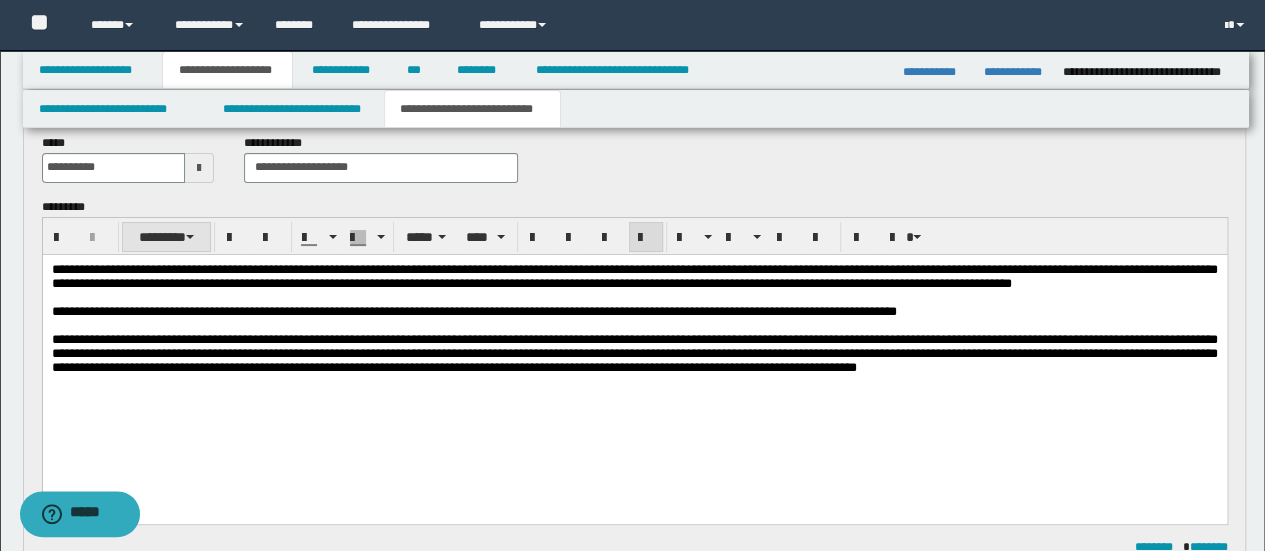 click on "********" at bounding box center (166, 237) 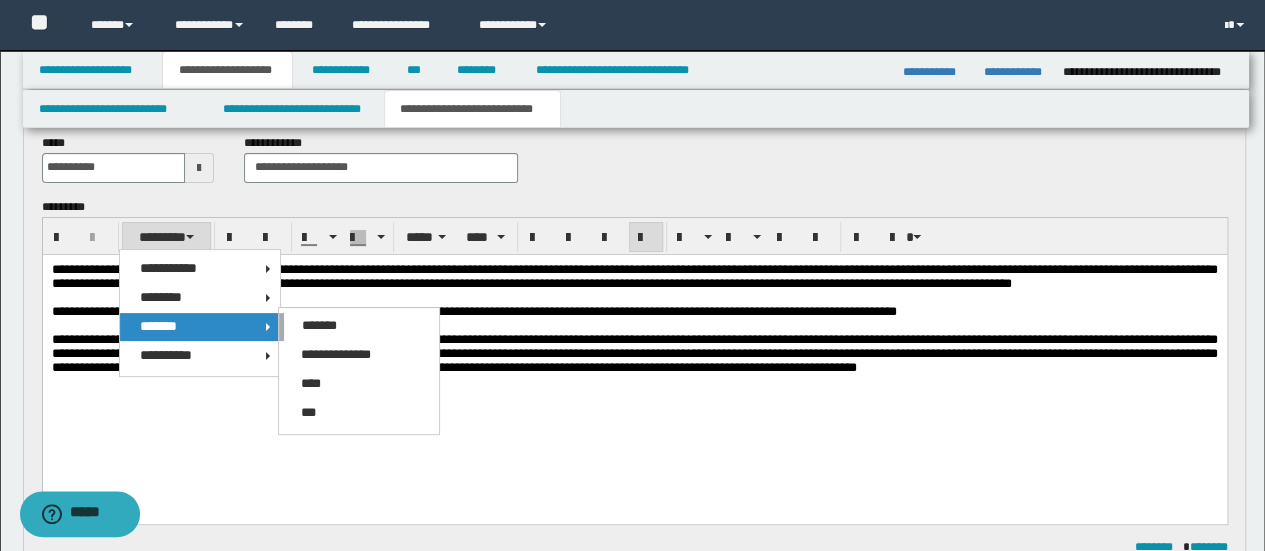 click on "**********" at bounding box center [336, 354] 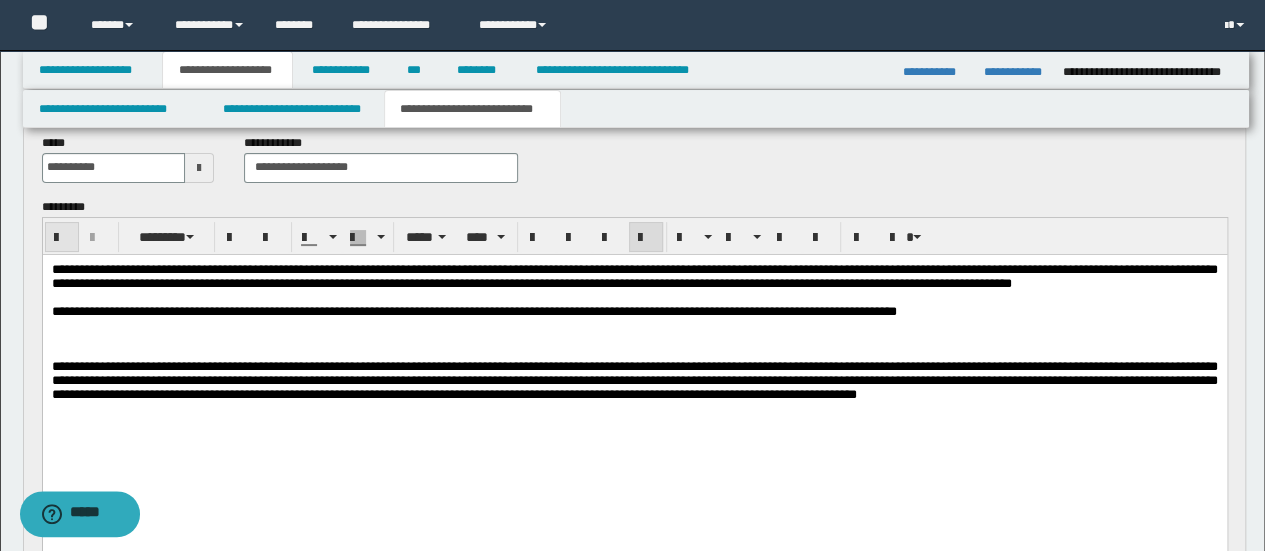 click at bounding box center (62, 238) 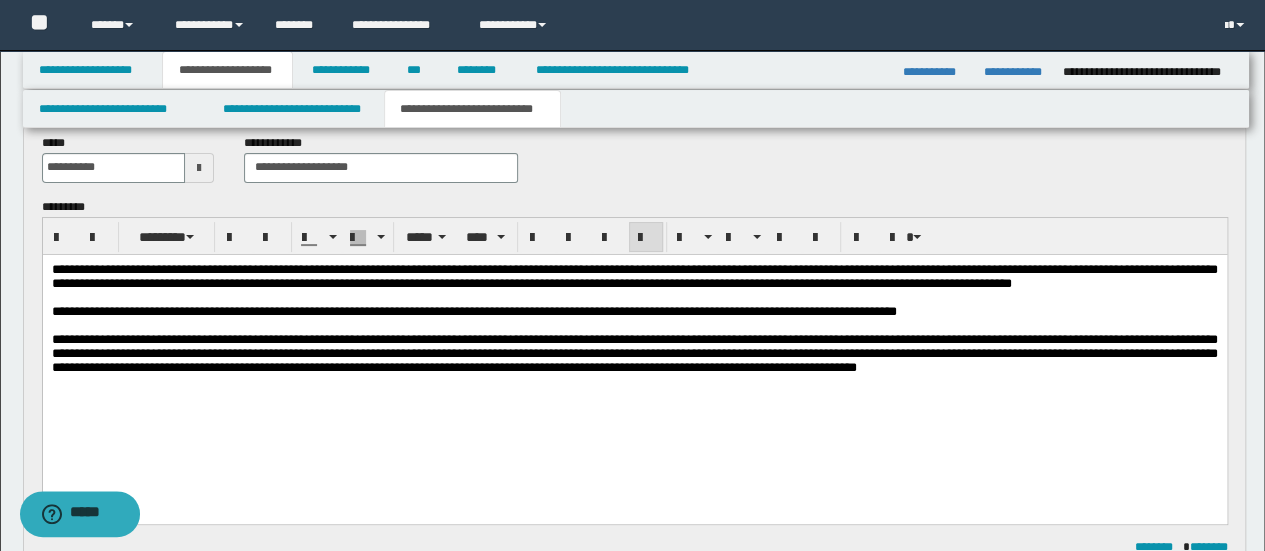 click on "**********" at bounding box center [634, 352] 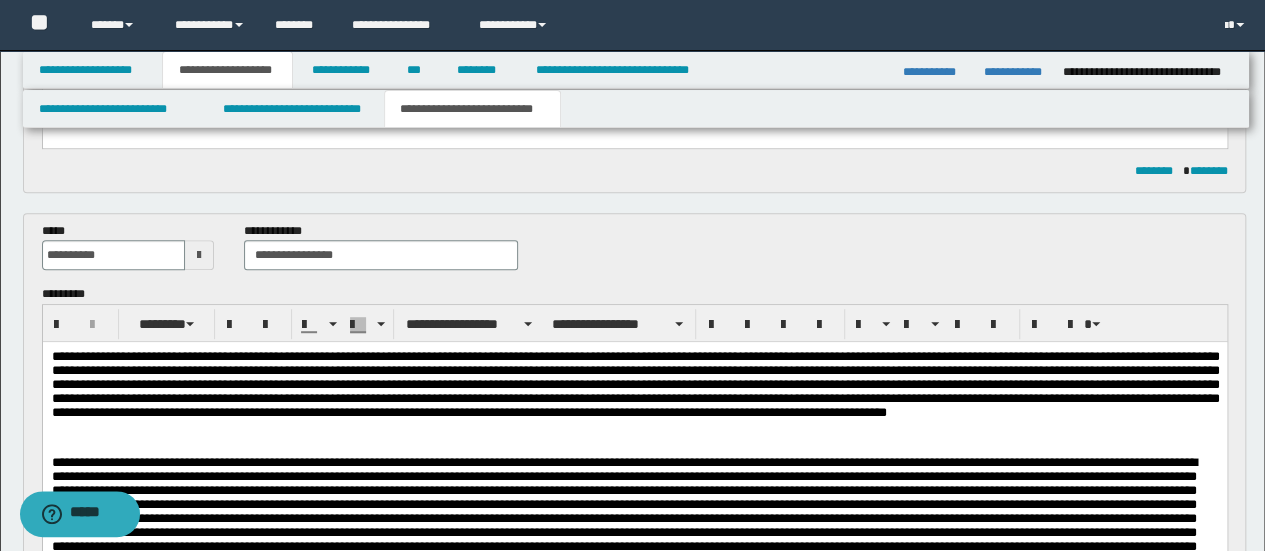 scroll, scrollTop: 500, scrollLeft: 0, axis: vertical 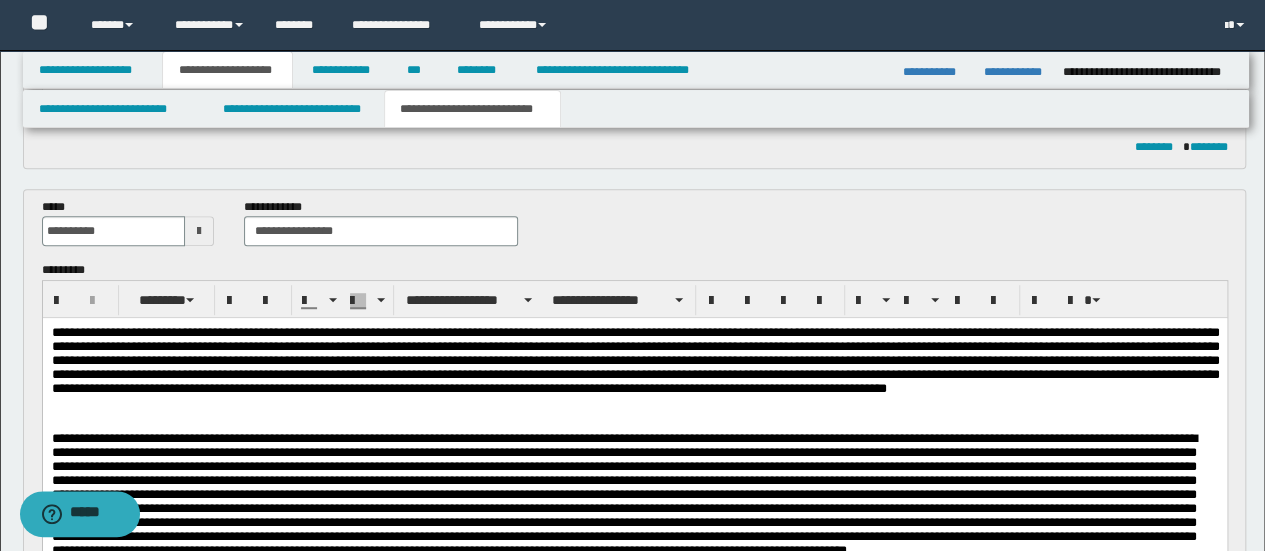 click at bounding box center (634, 425) 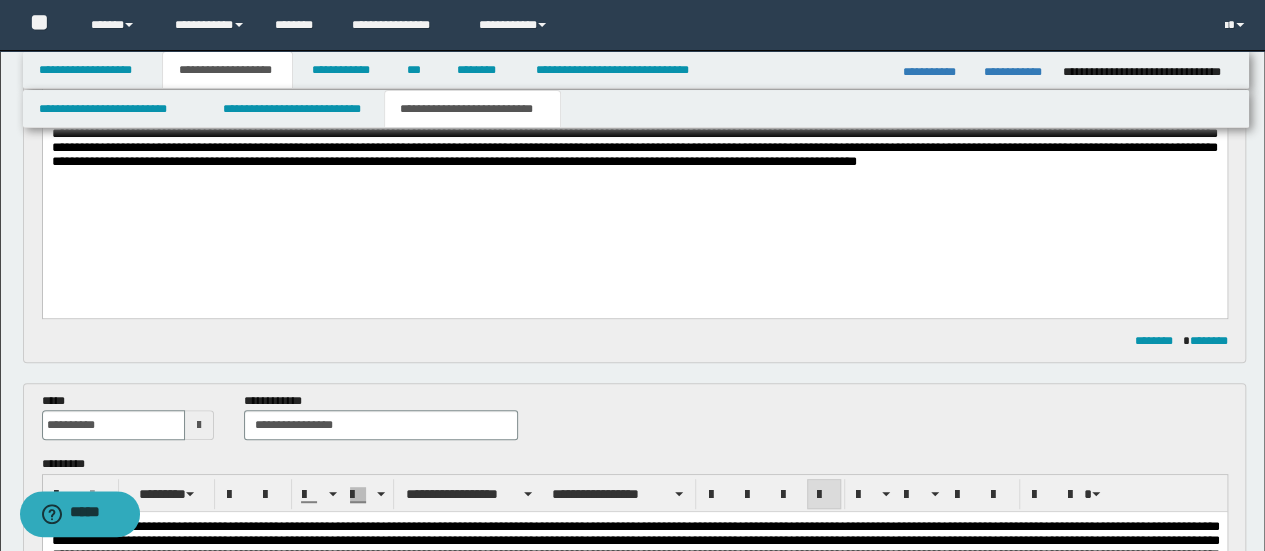 scroll, scrollTop: 500, scrollLeft: 0, axis: vertical 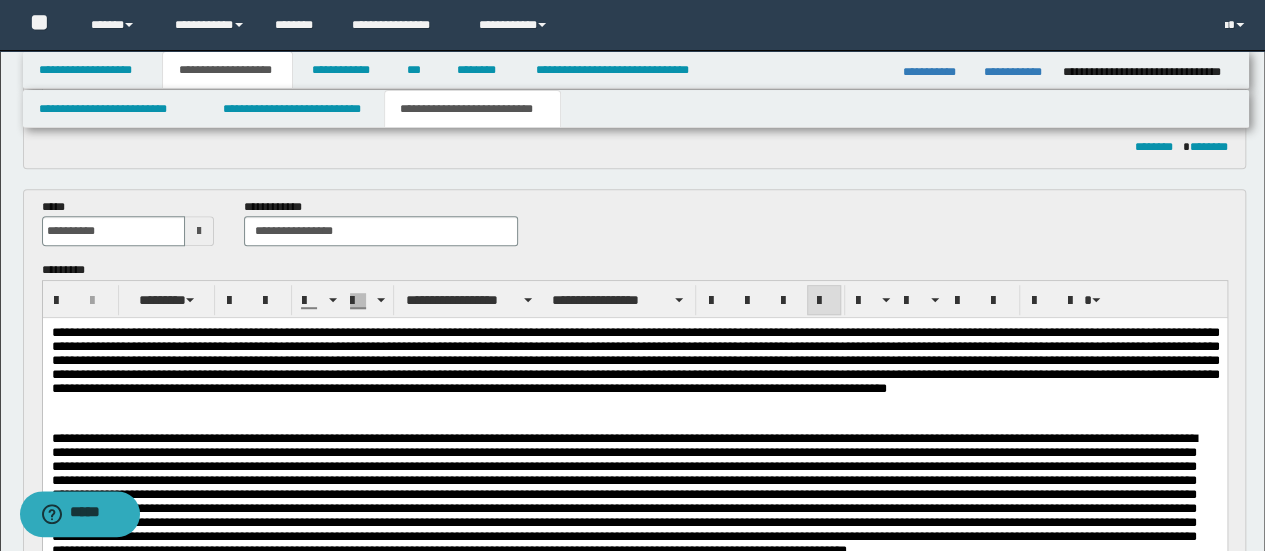 click at bounding box center [634, 372] 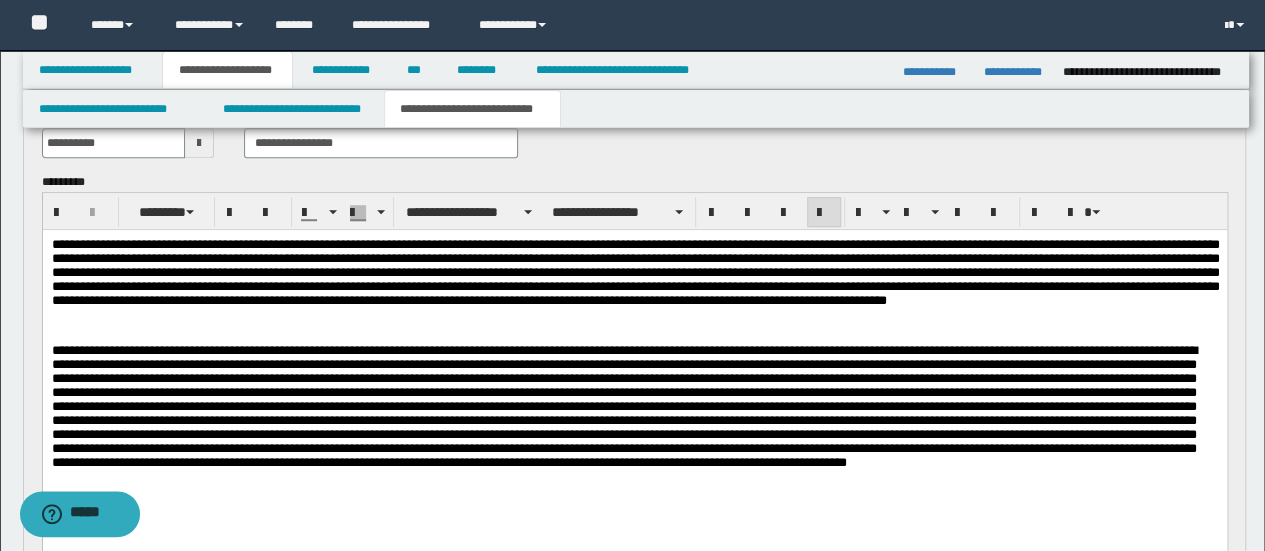 scroll, scrollTop: 700, scrollLeft: 0, axis: vertical 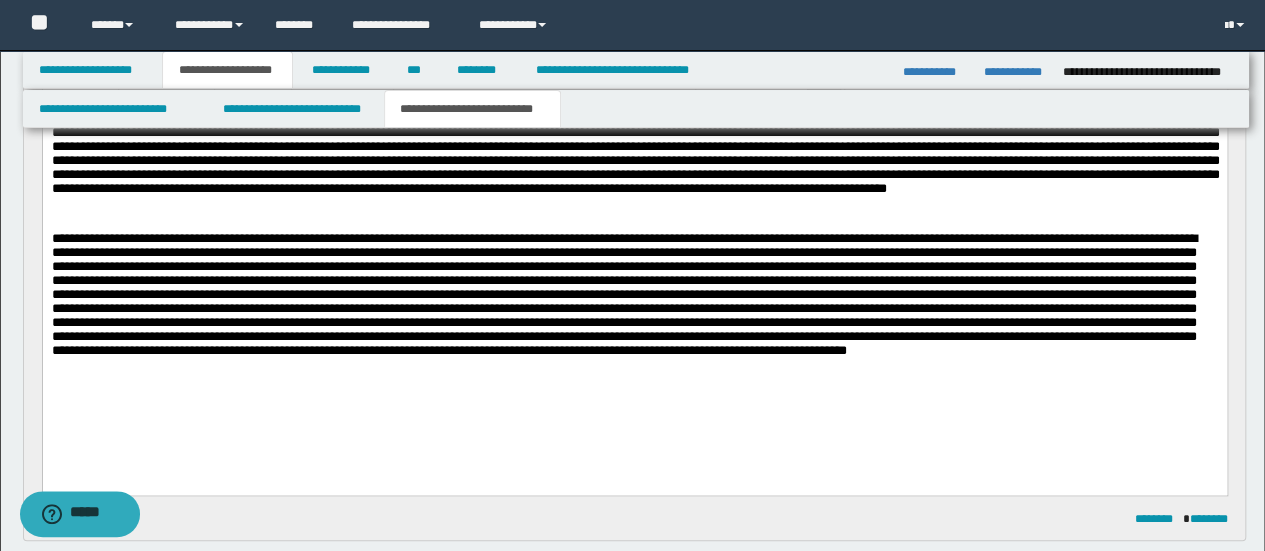 click at bounding box center [634, 280] 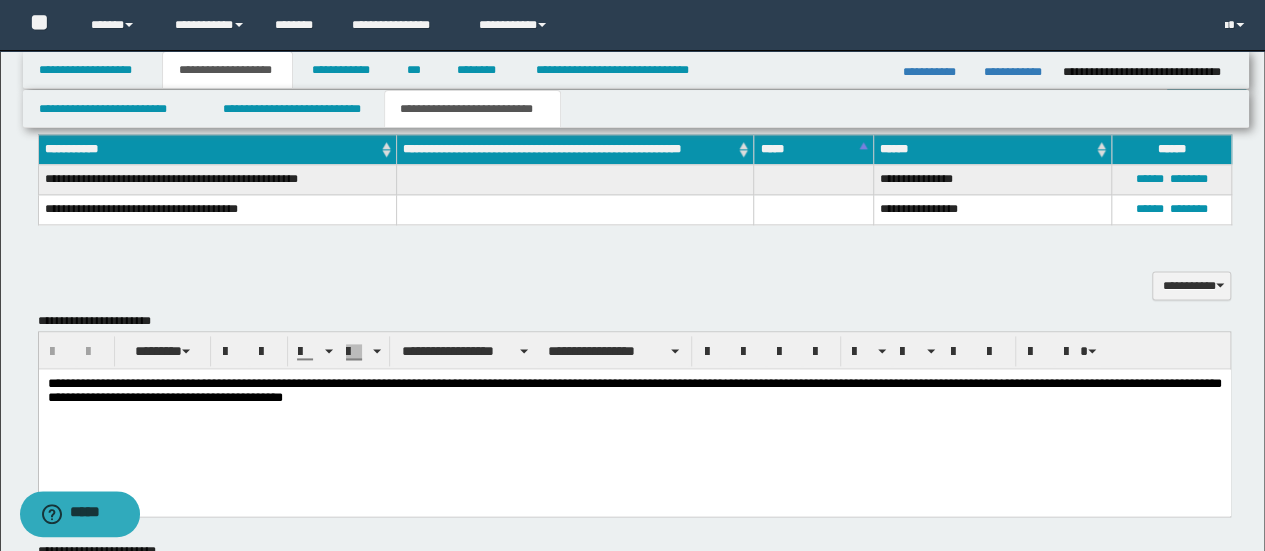 scroll, scrollTop: 1200, scrollLeft: 0, axis: vertical 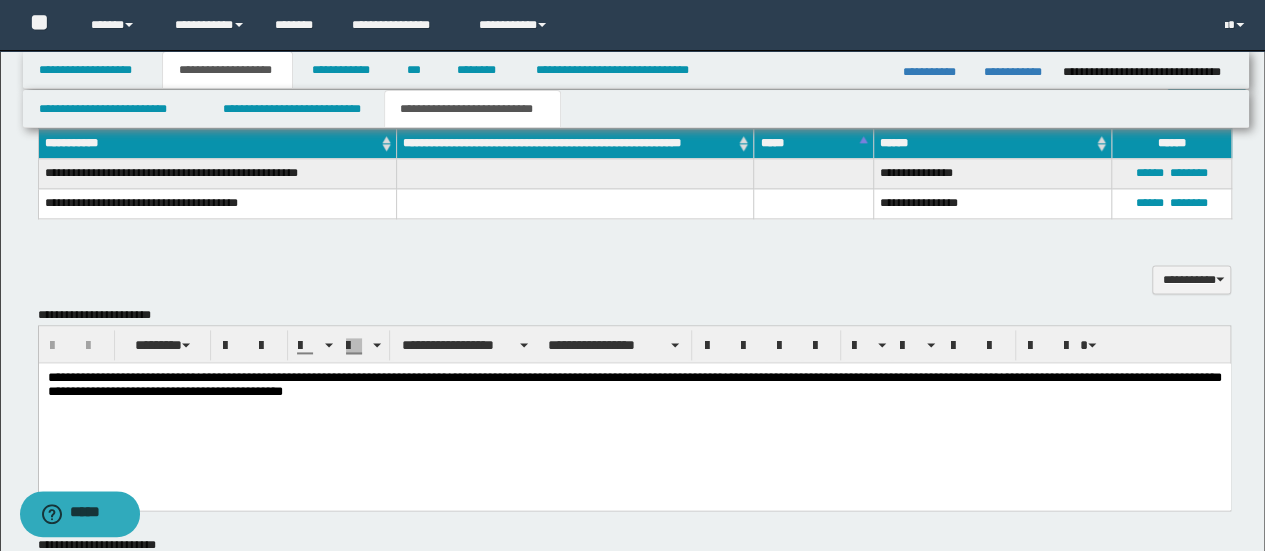 click on "**********" at bounding box center (634, 410) 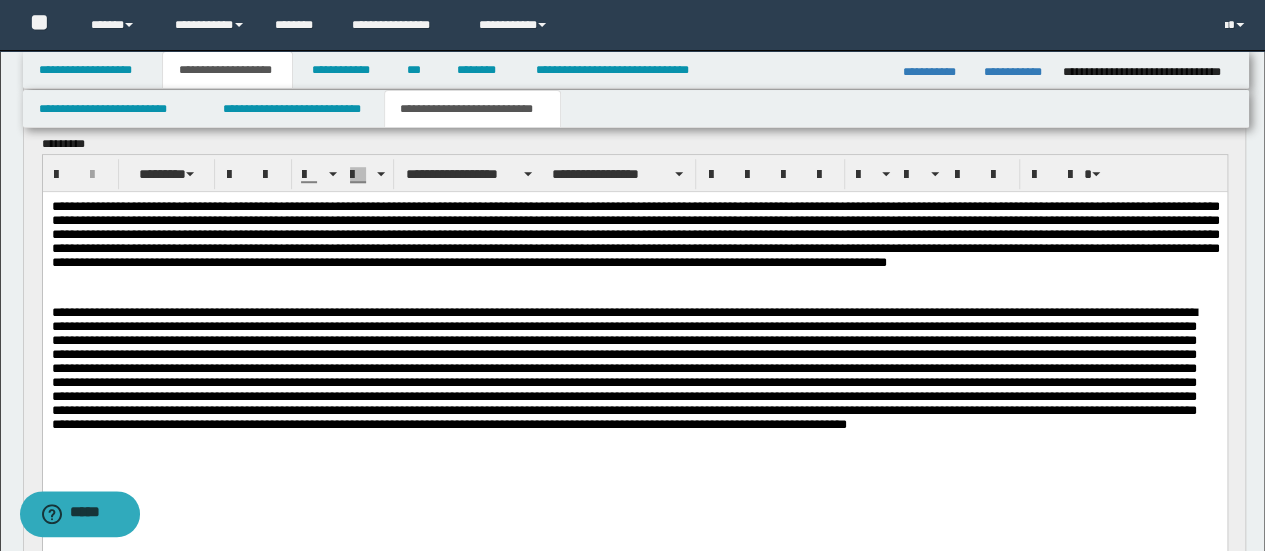 scroll, scrollTop: 500, scrollLeft: 0, axis: vertical 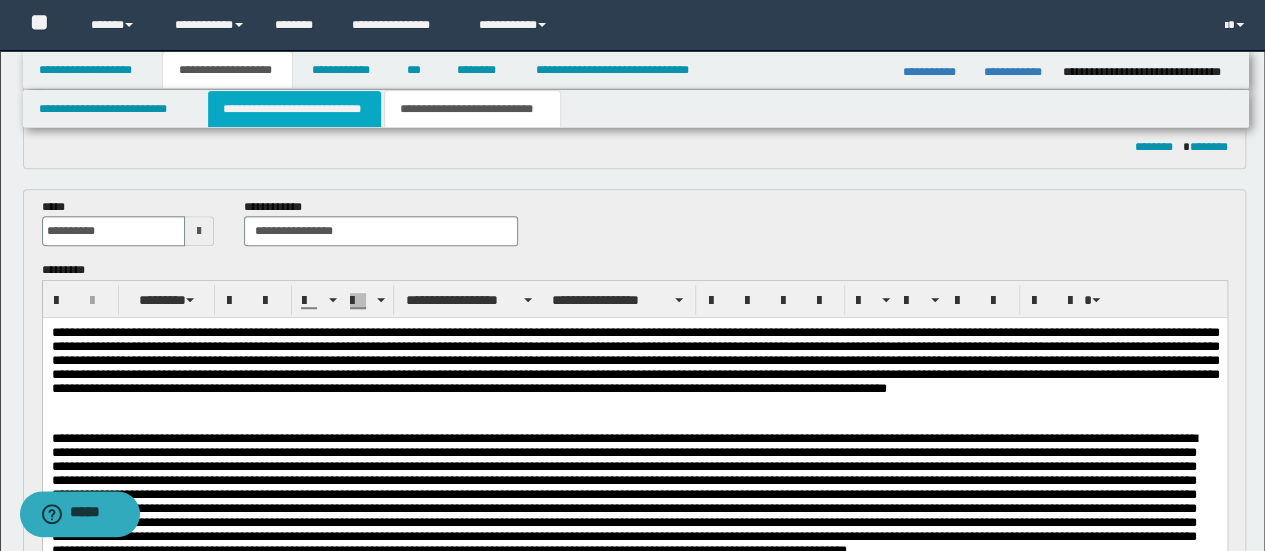 click on "**********" at bounding box center [294, 109] 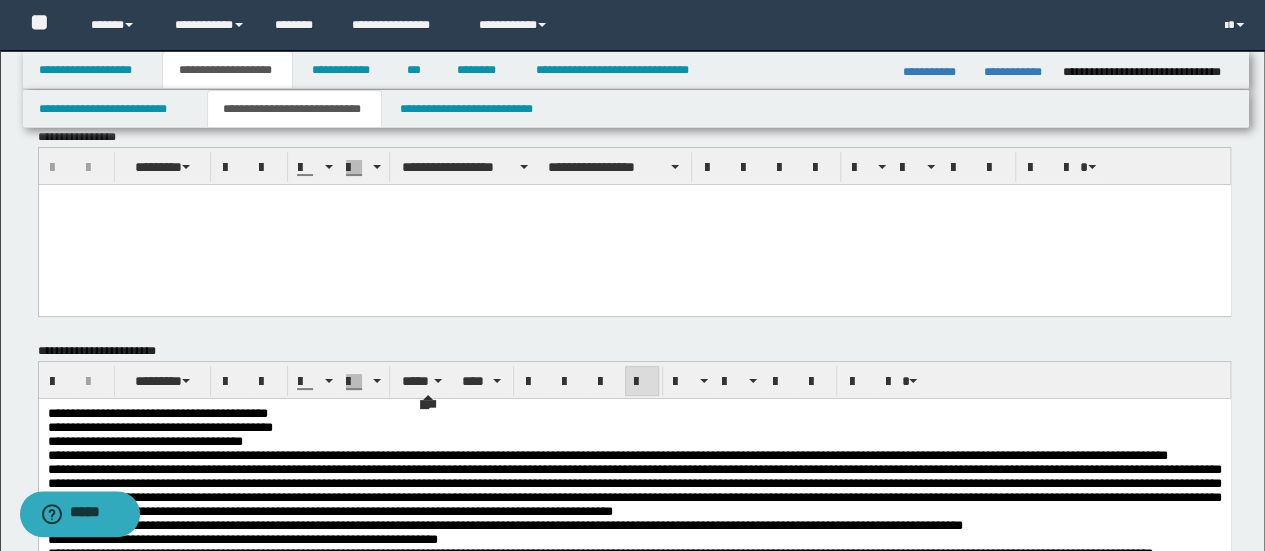 scroll, scrollTop: 0, scrollLeft: 0, axis: both 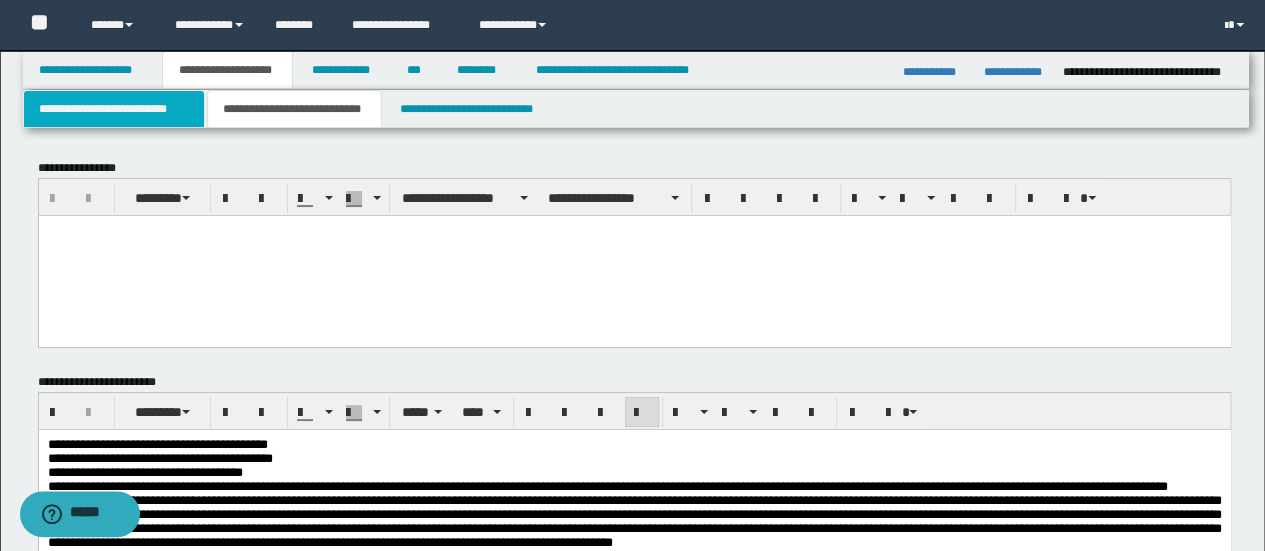 click on "**********" at bounding box center (114, 109) 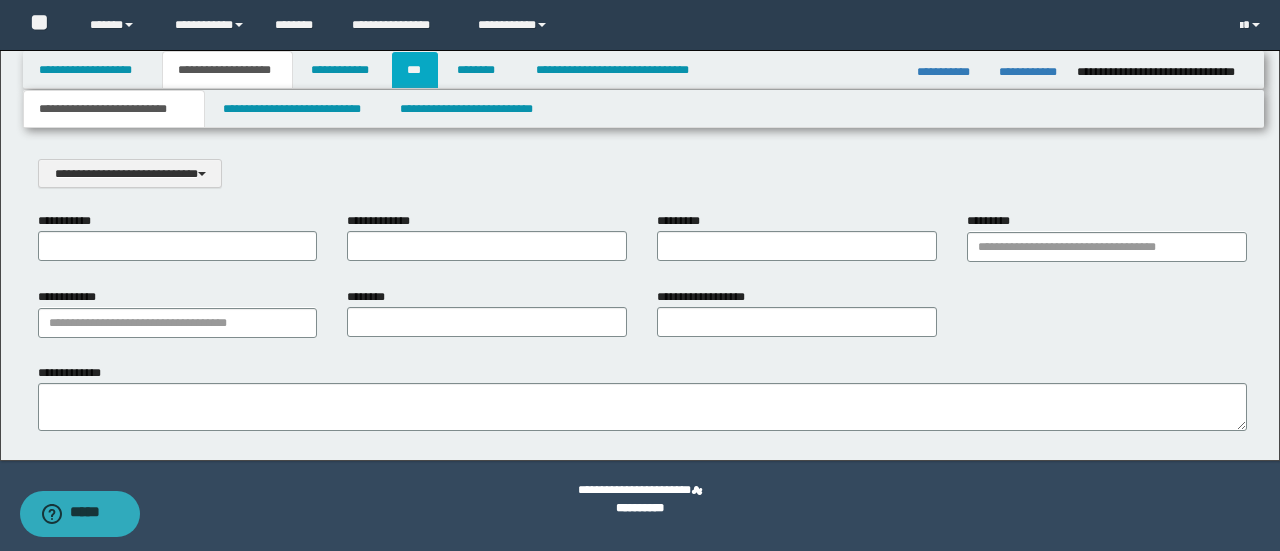 click on "***" at bounding box center [415, 70] 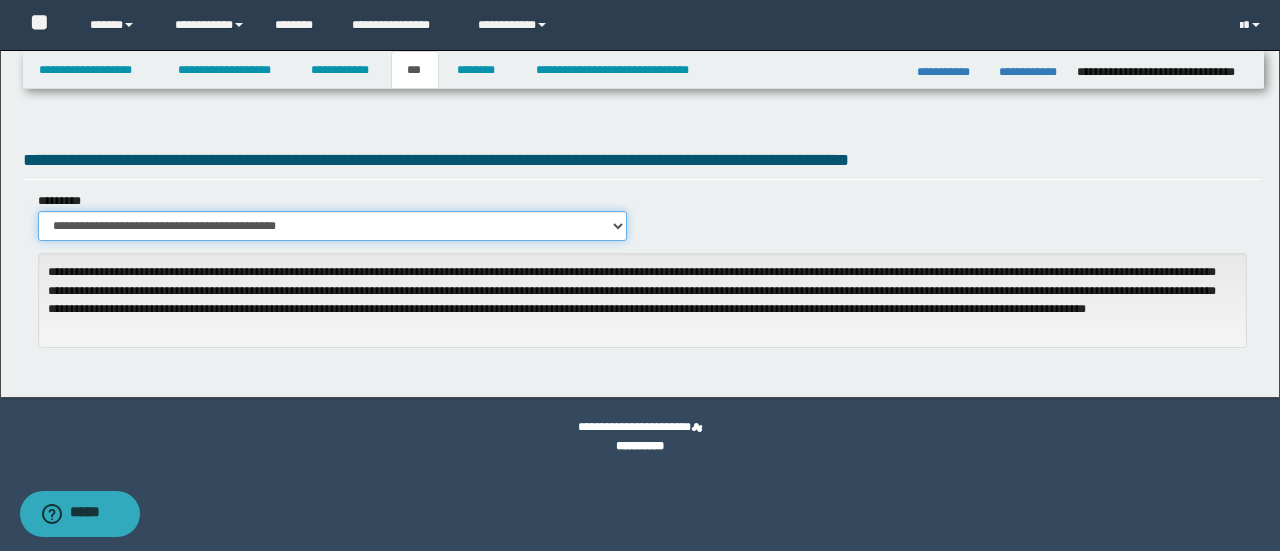 click on "**********" at bounding box center [333, 226] 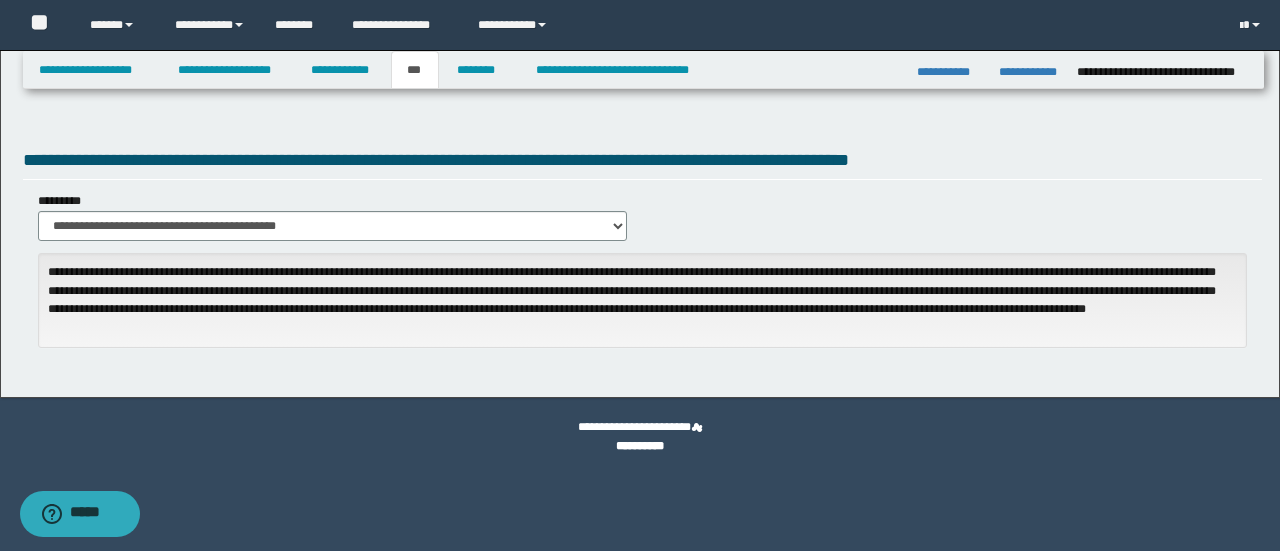 click on "**********" at bounding box center (642, 254) 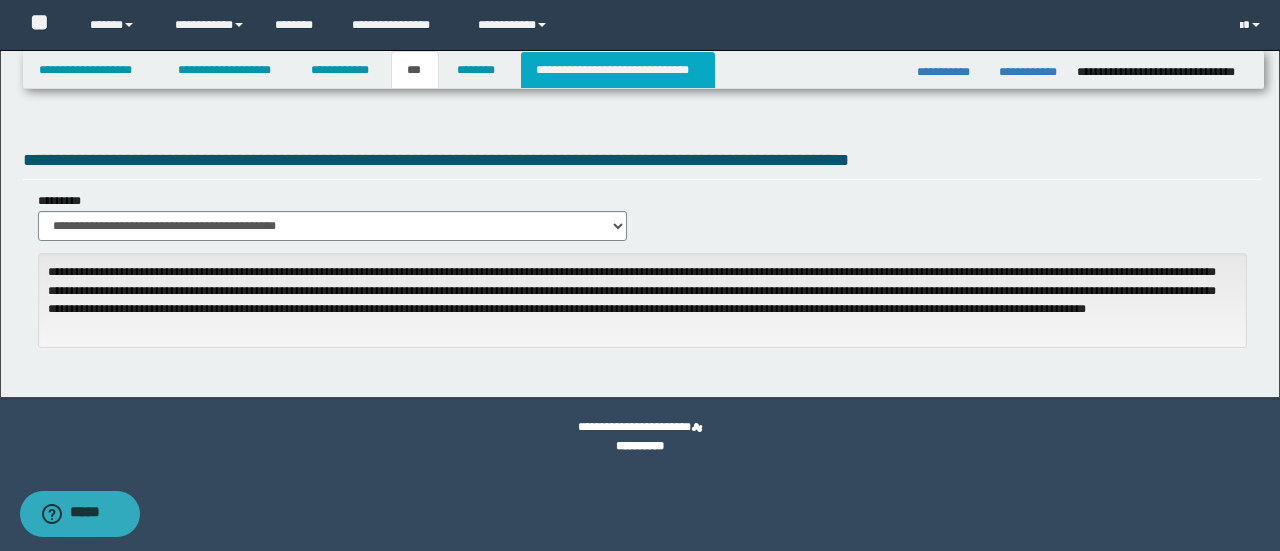 click on "**********" at bounding box center (618, 70) 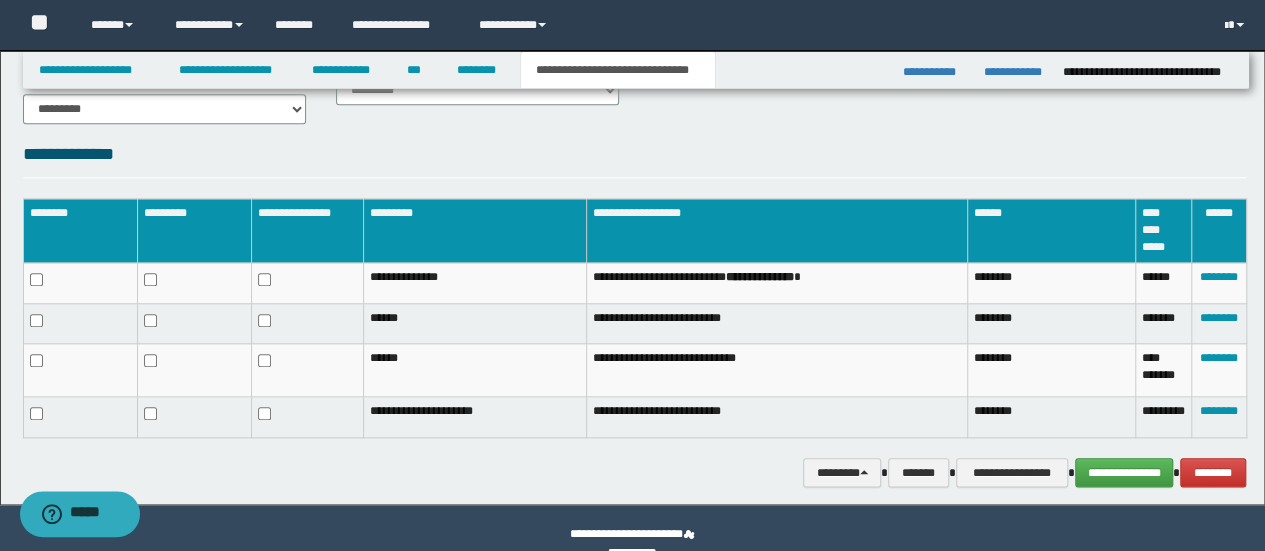 scroll, scrollTop: 974, scrollLeft: 0, axis: vertical 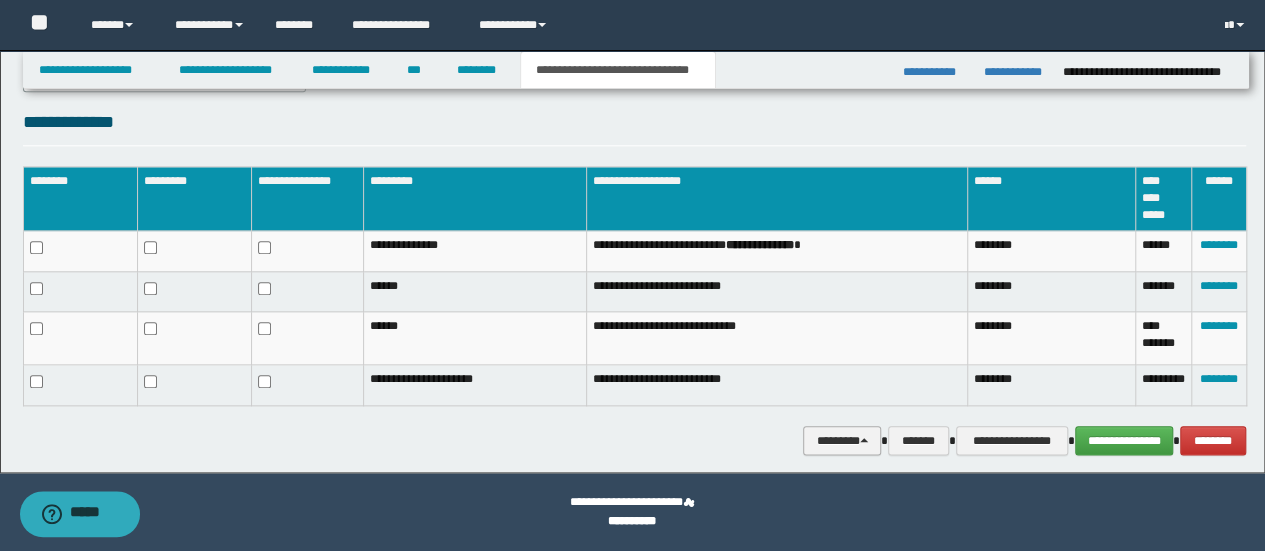 click on "********" at bounding box center [842, 440] 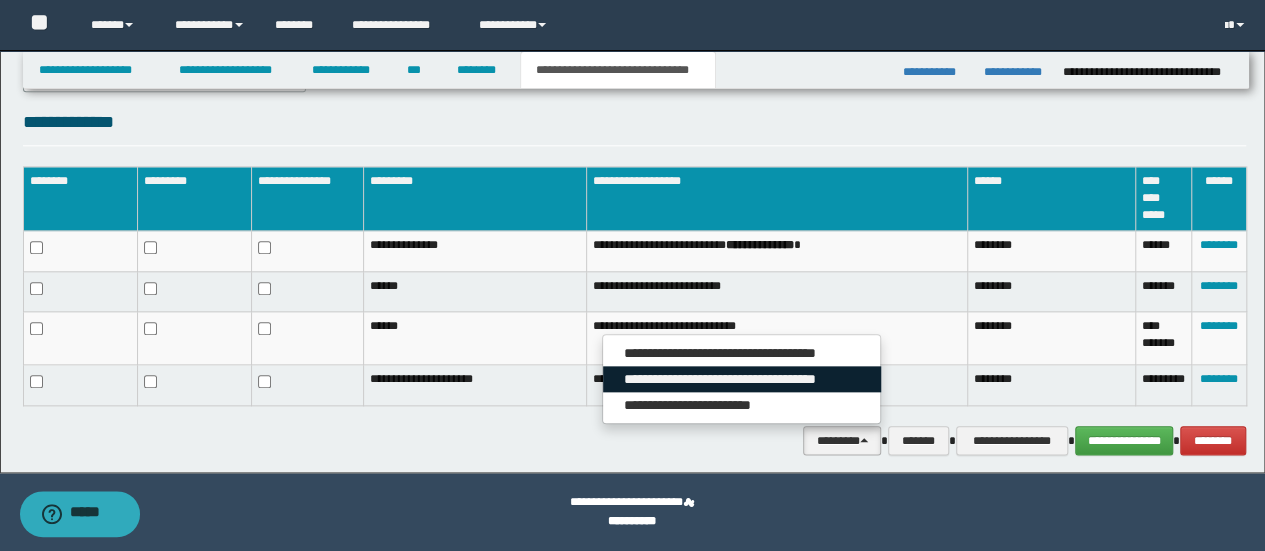 click on "**********" at bounding box center [741, 379] 